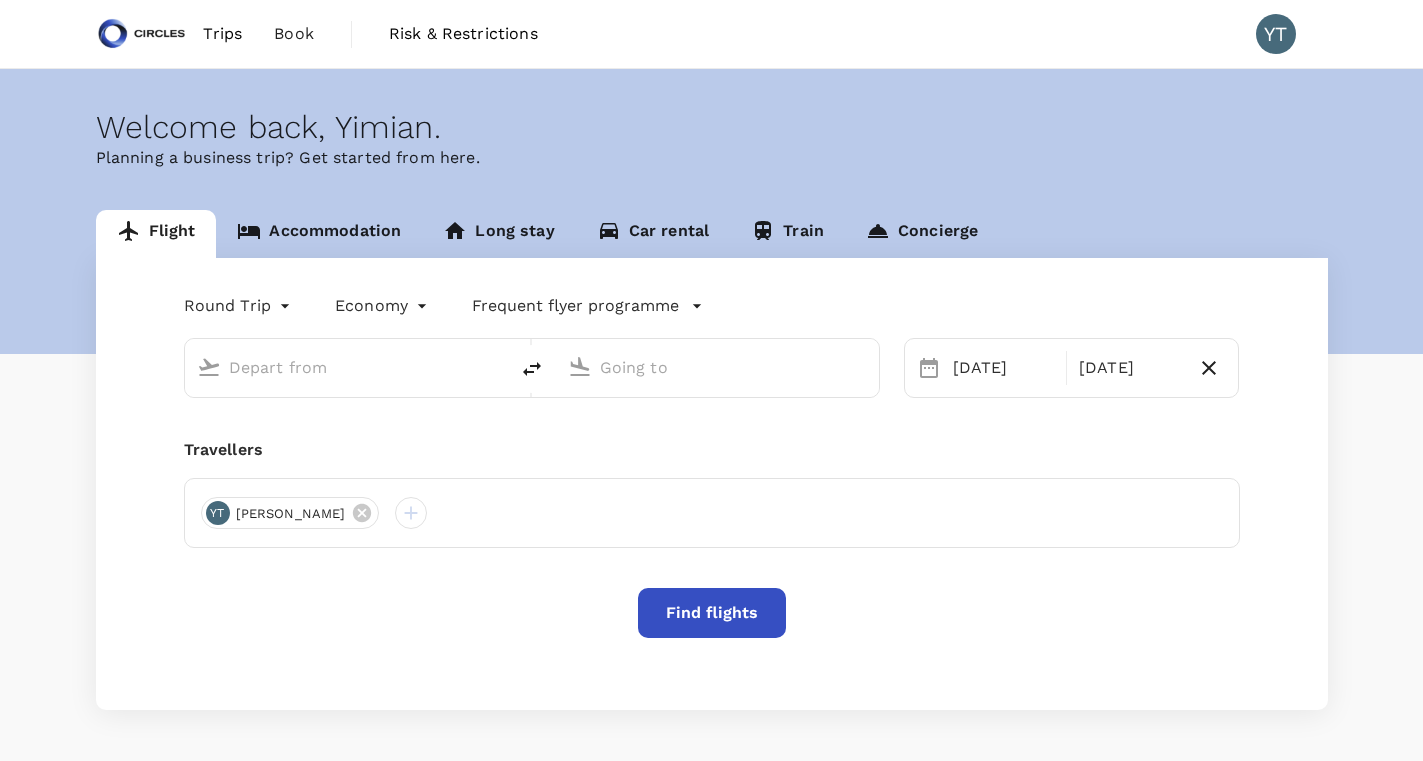 scroll, scrollTop: 0, scrollLeft: 0, axis: both 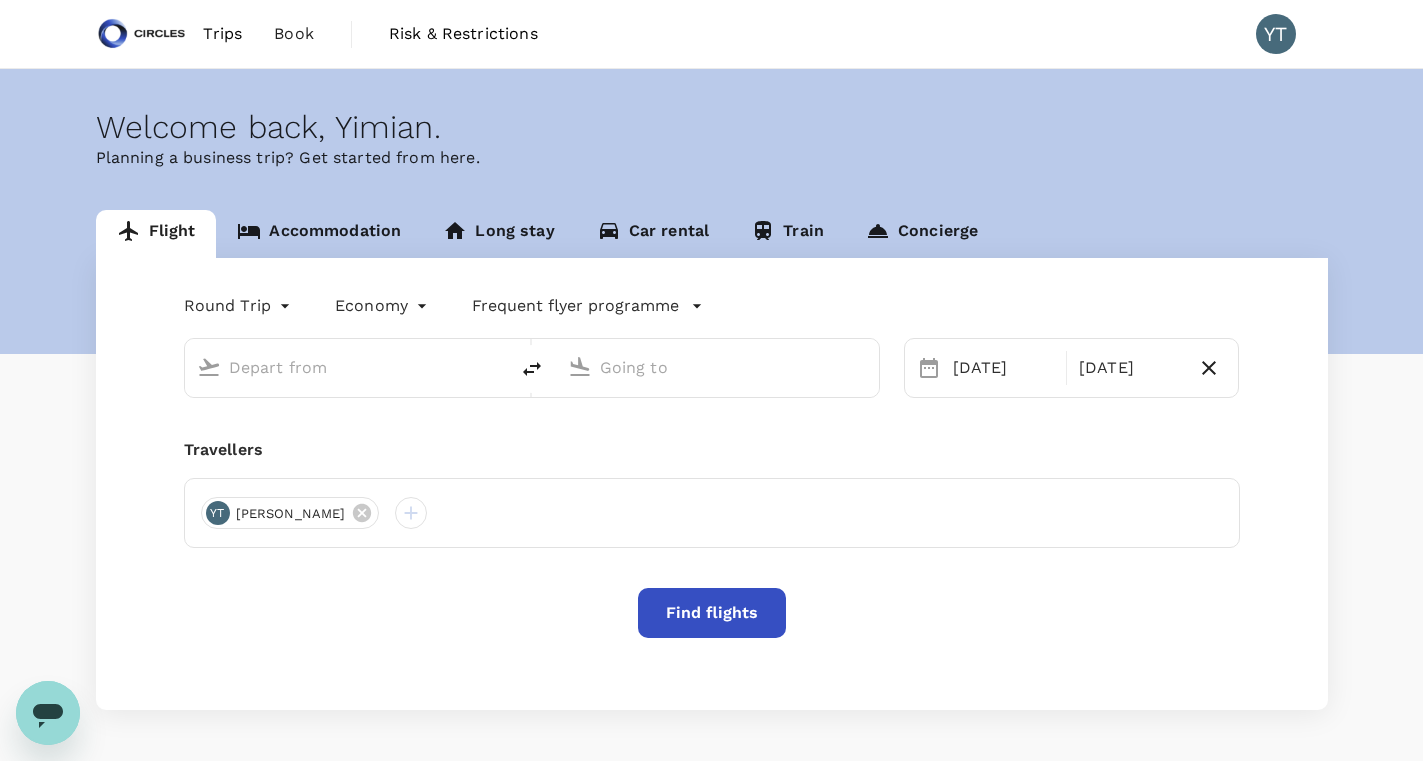 click on "Book" at bounding box center [294, 34] 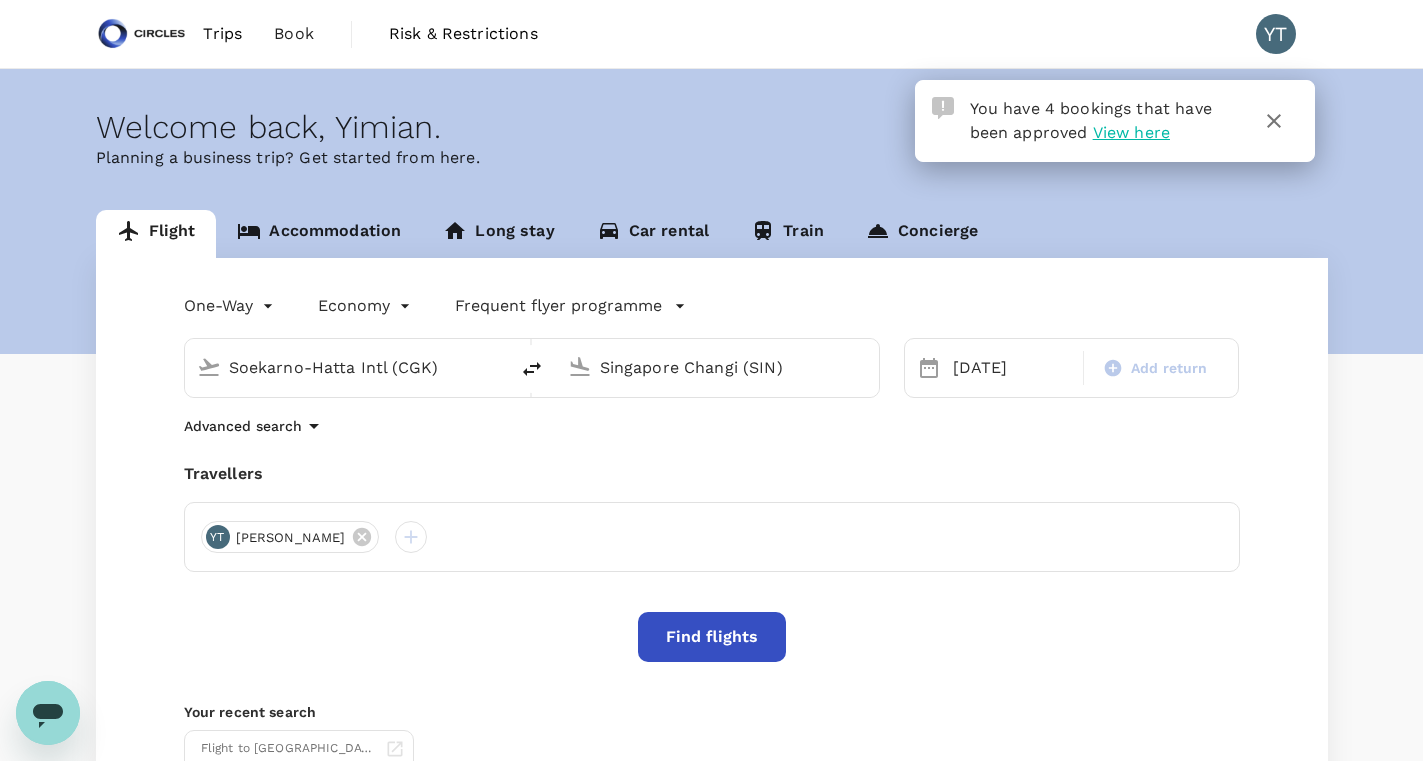 click on "Soekarno-Hatta Intl (CGK)" at bounding box center [347, 367] 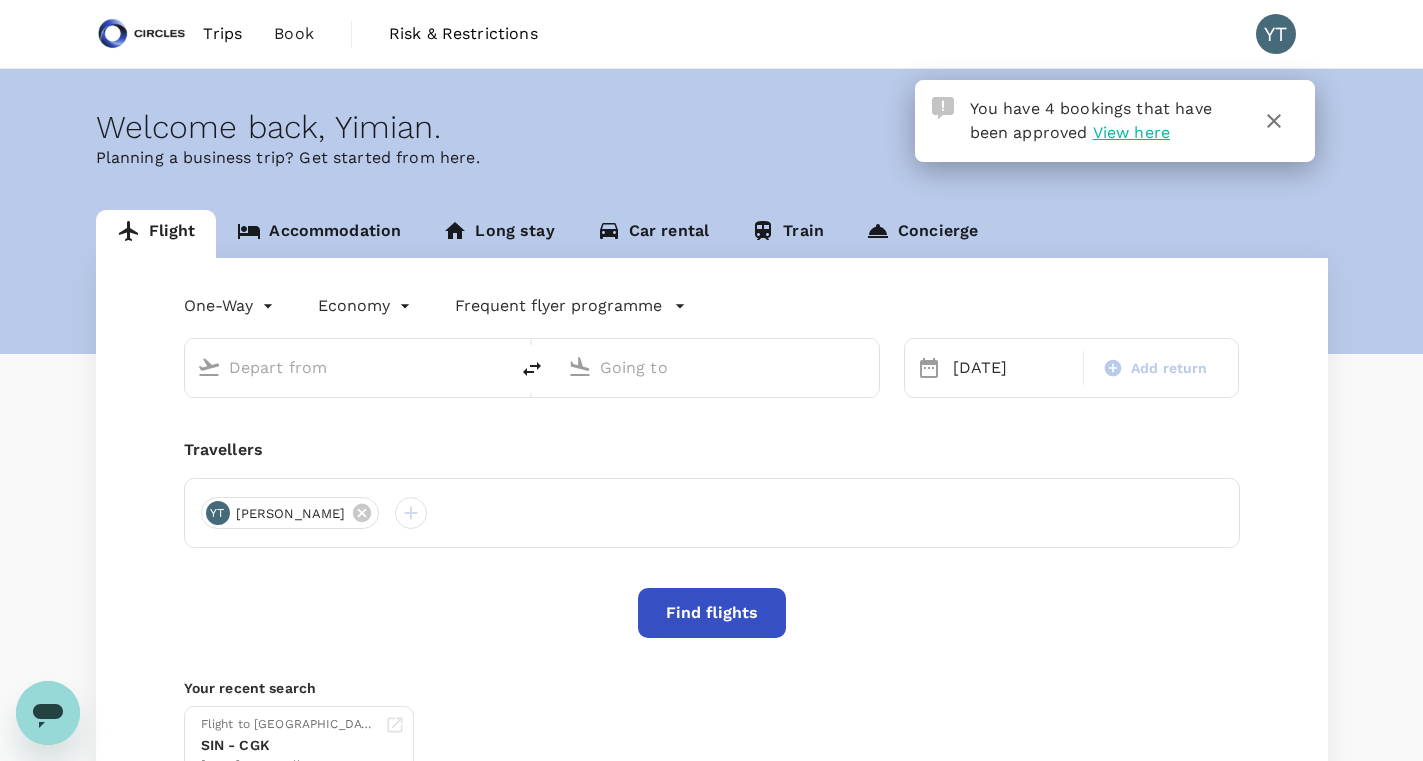 type on "Soekarno-Hatta Intl (CGK)" 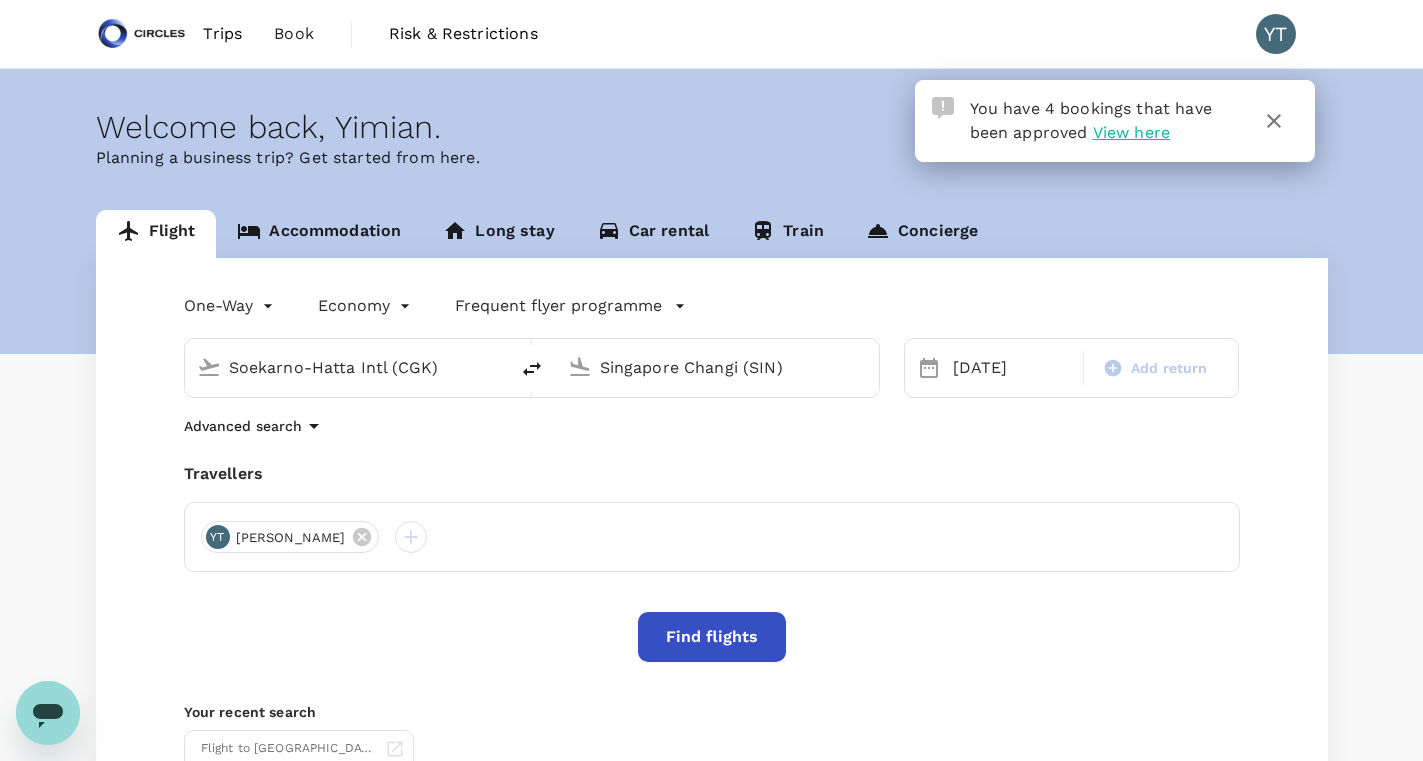click 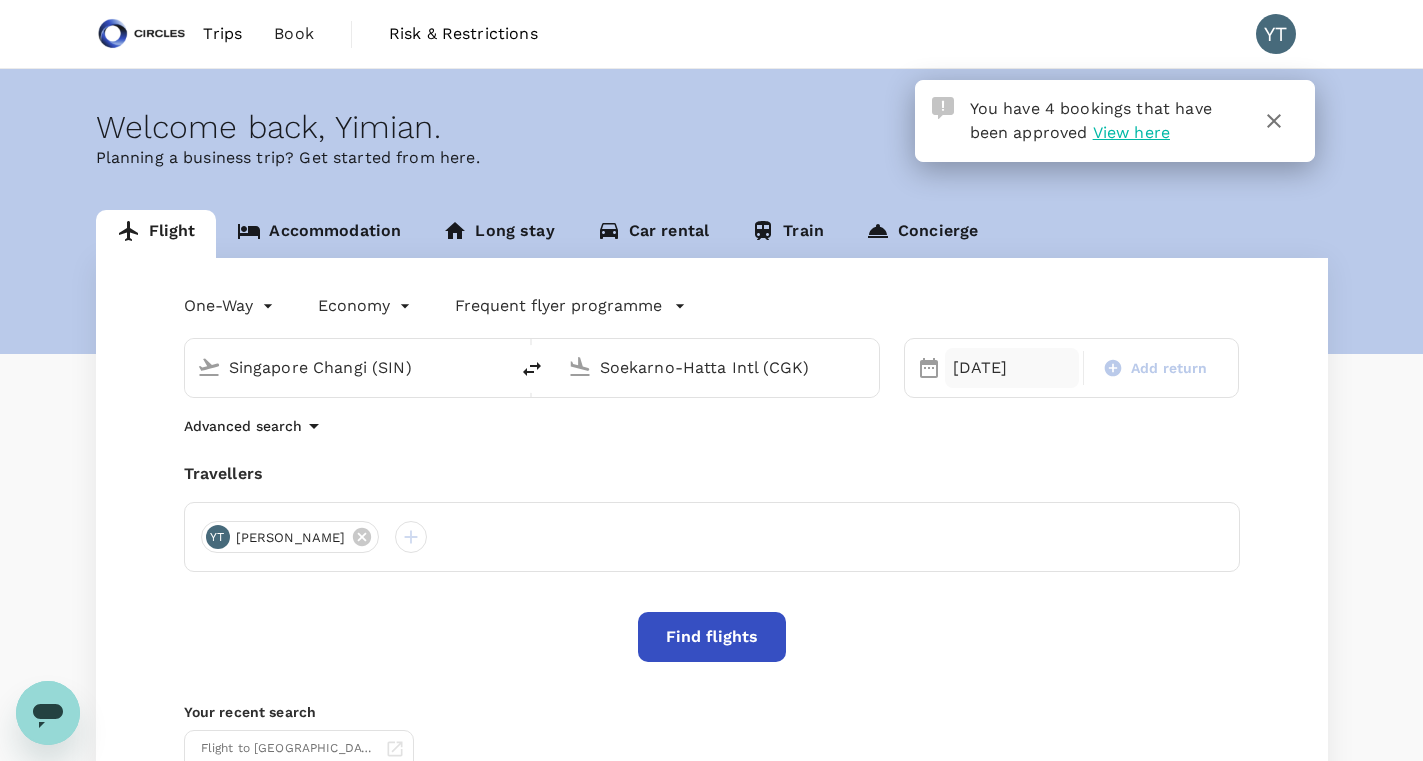 click on "22 Jul" at bounding box center [1012, 368] 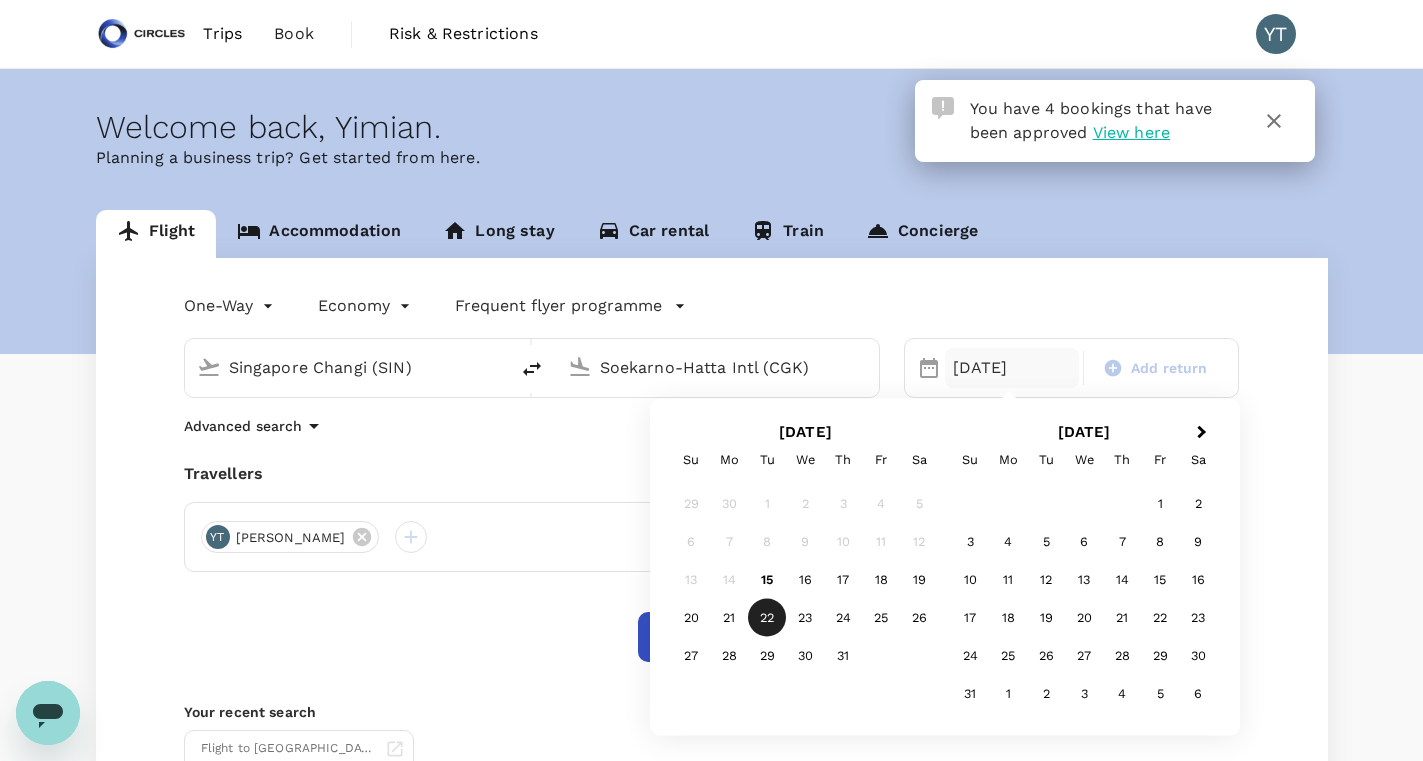 click on "22" at bounding box center (767, 618) 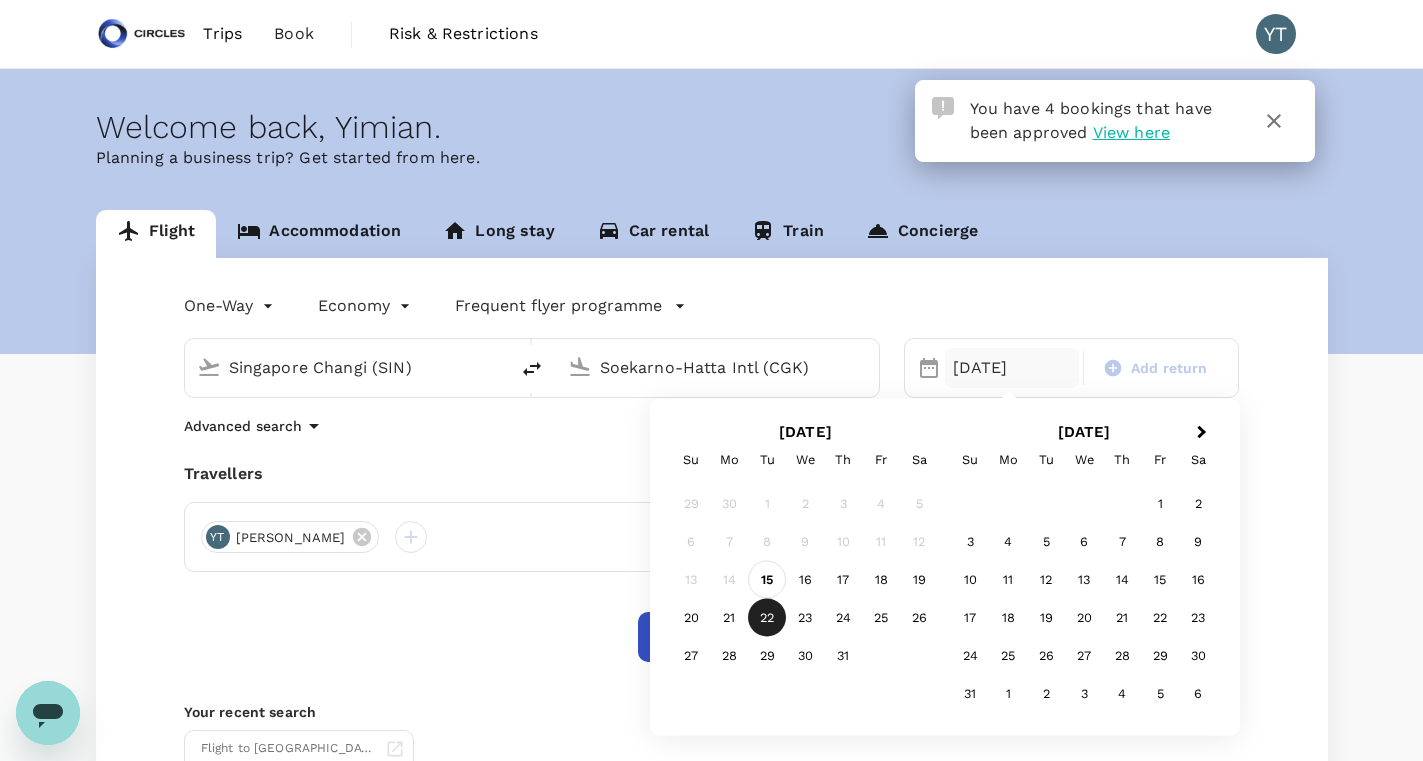 click on "15" at bounding box center (767, 580) 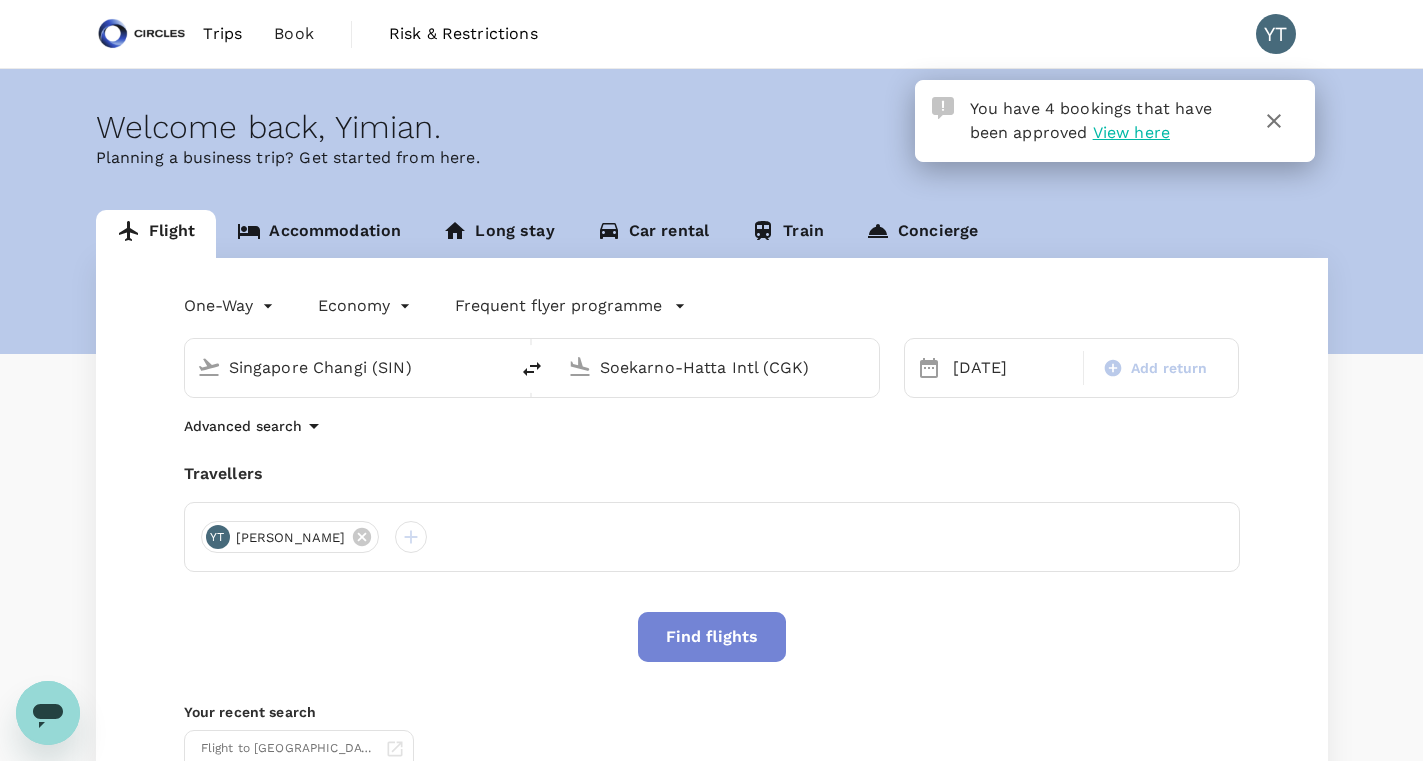 click on "Find flights" at bounding box center [712, 637] 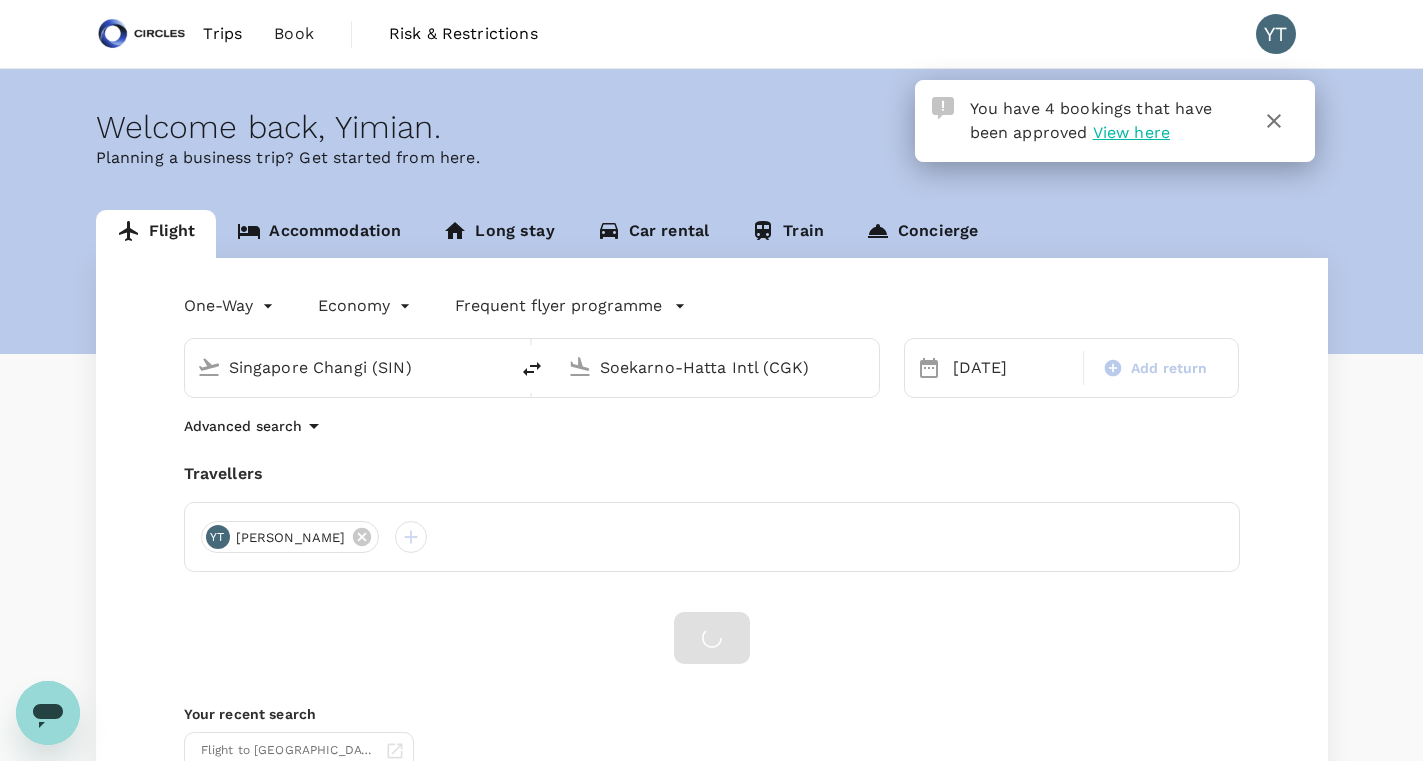 click 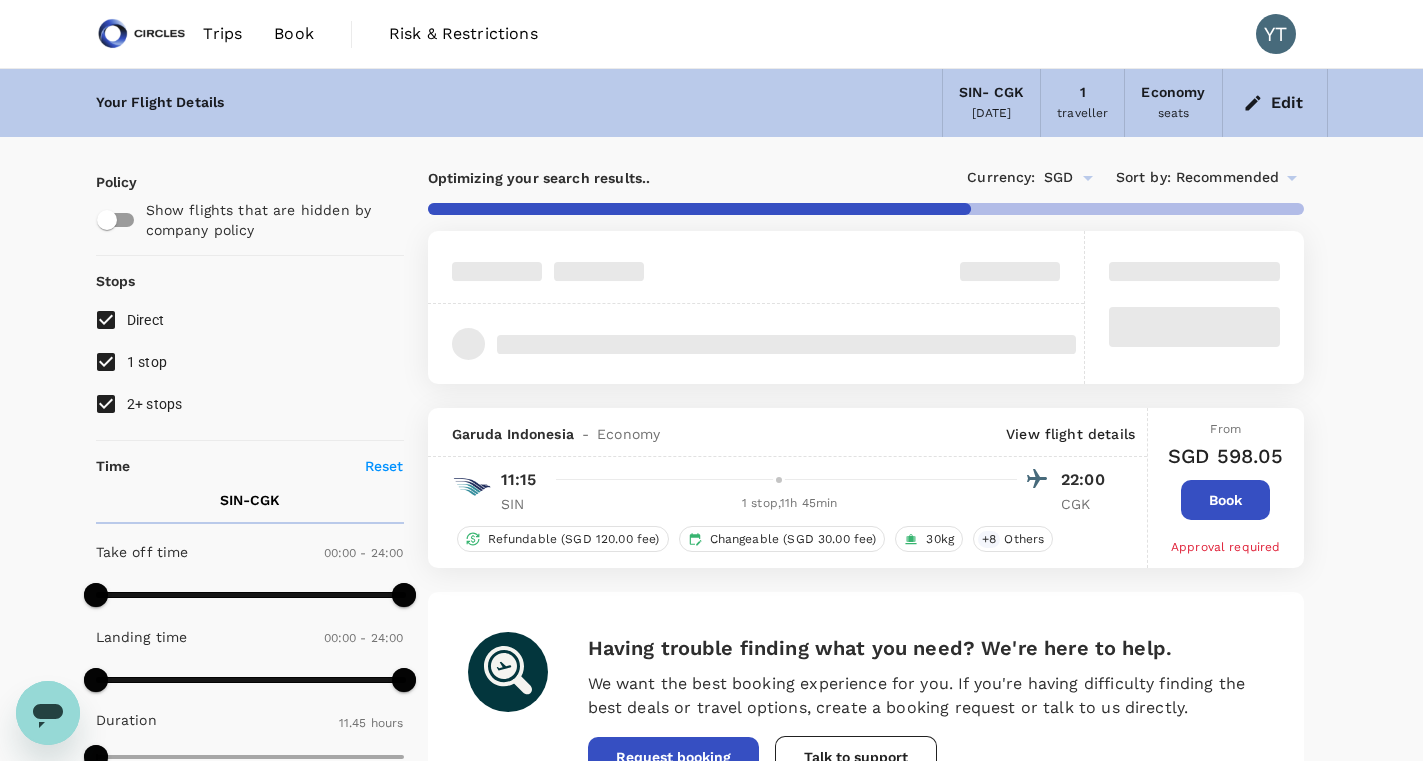 click on "1 stop" at bounding box center (106, 362) 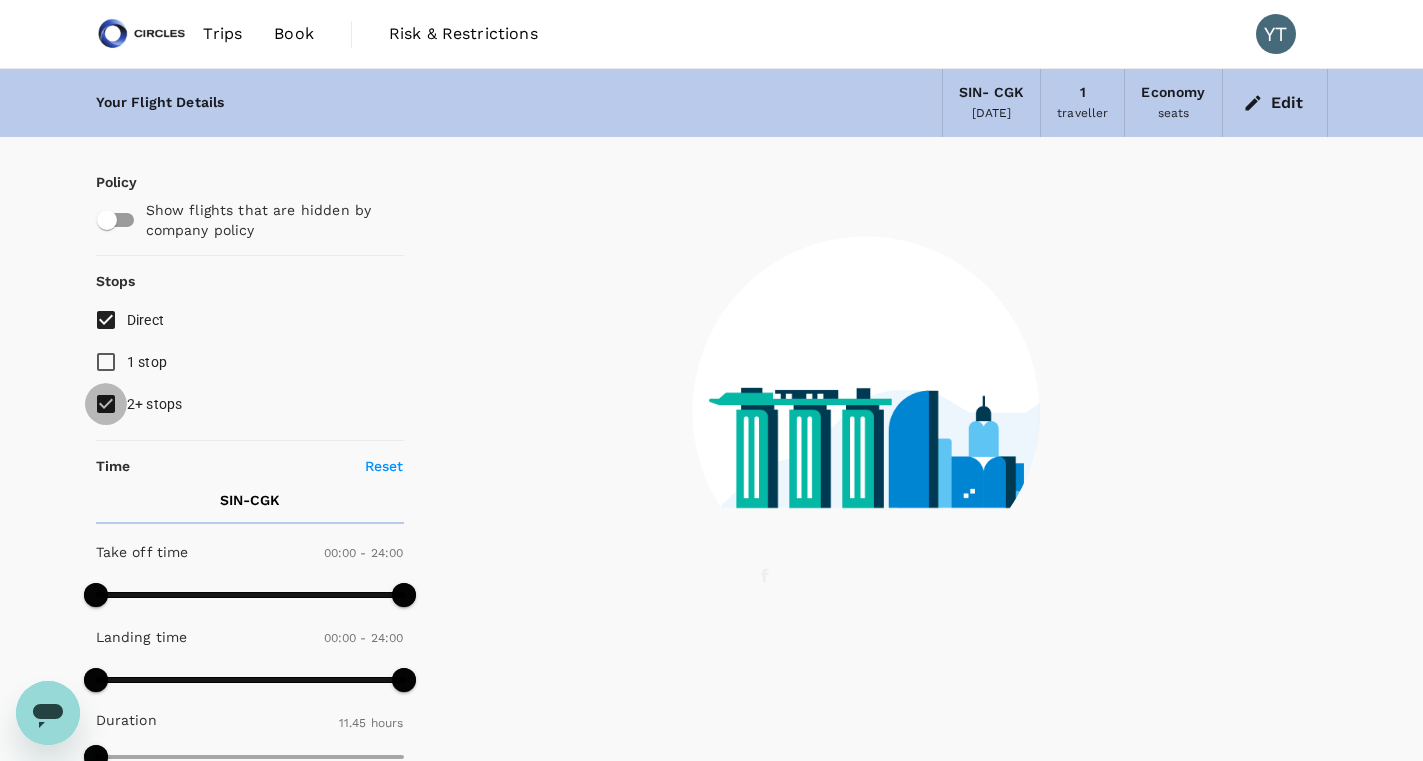 click on "2+ stops" at bounding box center [106, 404] 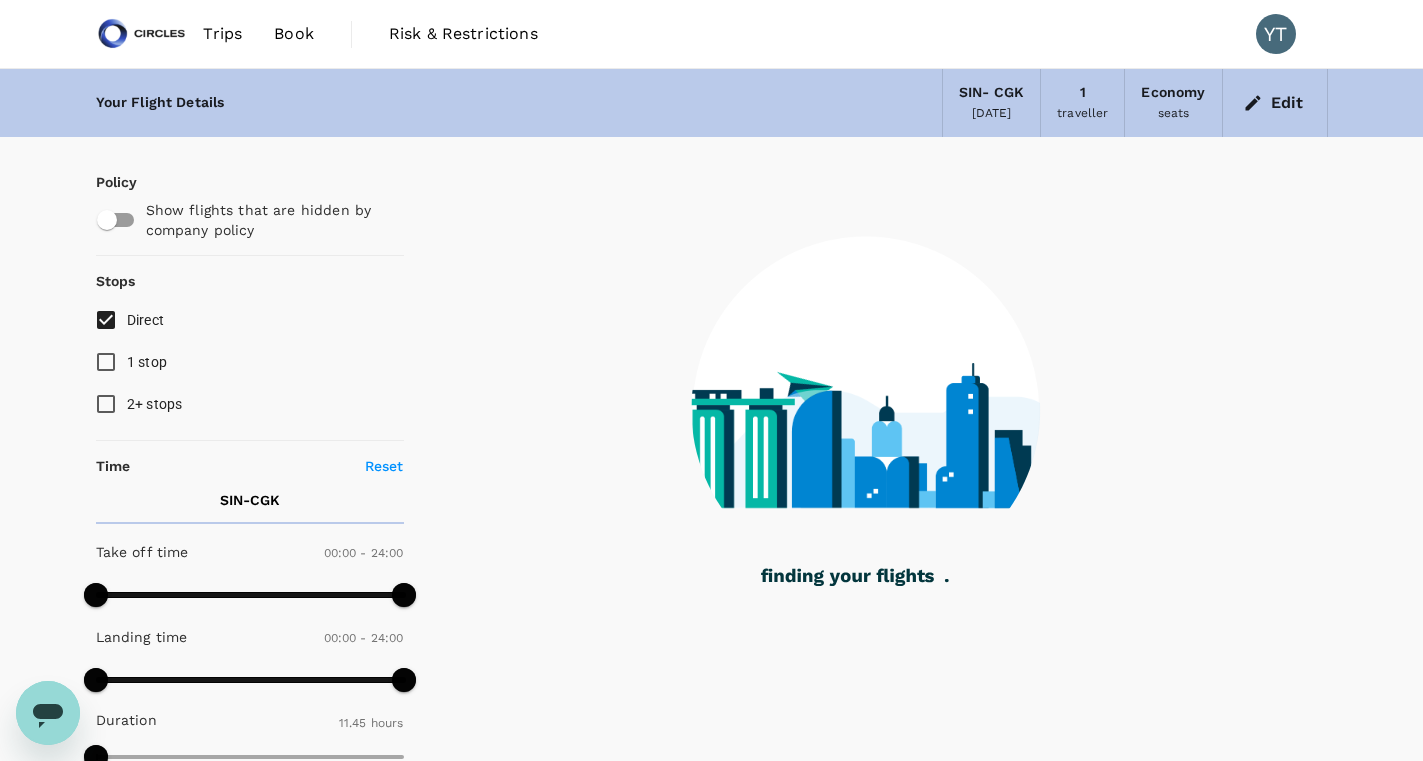 type on "955" 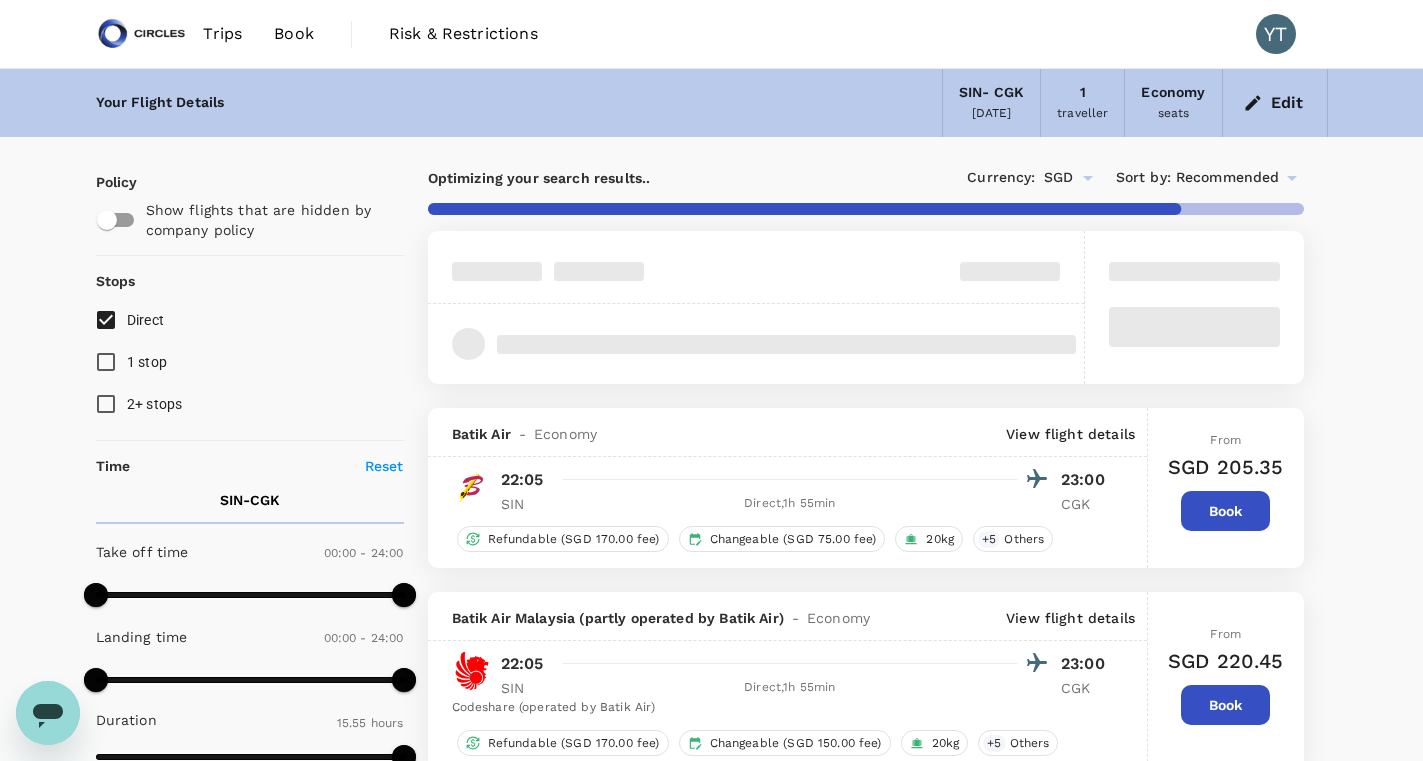 type on "1100" 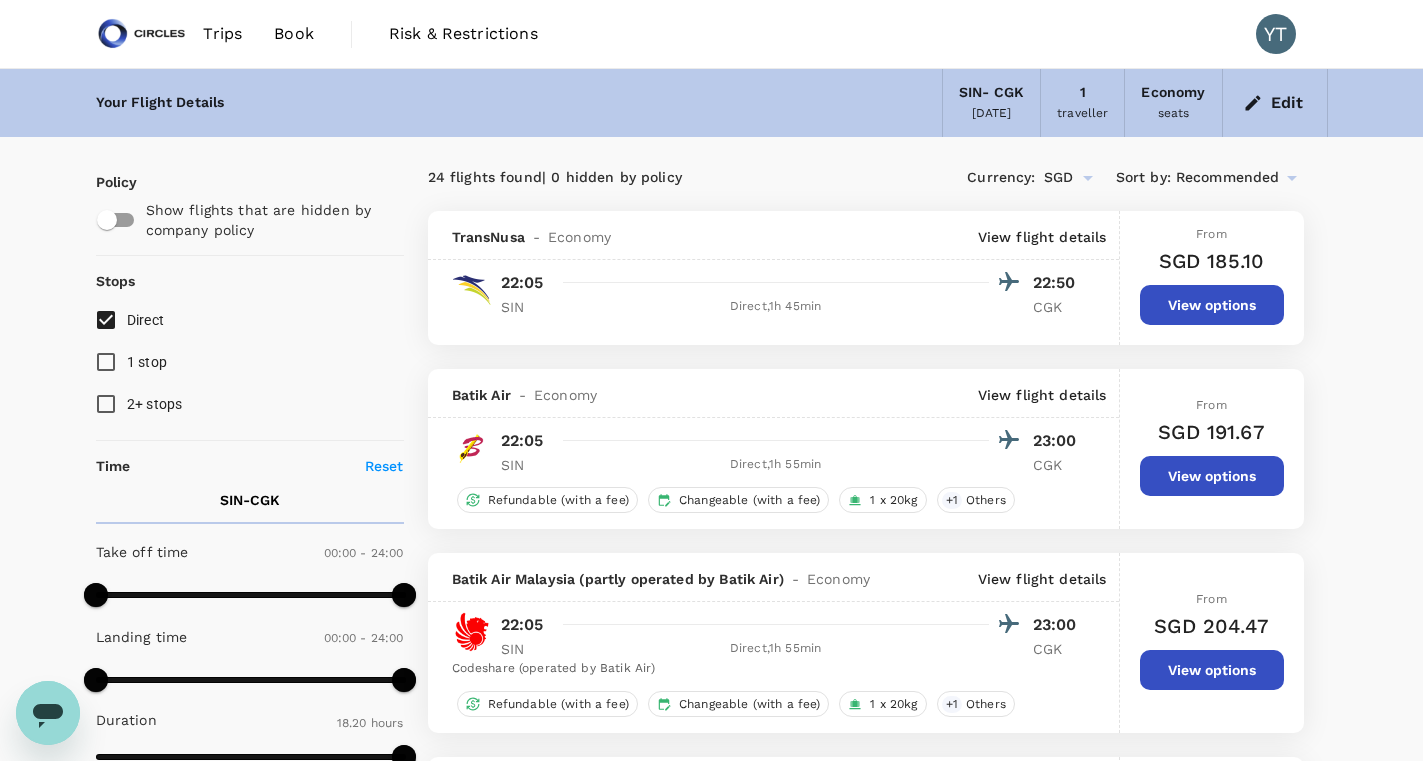 click 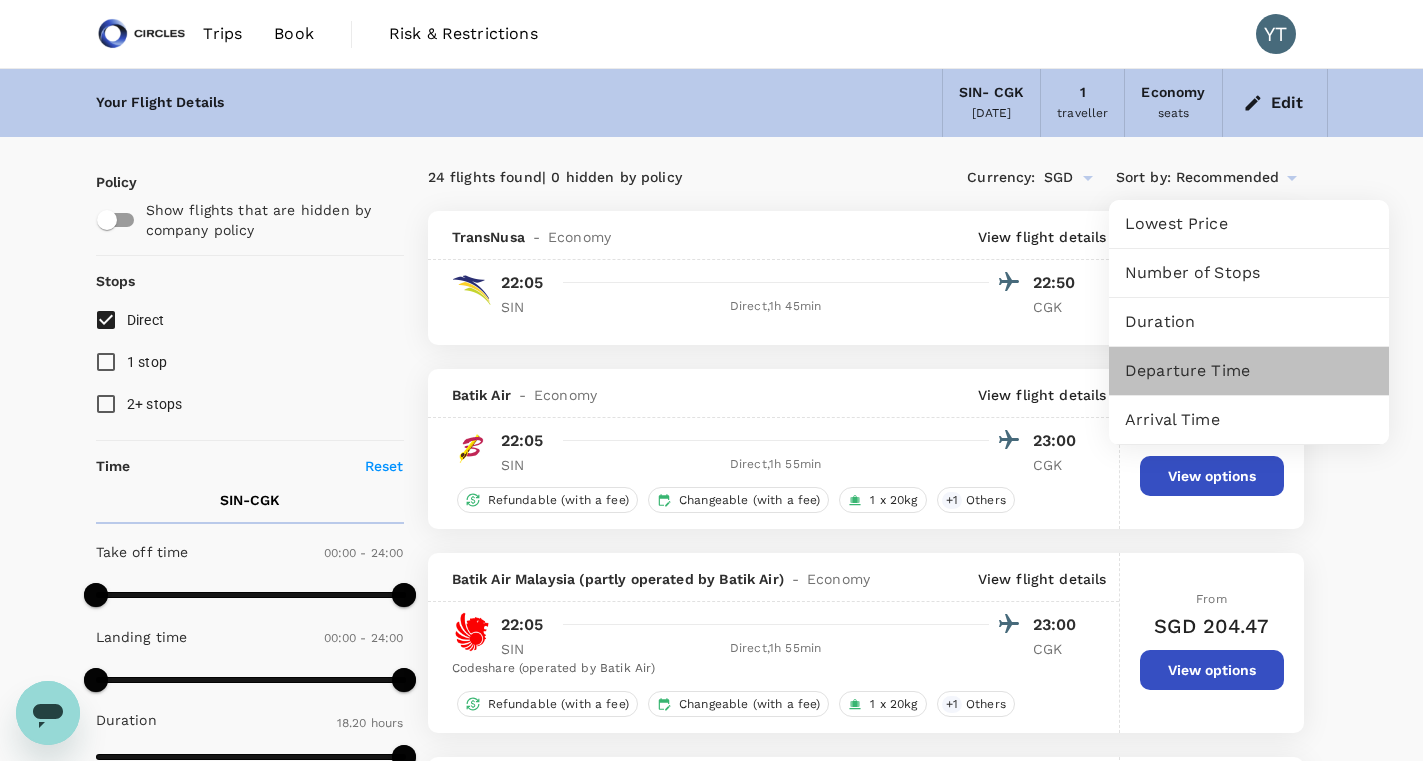 click on "Departure Time" at bounding box center [1249, 371] 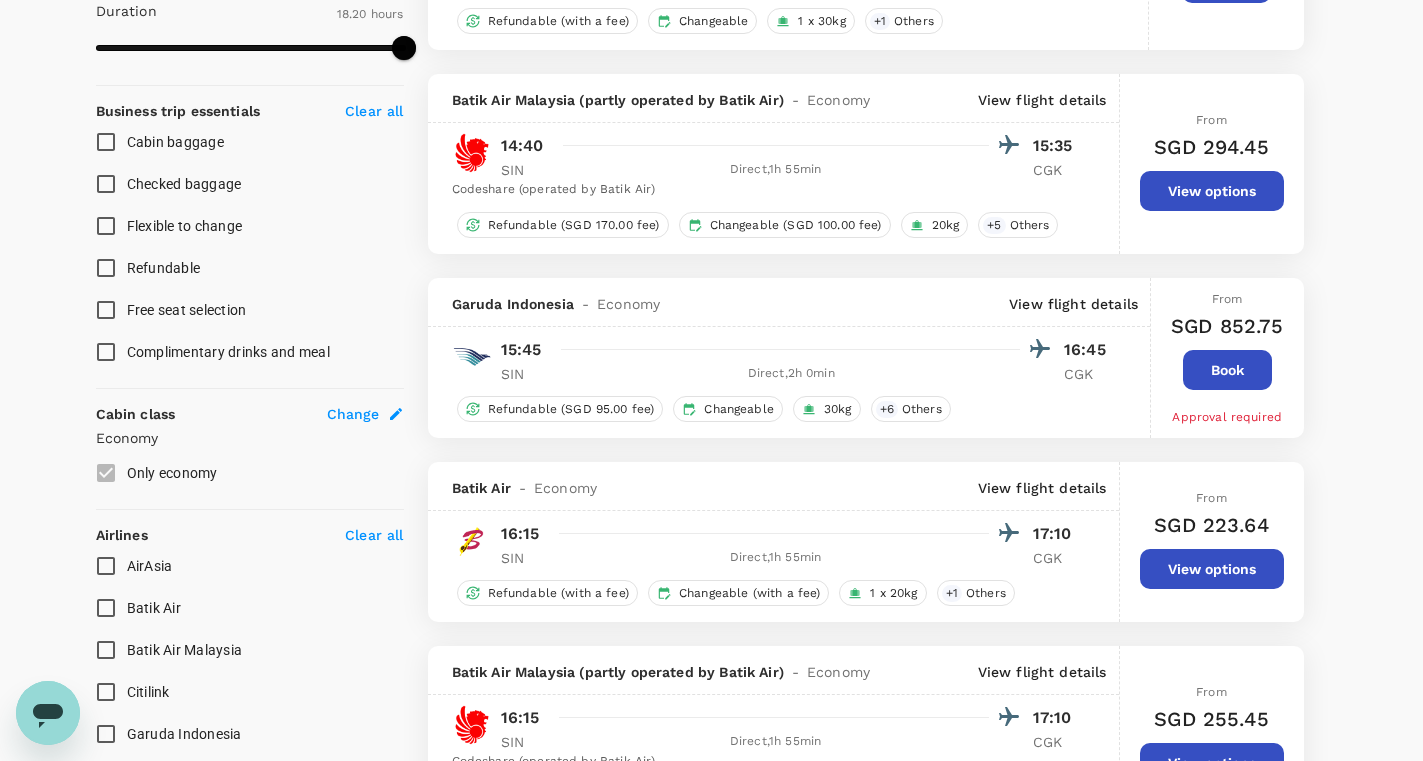 scroll, scrollTop: 0, scrollLeft: 0, axis: both 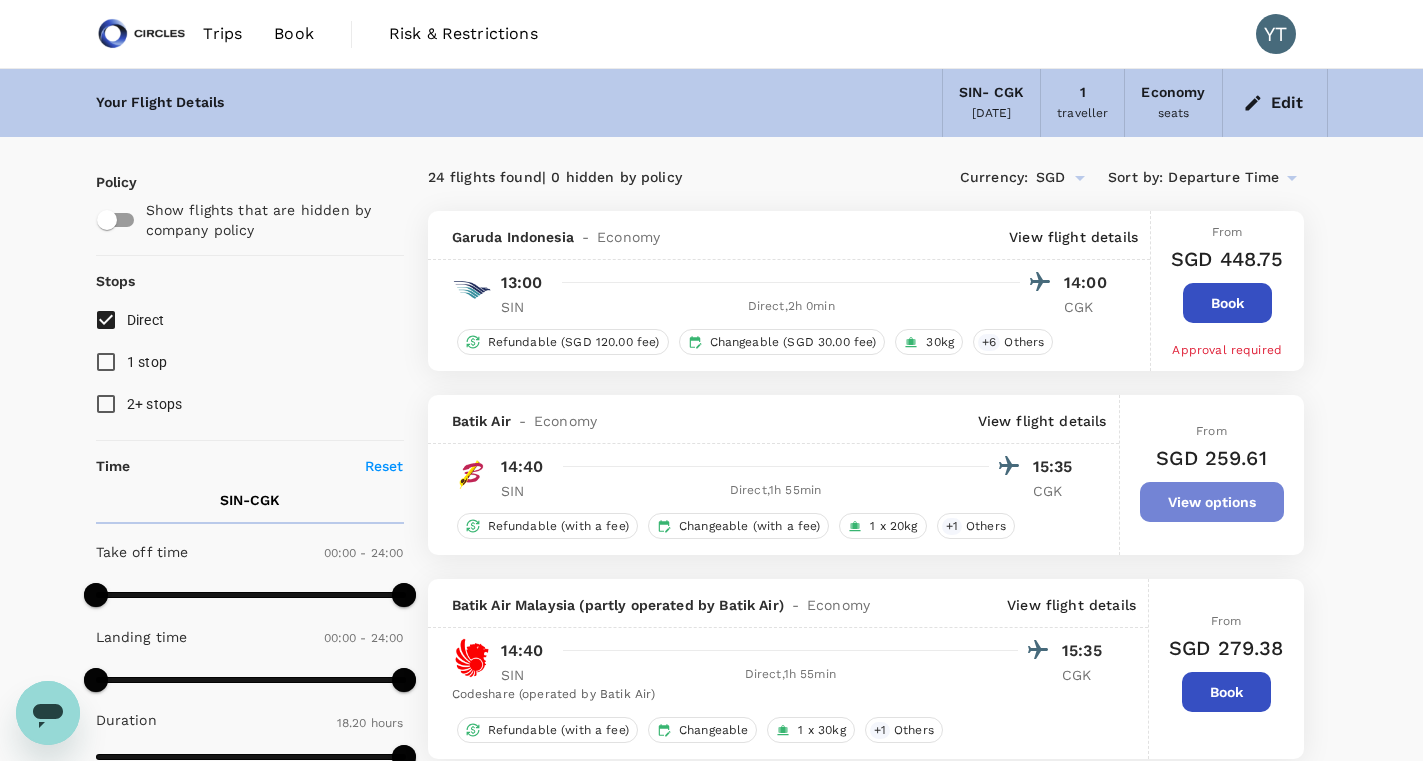 click on "View options" at bounding box center (1212, 502) 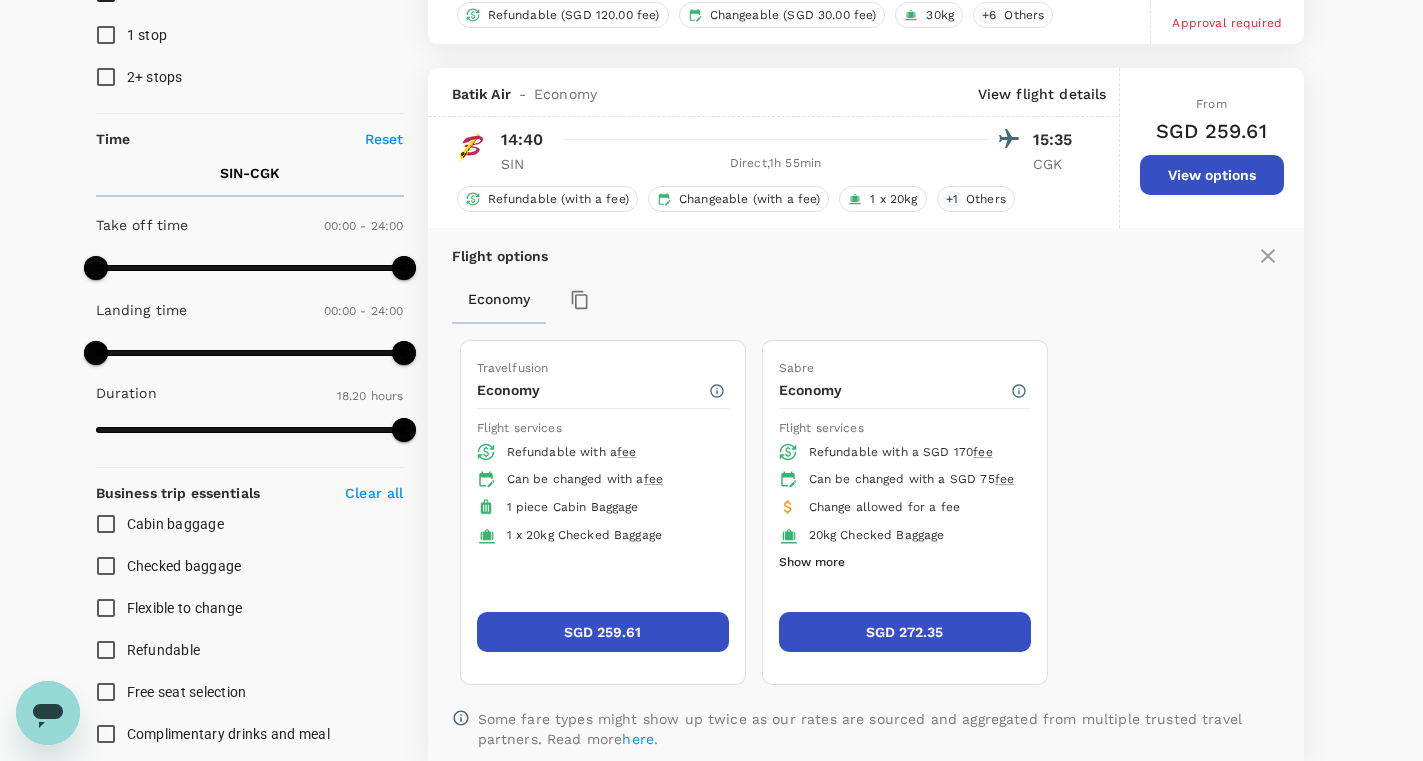 scroll, scrollTop: 395, scrollLeft: 0, axis: vertical 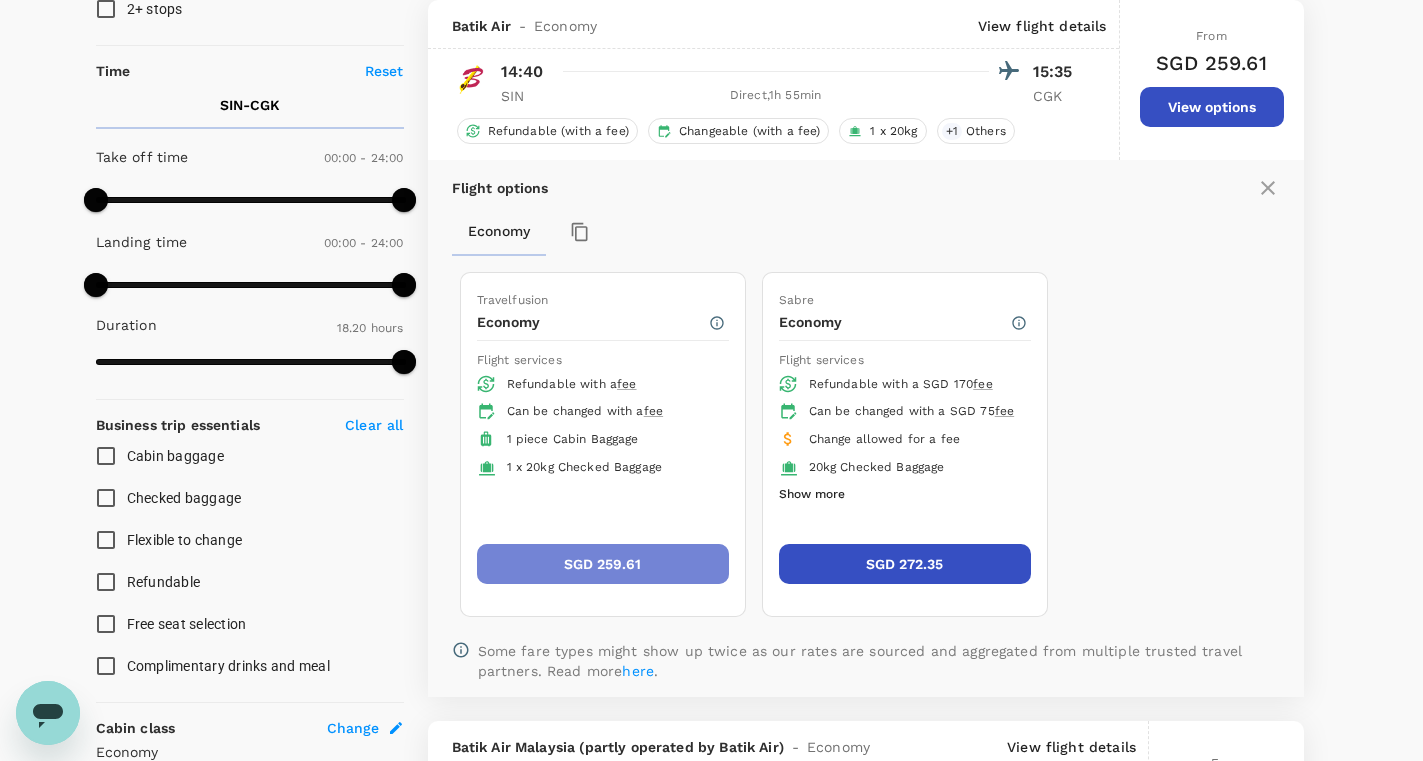 click on "SGD 259.61" at bounding box center [603, 564] 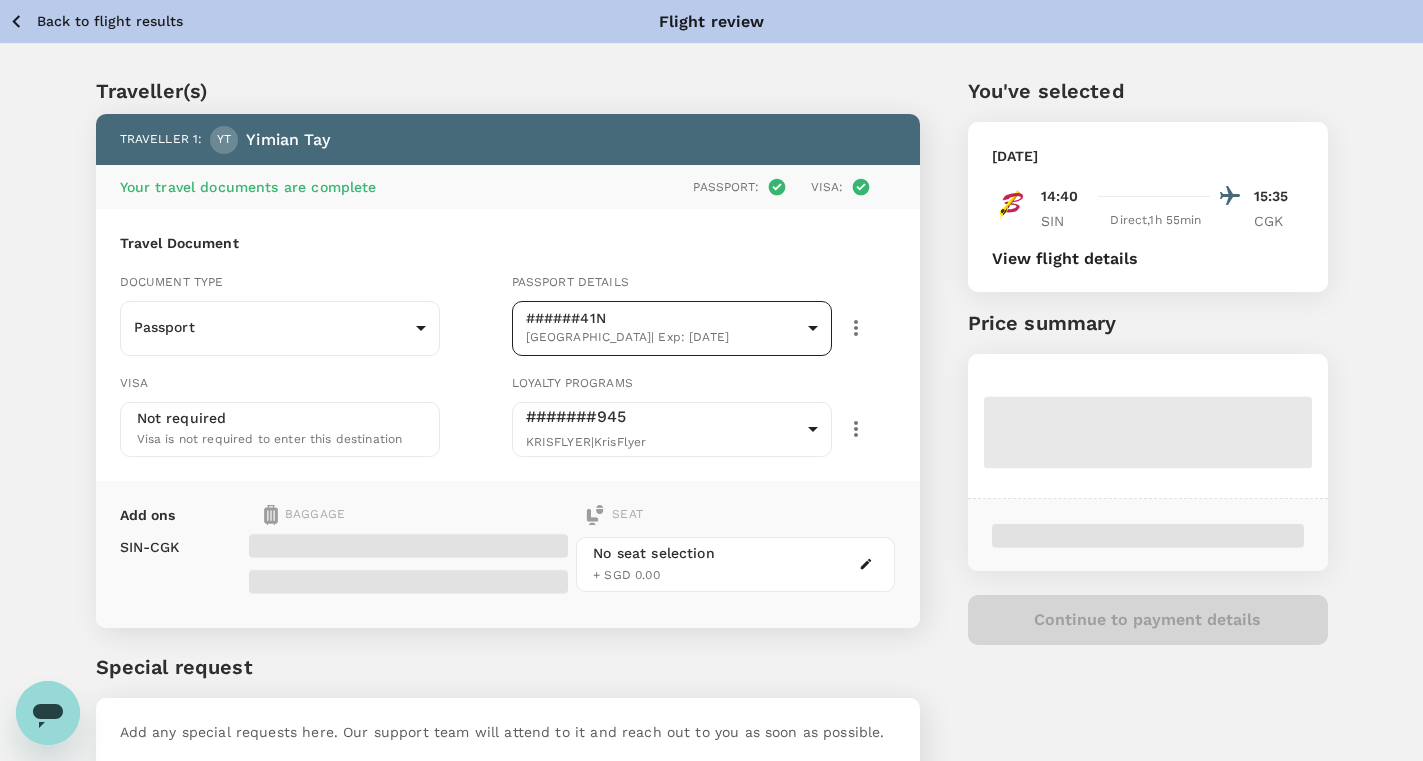scroll, scrollTop: 120, scrollLeft: 0, axis: vertical 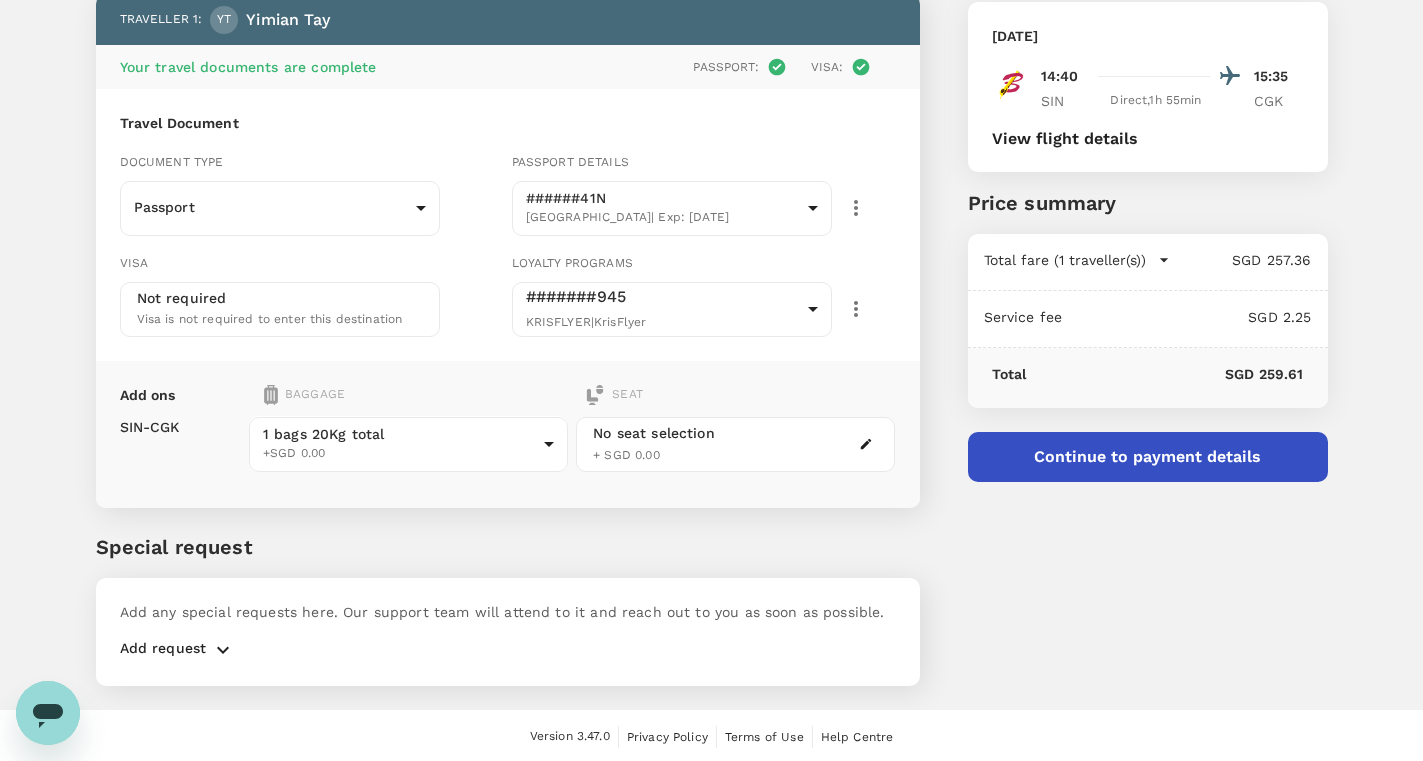 click on "Continue to payment details" at bounding box center [1148, 457] 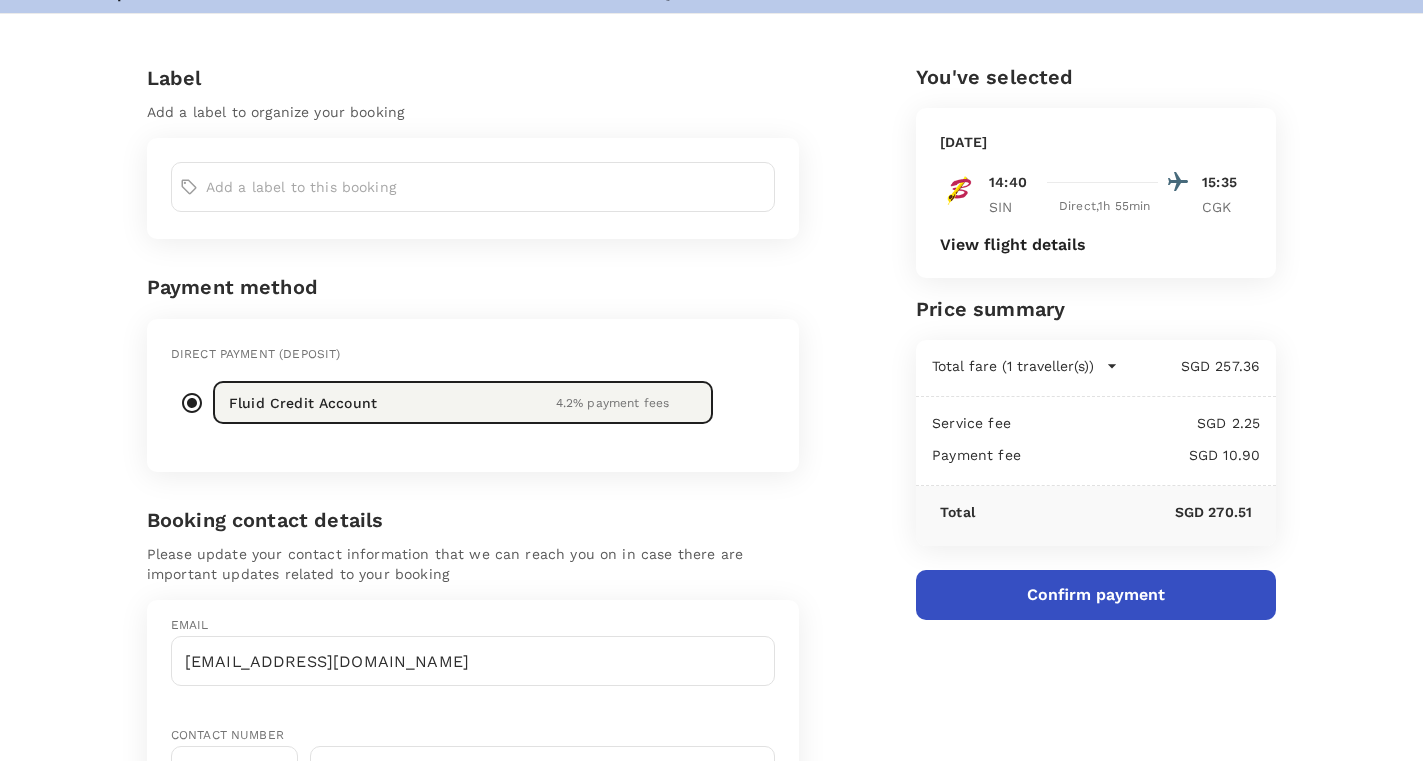 scroll, scrollTop: 12, scrollLeft: 0, axis: vertical 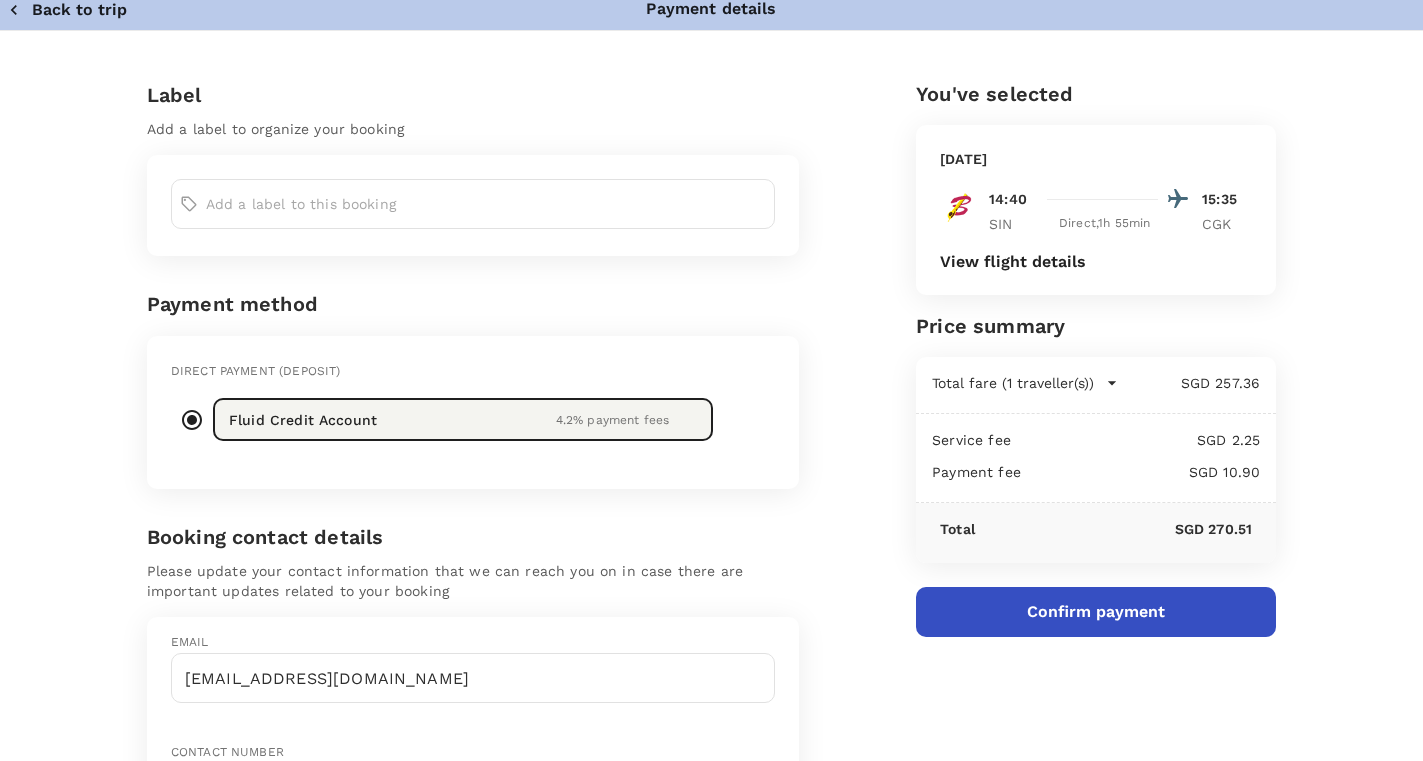 click at bounding box center [486, 204] 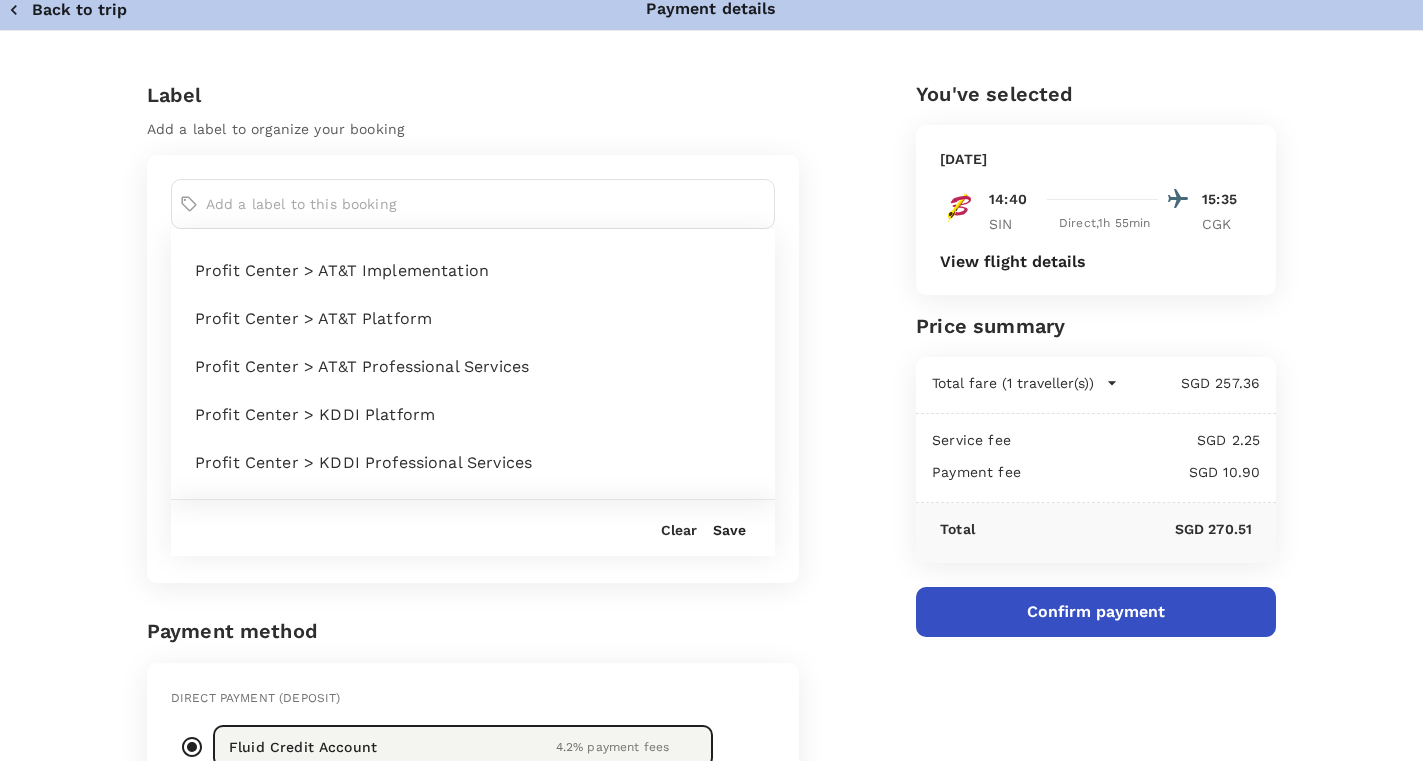 scroll, scrollTop: 0, scrollLeft: 0, axis: both 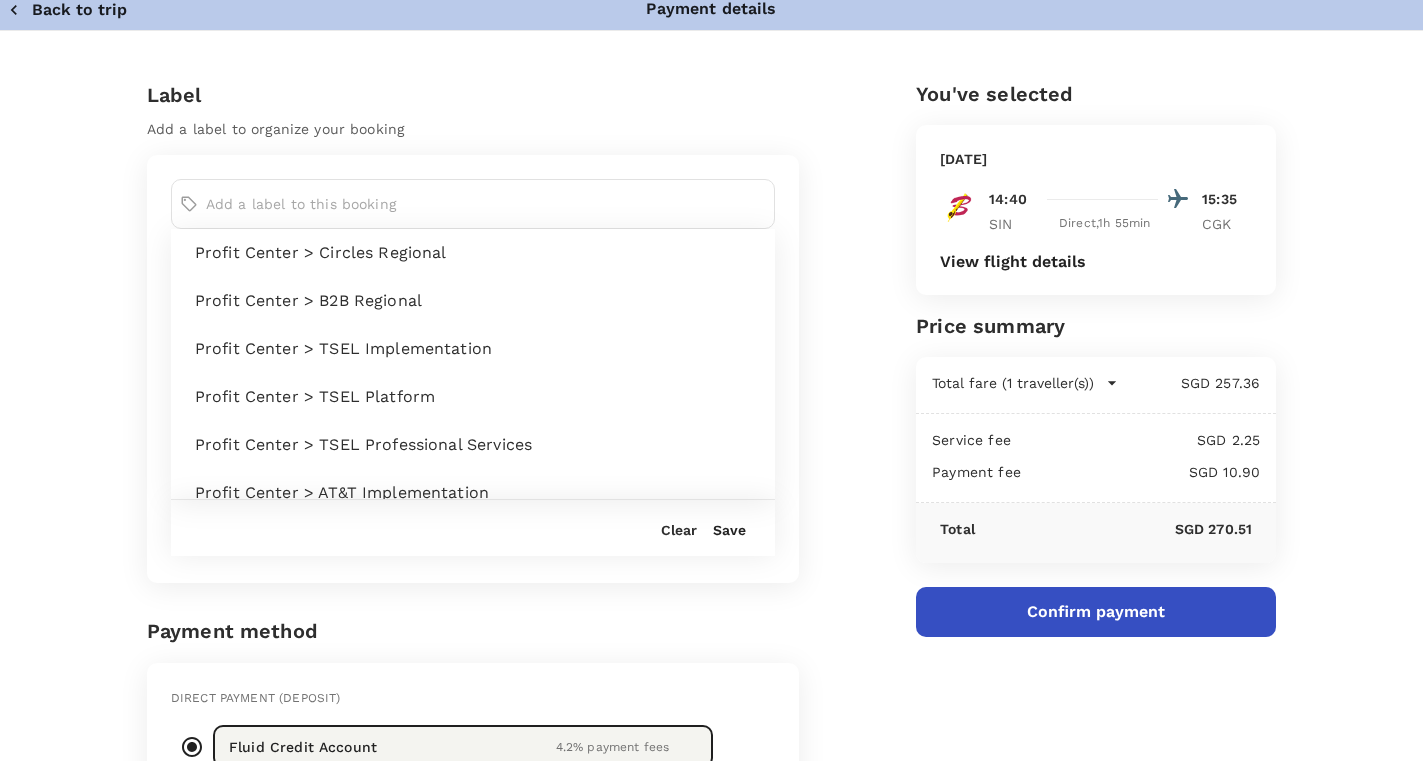 click on "Profit Center > TSEL Implementation" at bounding box center [477, 349] 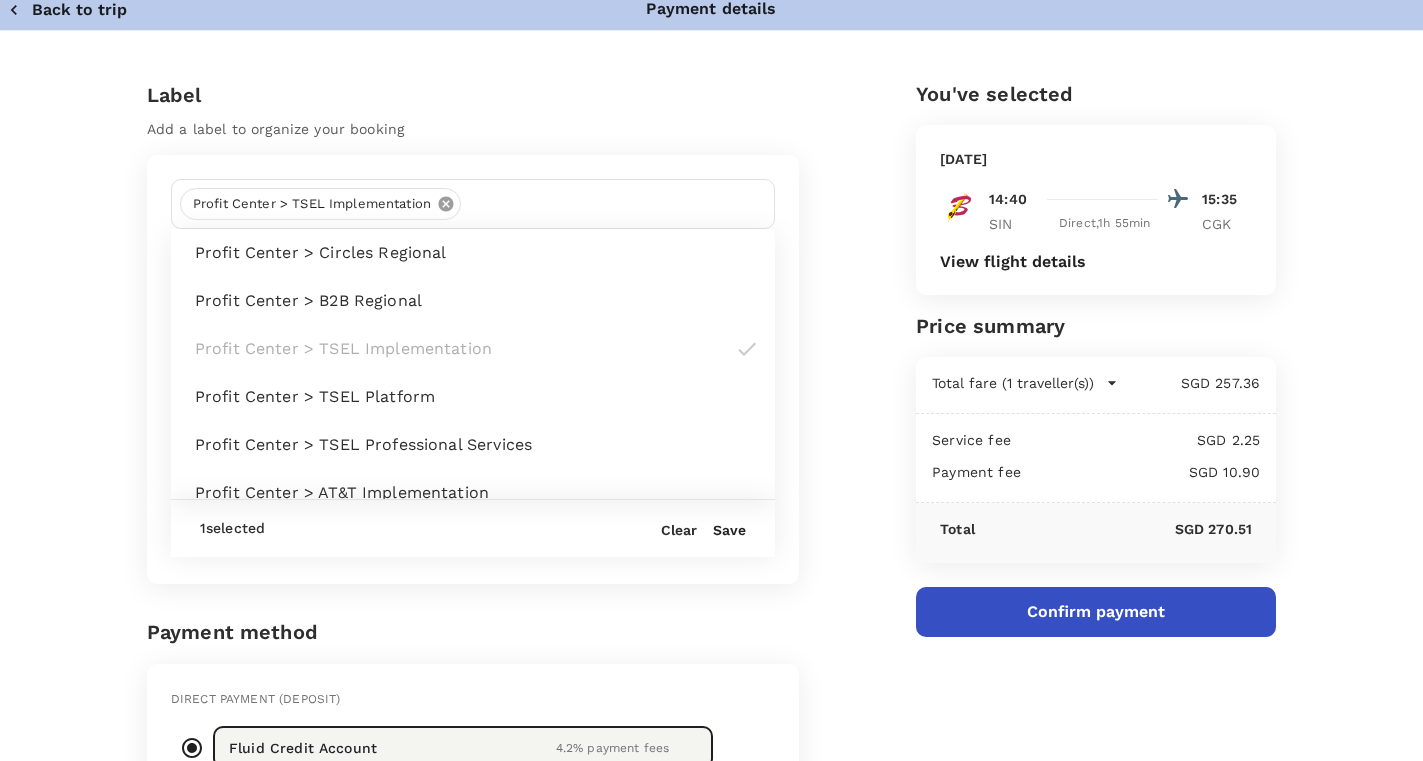 click on "1  selected Clear Save" at bounding box center (473, 528) 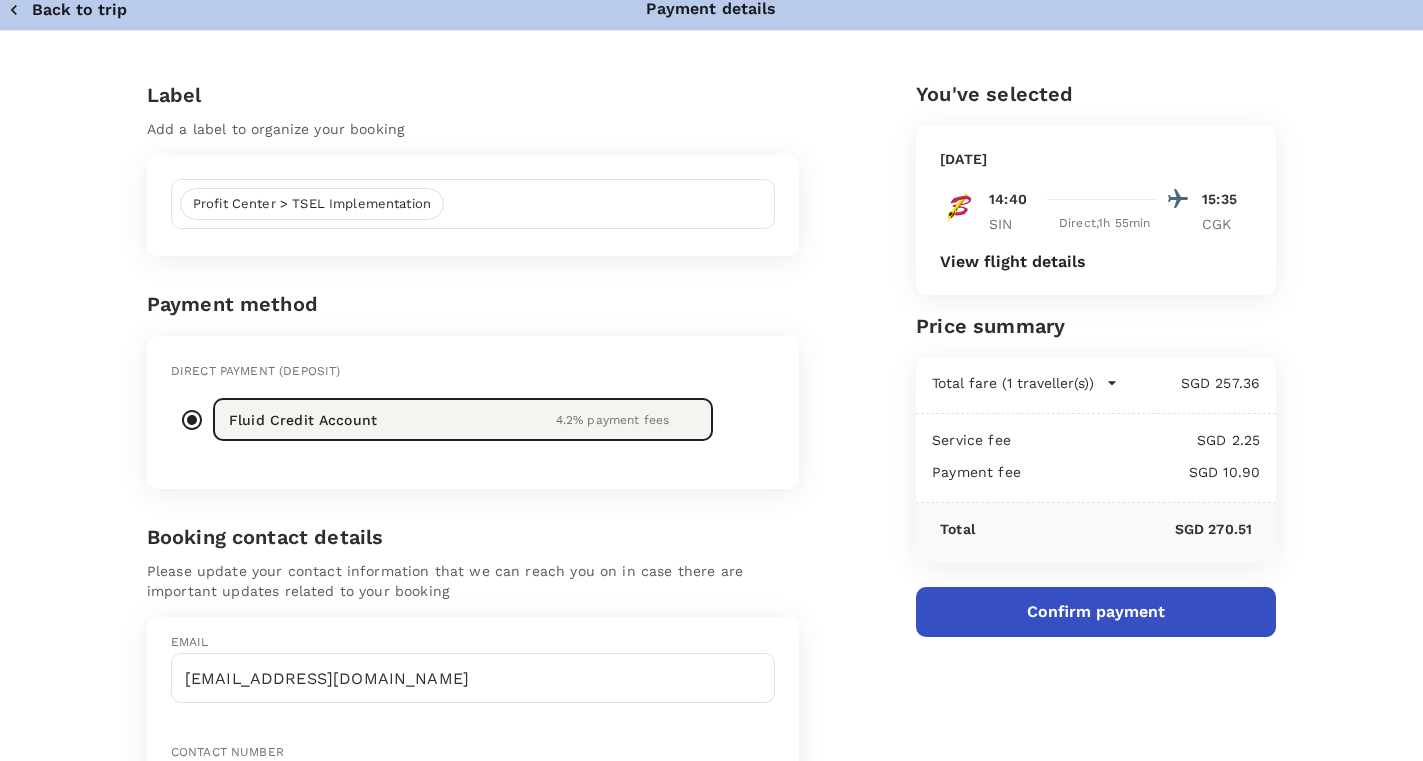 scroll, scrollTop: 170, scrollLeft: 0, axis: vertical 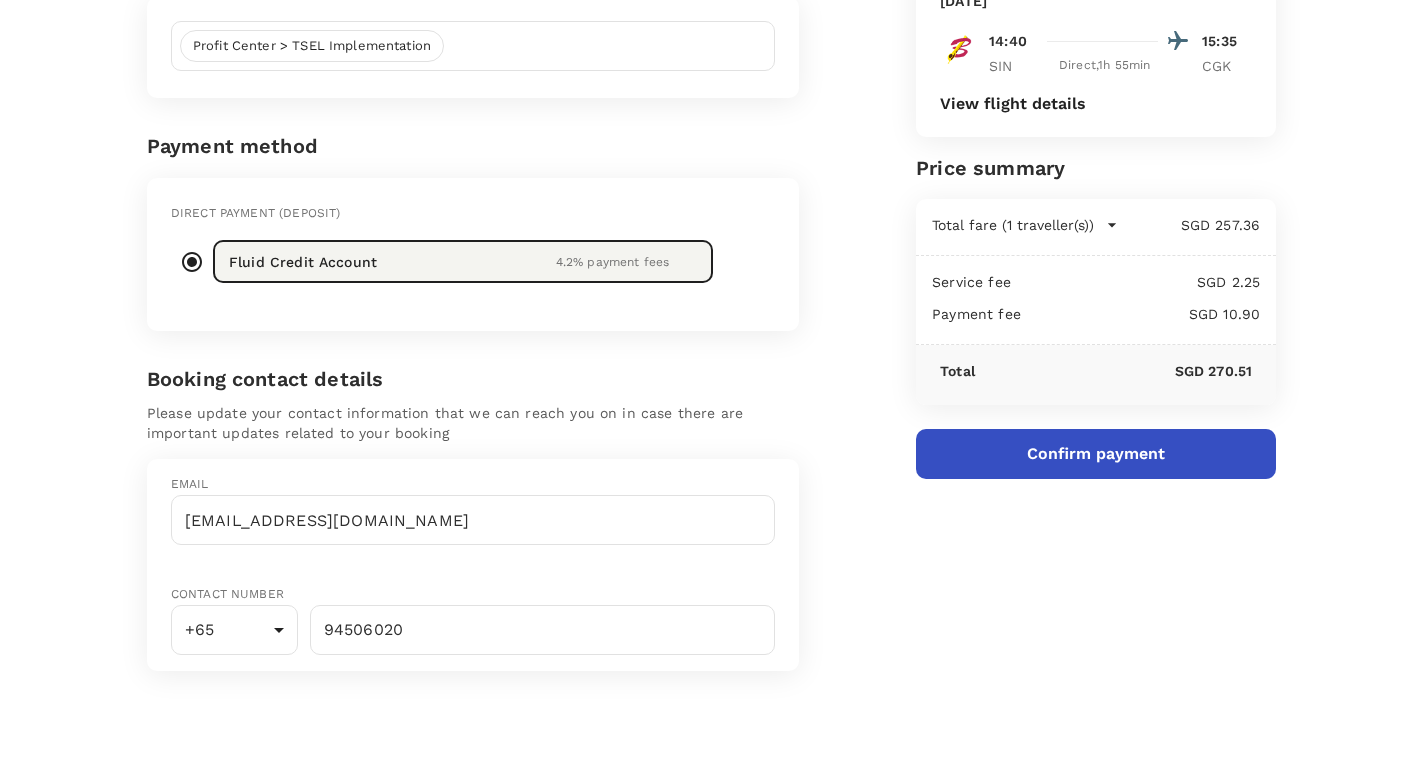 click on "Confirm payment" at bounding box center [1096, 454] 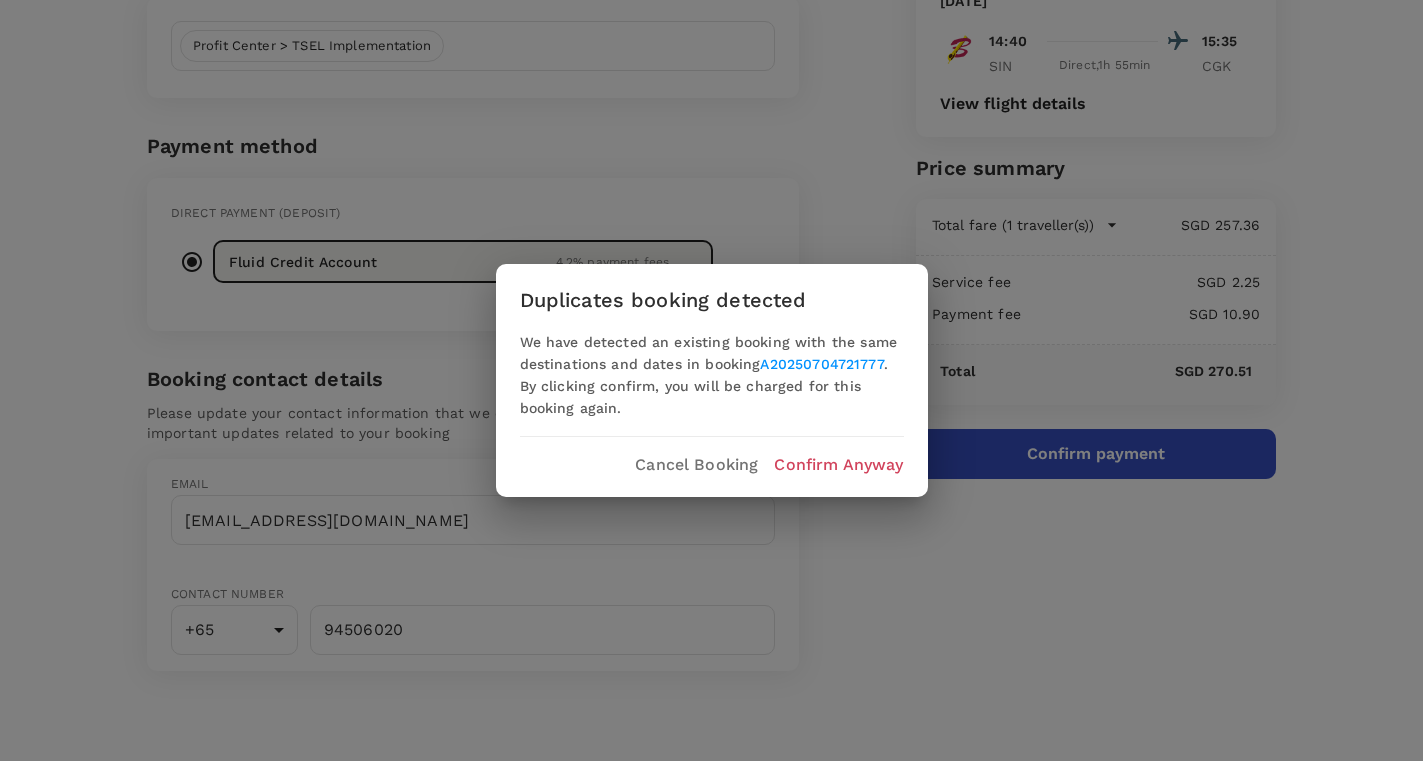 click on "Confirm Anyway" at bounding box center (838, 465) 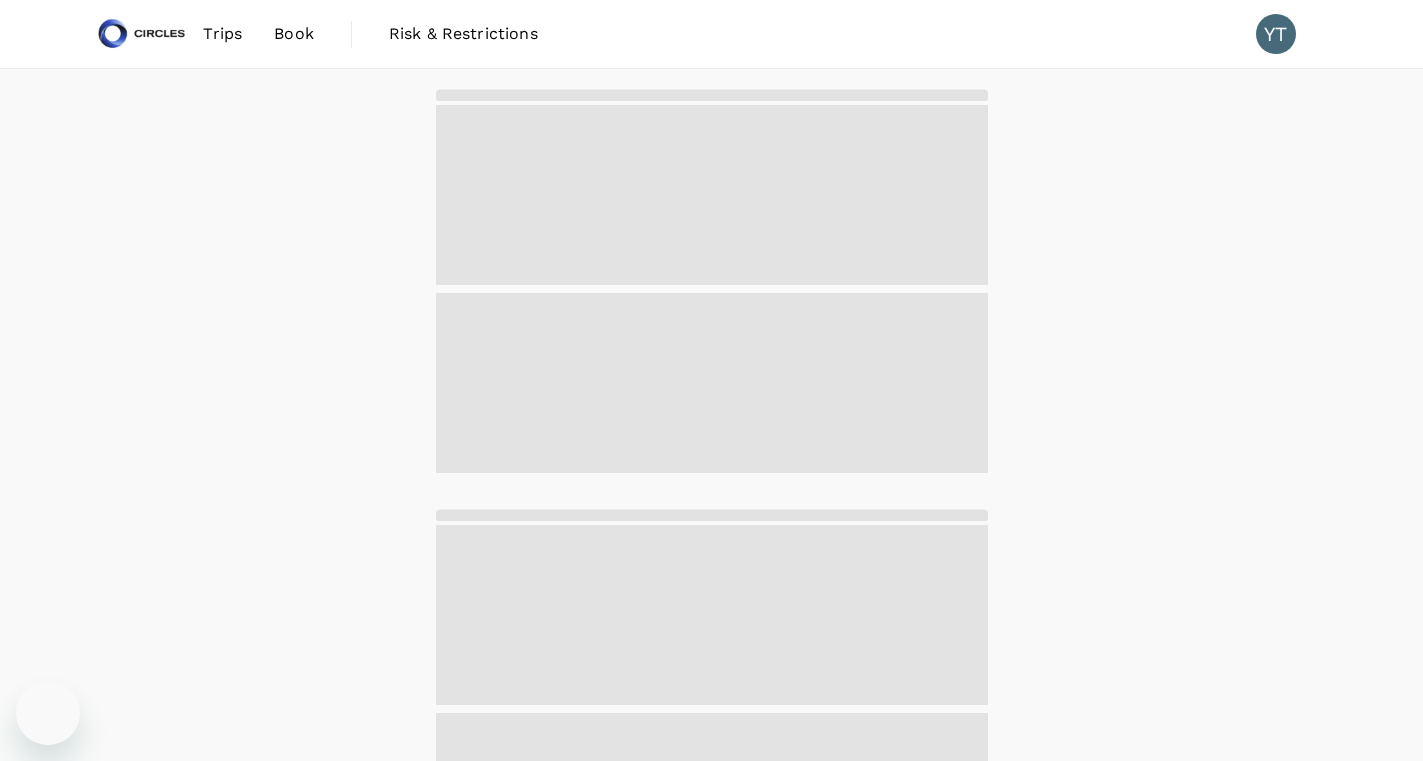 scroll, scrollTop: 0, scrollLeft: 0, axis: both 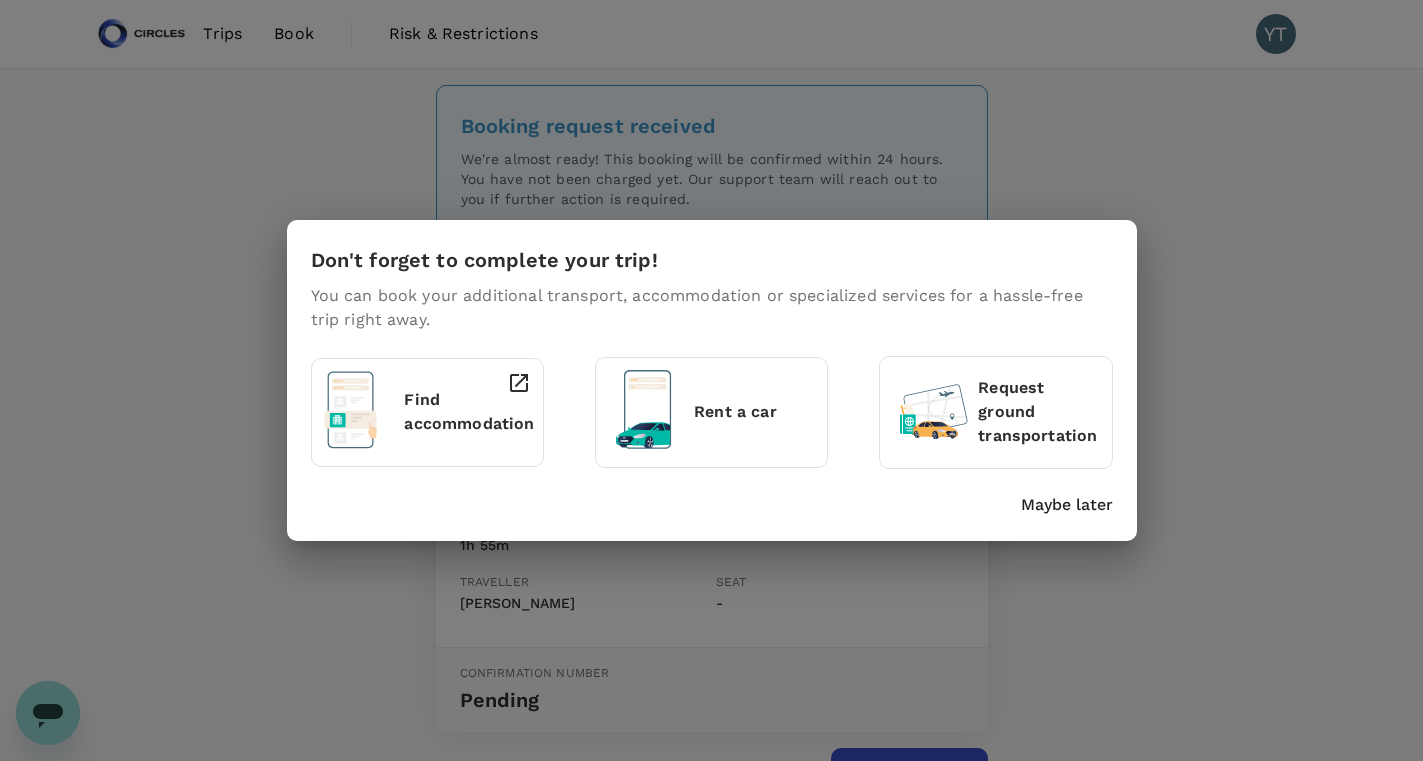 click on "Don't forget to complete your trip! You can book your additional transport, accommodation or specialized services for a hassle-free trip right away. Find accommodation Rent a car Request ground transportation Maybe later" at bounding box center [711, 380] 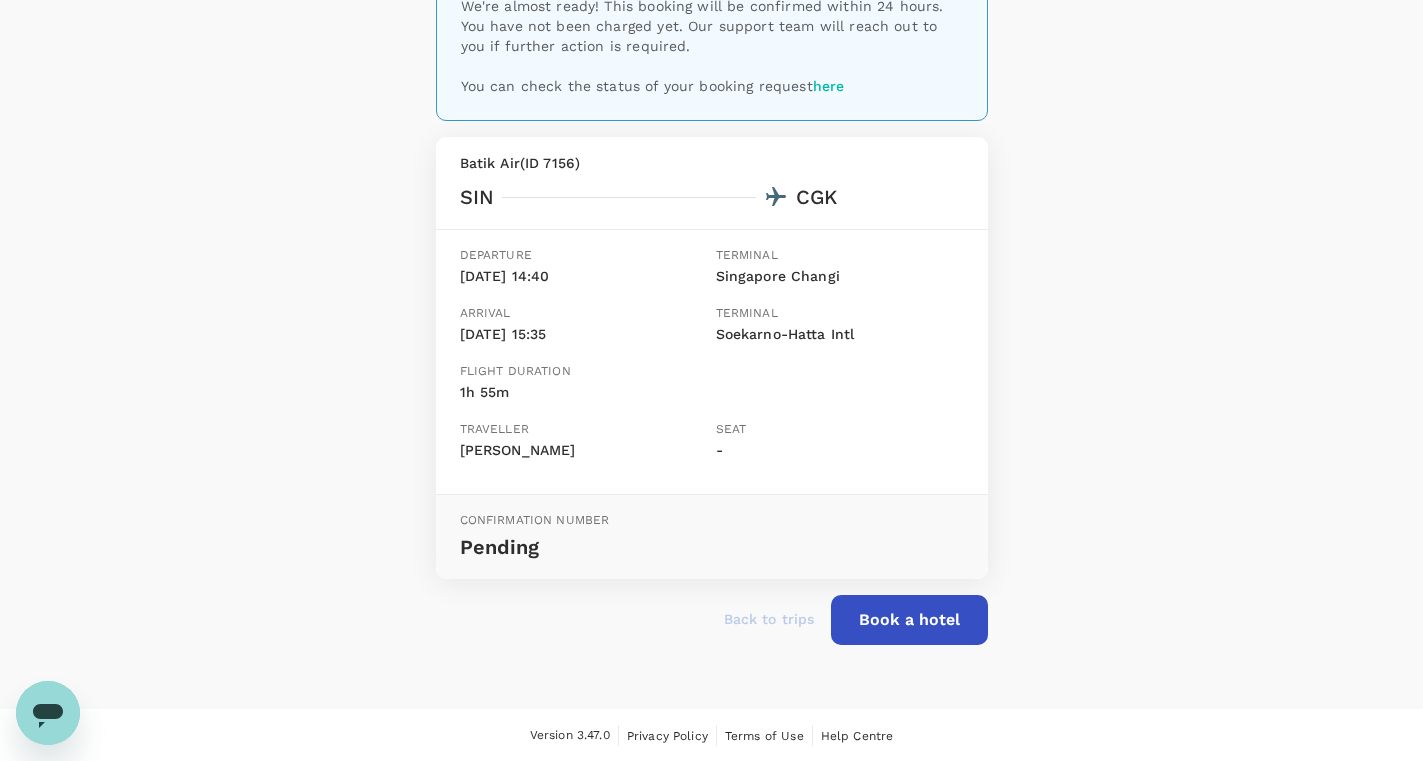 scroll, scrollTop: 0, scrollLeft: 0, axis: both 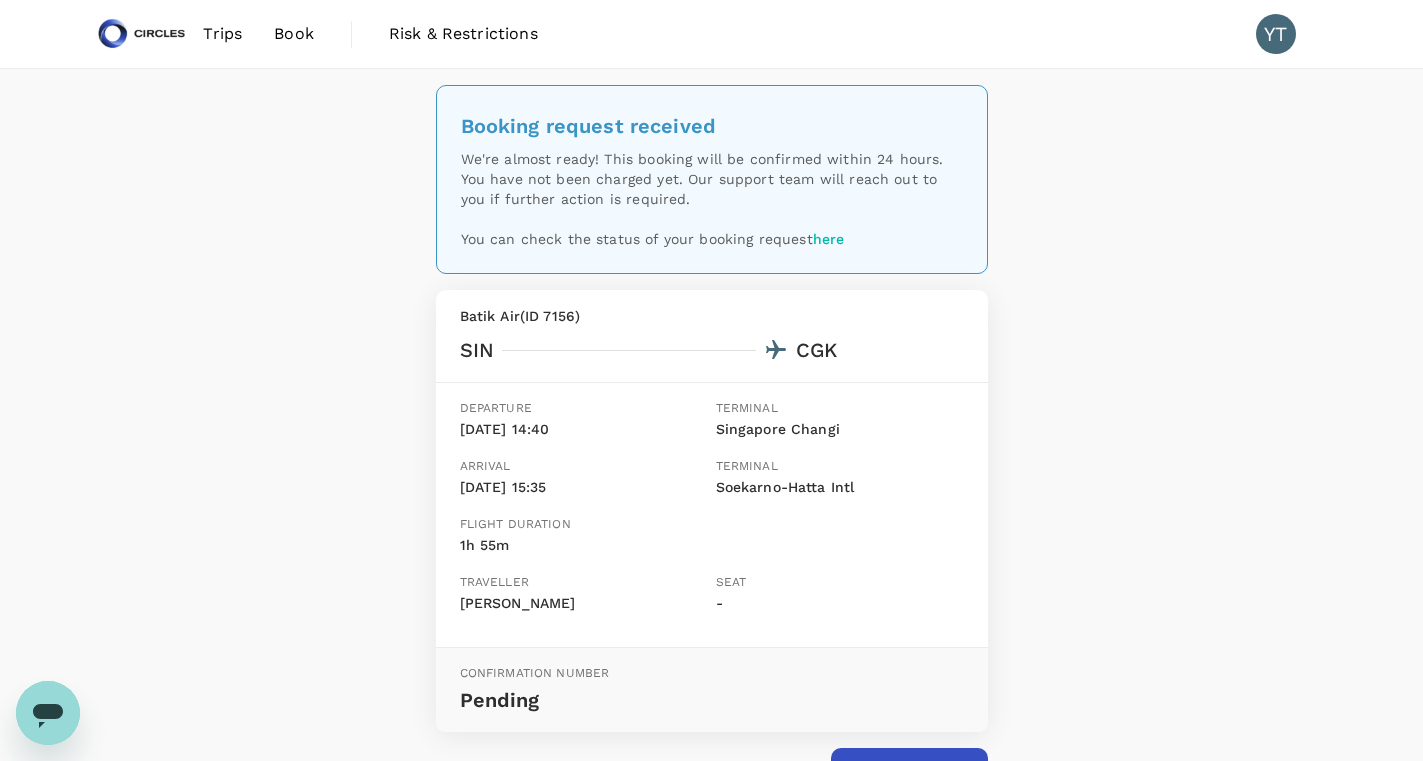 click on "Booking request received We're almost ready! This booking will be confirmed within 24 hours. You have not been charged yet. Our support team will reach out to you if further action is required. You can check the status of your booking request  here Batik Air  ( ID   7156 ) SIN CGK Departure 15 Jul, 14:40 Terminal Singapore Changi   Arrival 15 Jul, 15:35 Terminal Soekarno-Hatta Intl   Flight duration 1h 55m Traveller Yimian Tay Seat - Confirmation number Pending Back to trips Book a hotel" at bounding box center (711, 465) 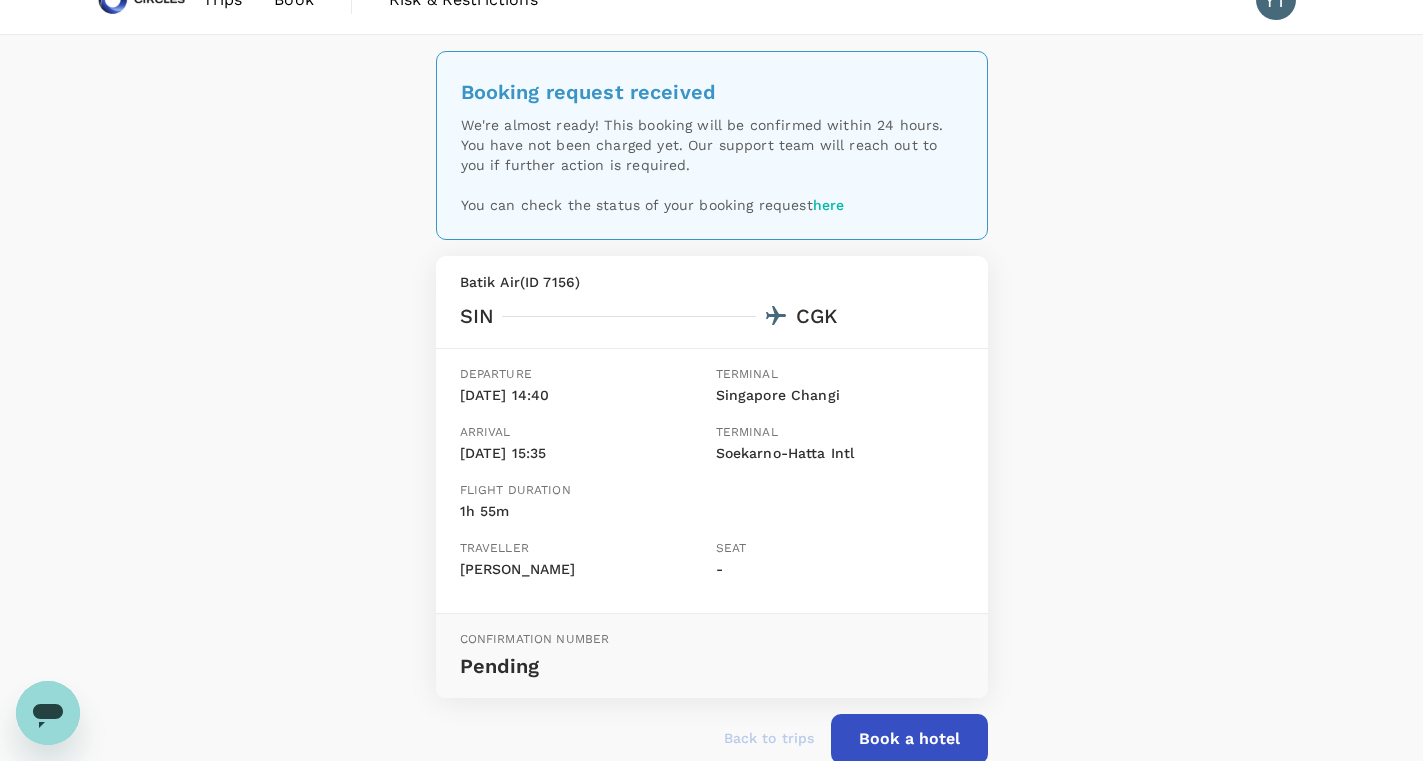 scroll, scrollTop: 0, scrollLeft: 0, axis: both 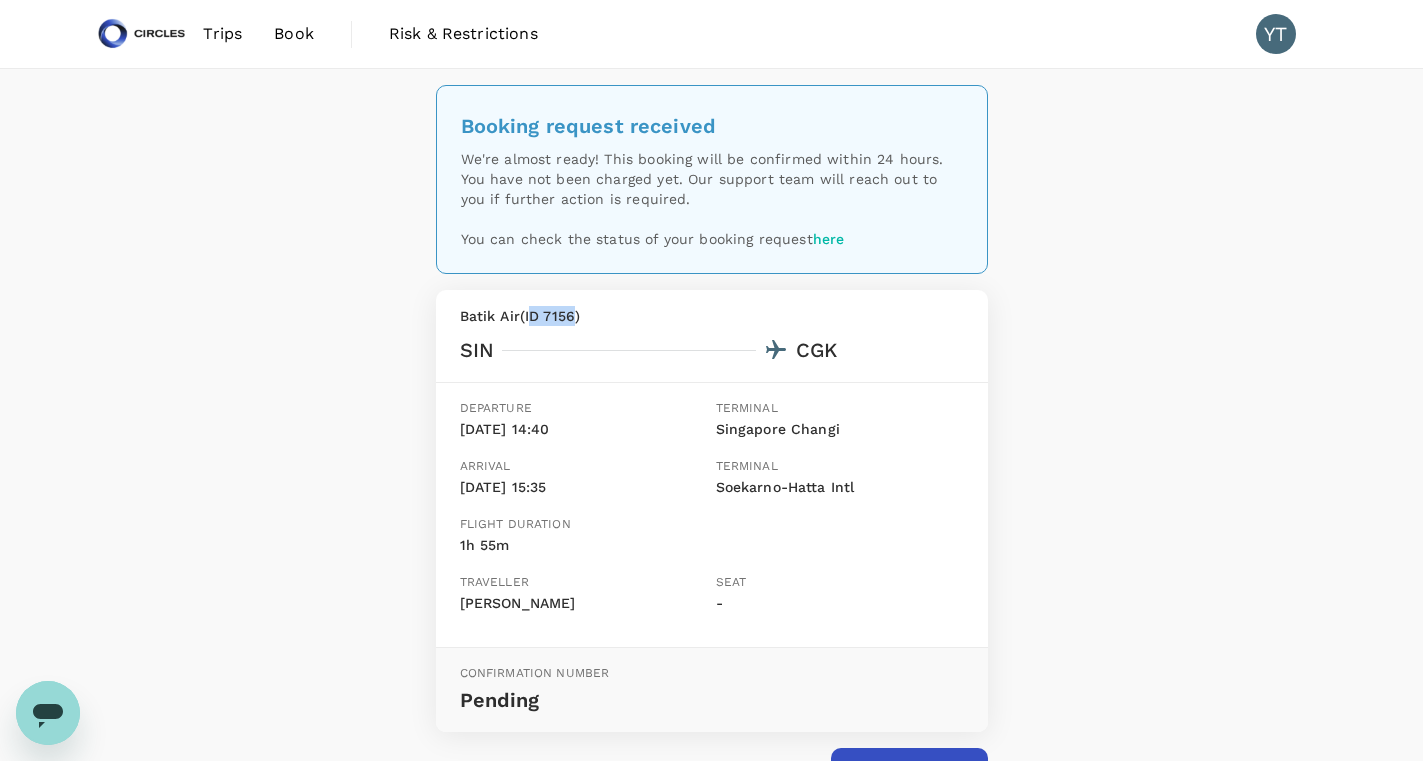 drag, startPoint x: 578, startPoint y: 314, endPoint x: 532, endPoint y: 315, distance: 46.010868 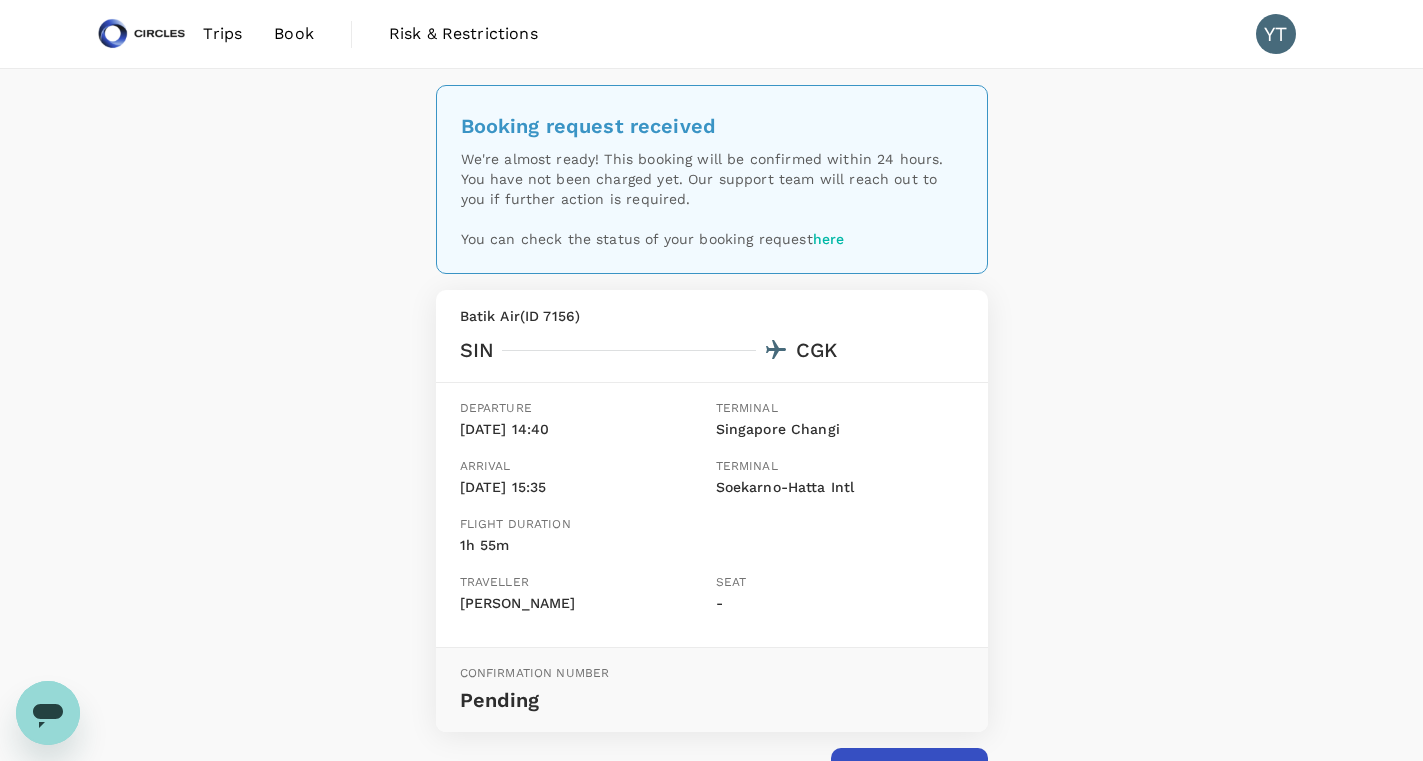 click on "Booking request received We're almost ready! This booking will be confirmed within 24 hours. You have not been charged yet. Our support team will reach out to you if further action is required. You can check the status of your booking request  here Batik Air  ( ID   7156 ) SIN CGK Departure 15 Jul, 14:40 Terminal Singapore Changi   Arrival 15 Jul, 15:35 Terminal Soekarno-Hatta Intl   Flight duration 1h 55m Traveller Yimian Tay Seat - Confirmation number Pending Back to trips Book a hotel" at bounding box center (711, 465) 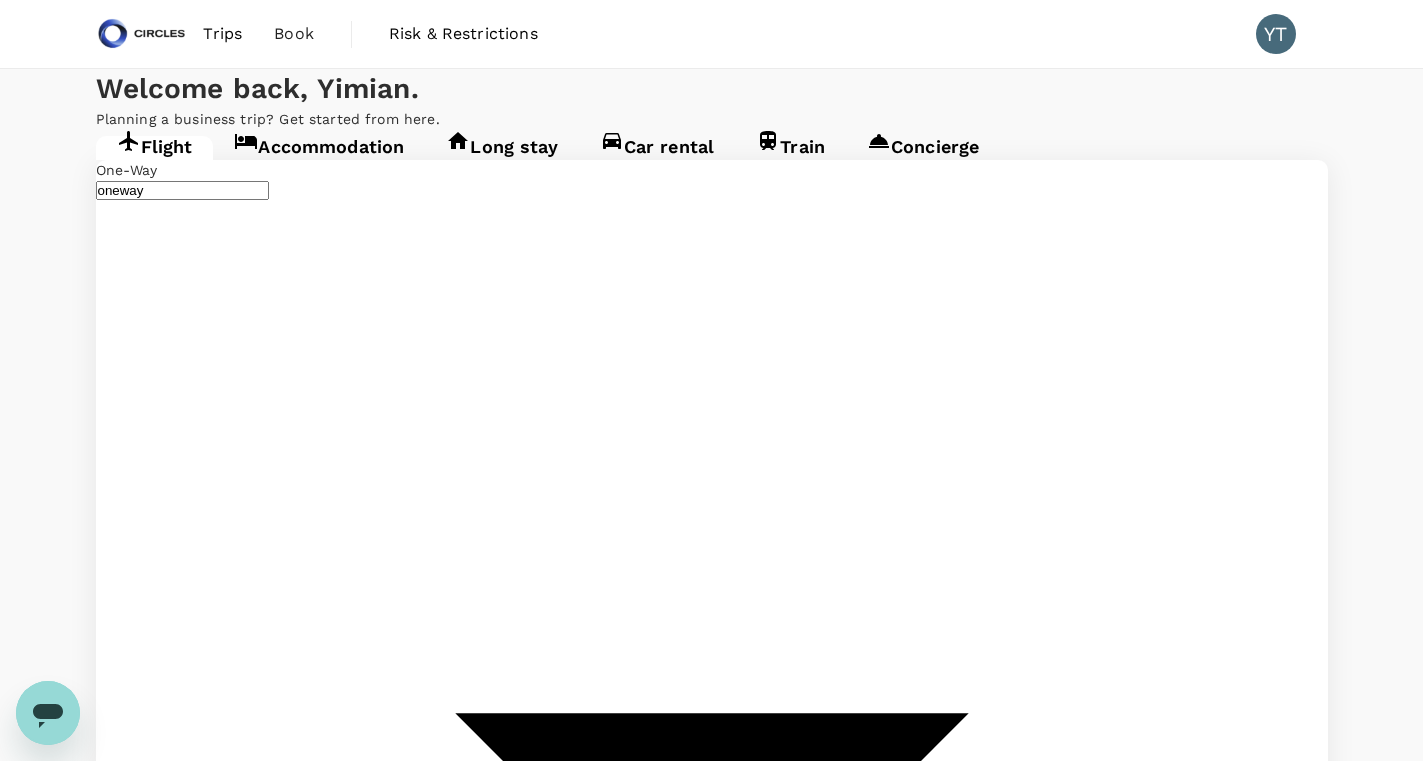 type on "undefined, undefined (any)" 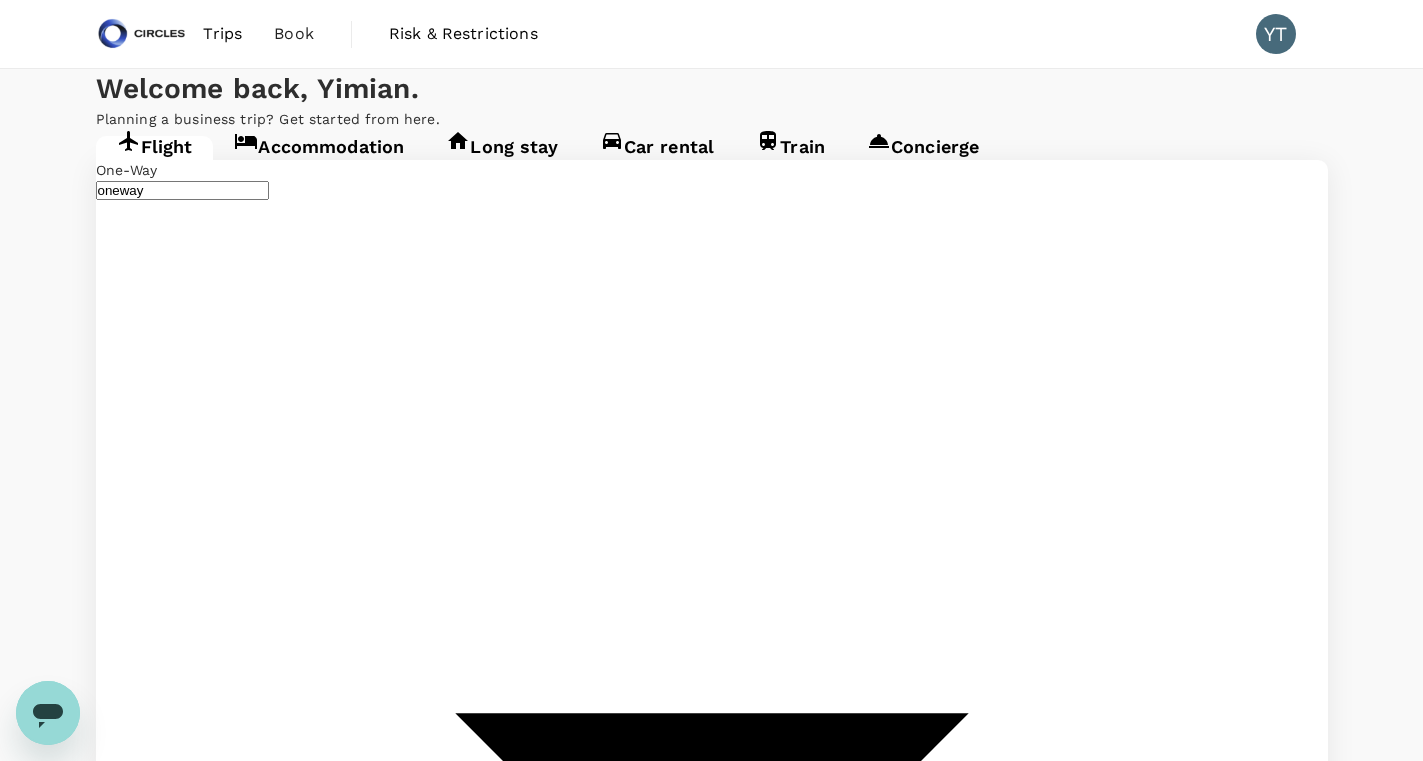 type 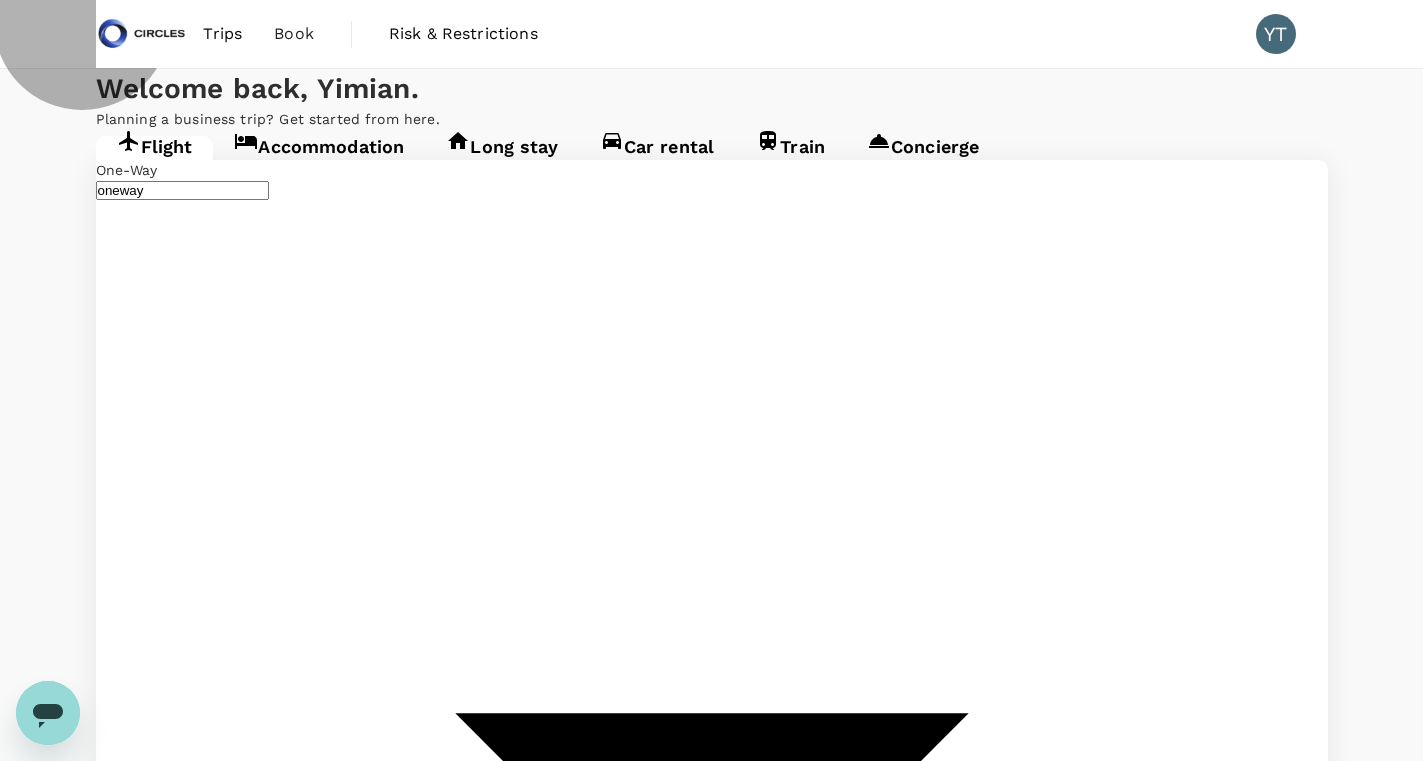click on "Find flights" at bounding box center [130, 4534] 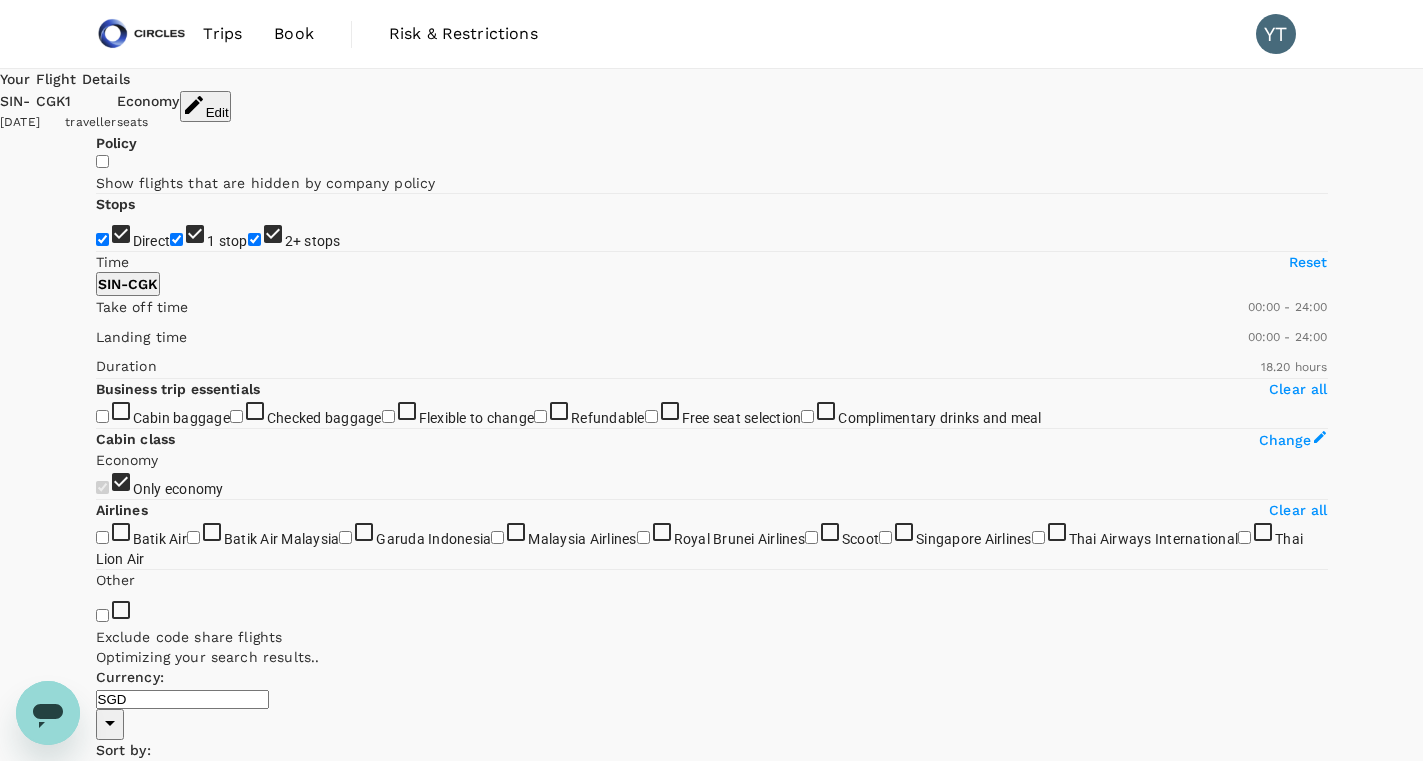 click on "1 stop" at bounding box center (227, 241) 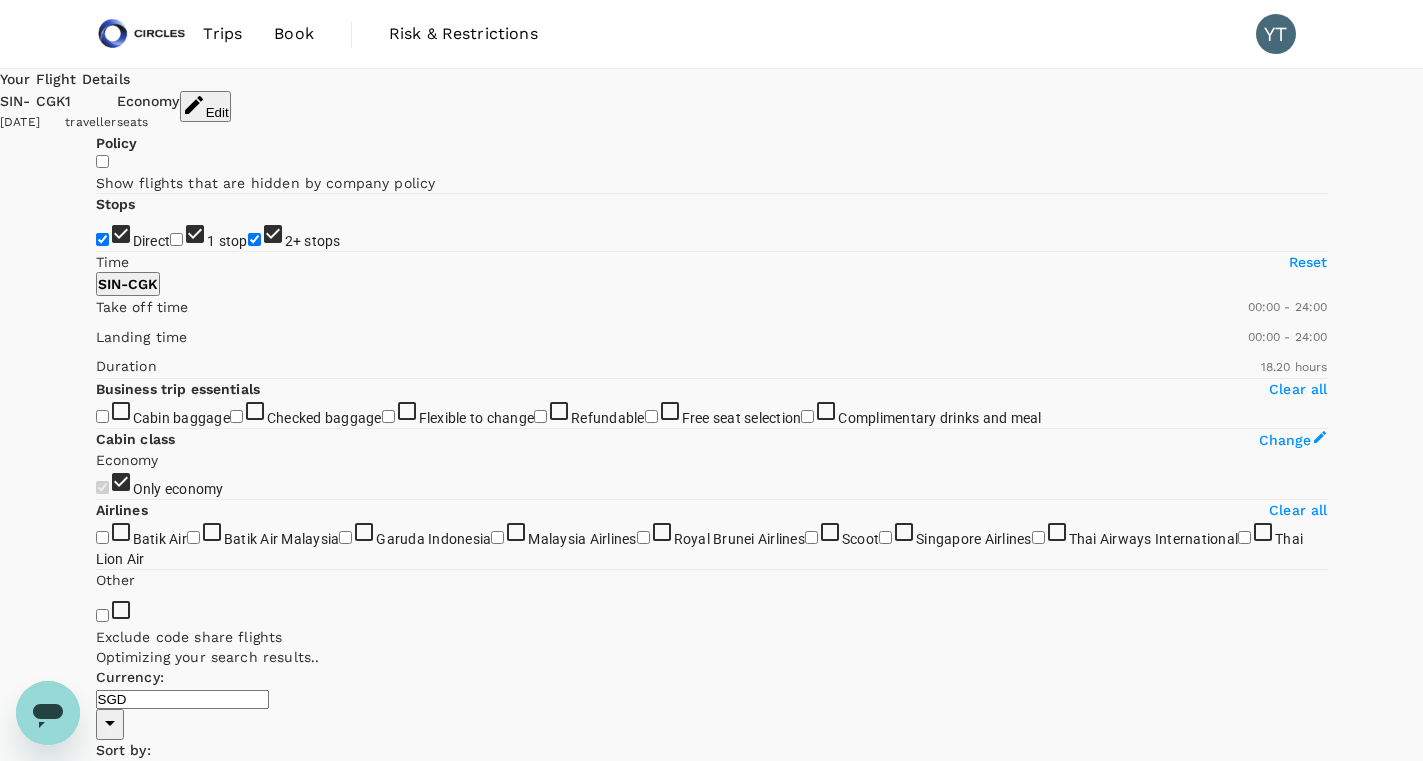 checkbox on "false" 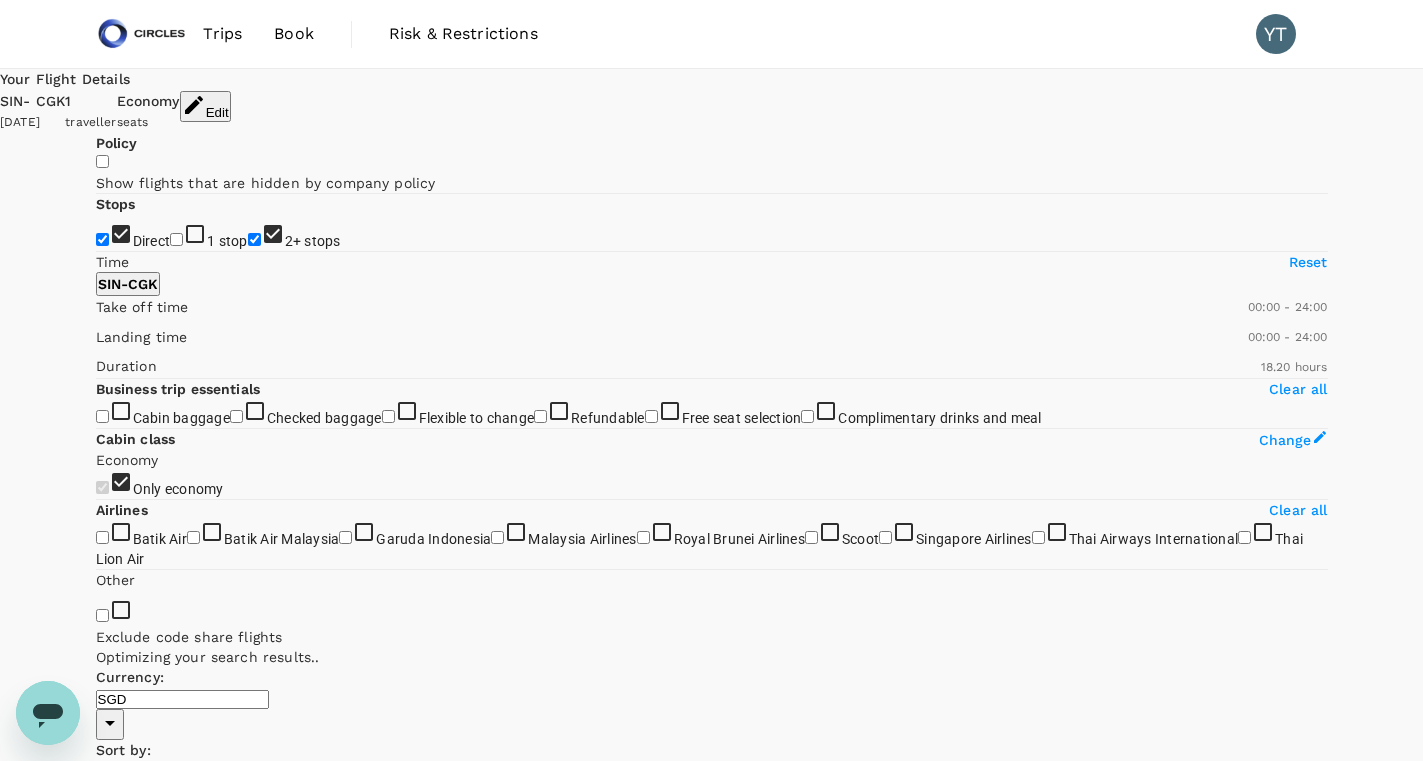 click on "2+ stops" at bounding box center [313, 241] 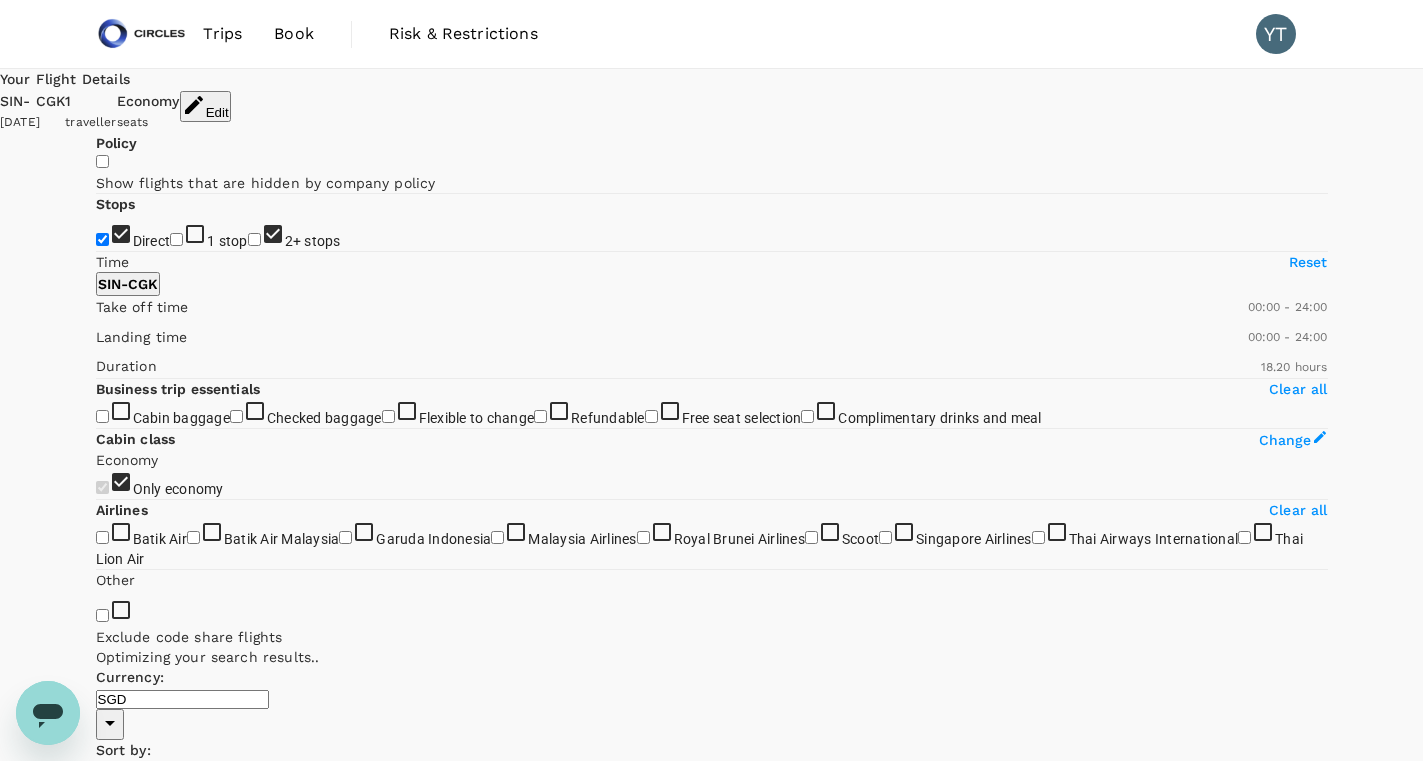 checkbox on "false" 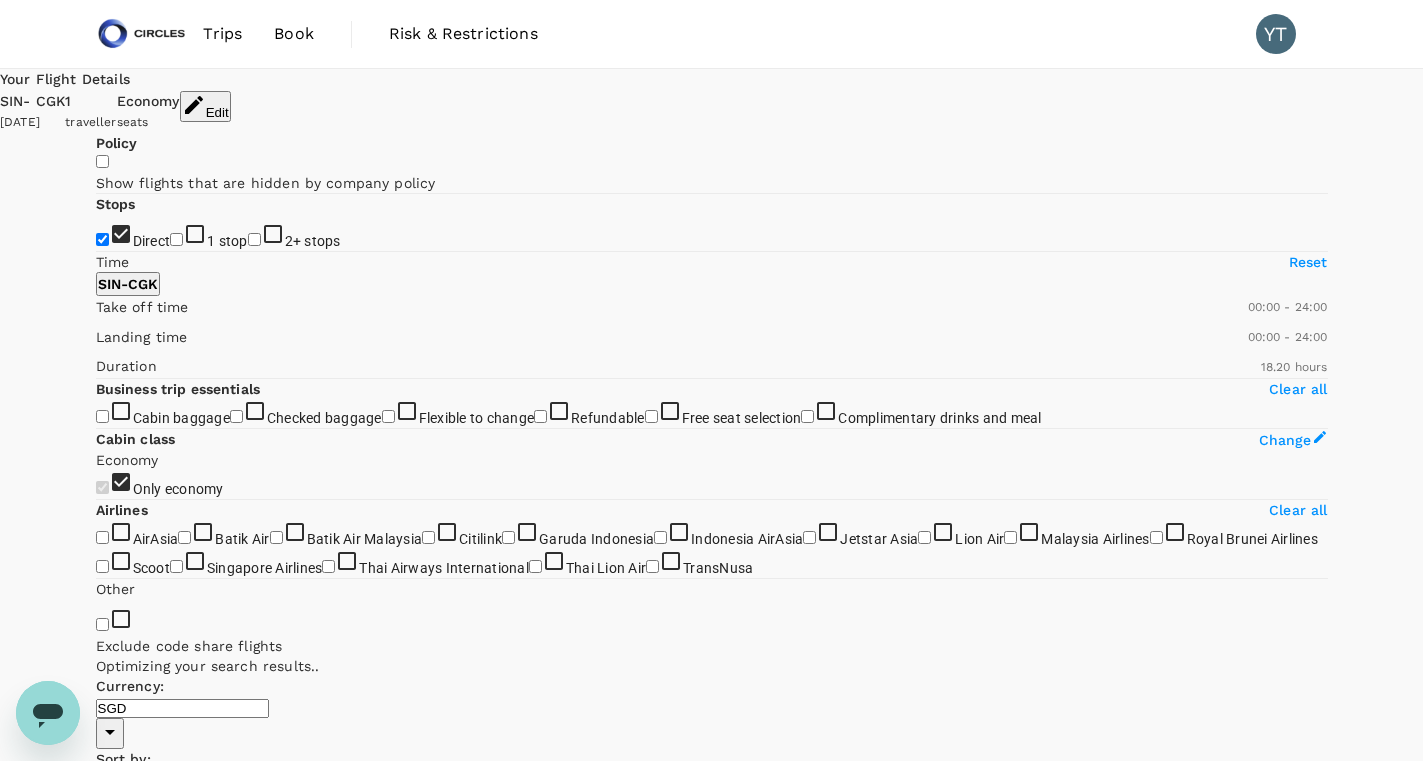 click 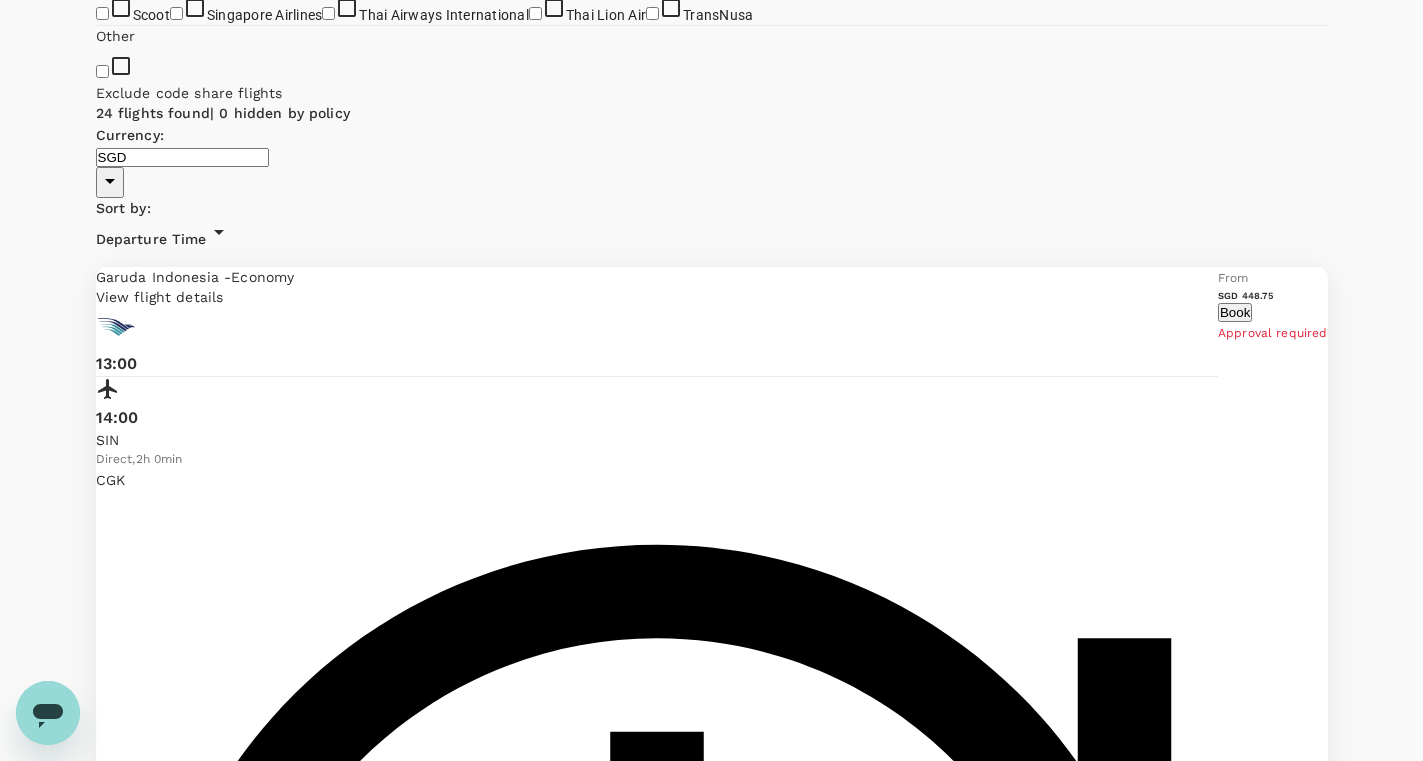 scroll, scrollTop: 0, scrollLeft: 0, axis: both 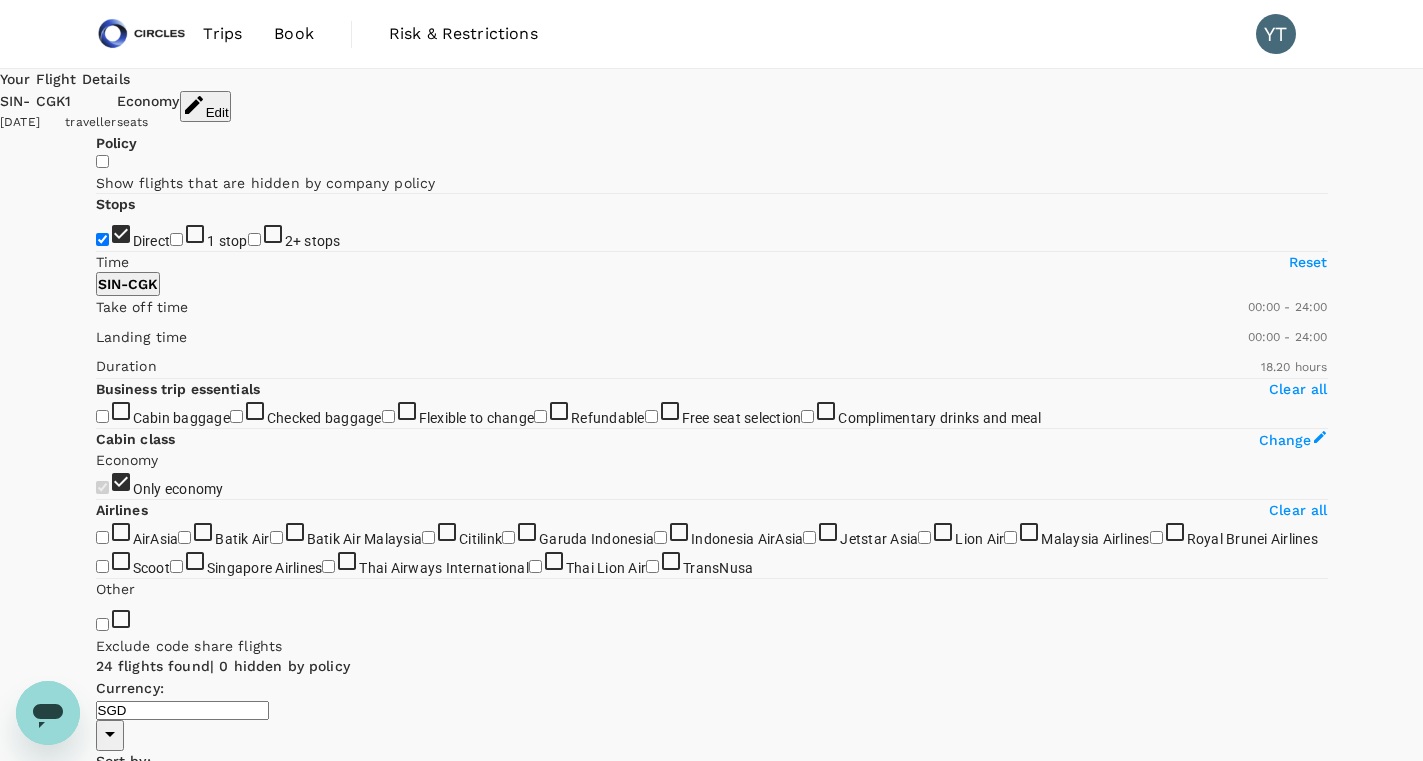 click on "Trips Book Risk & Restrictions YT" at bounding box center (712, 34) 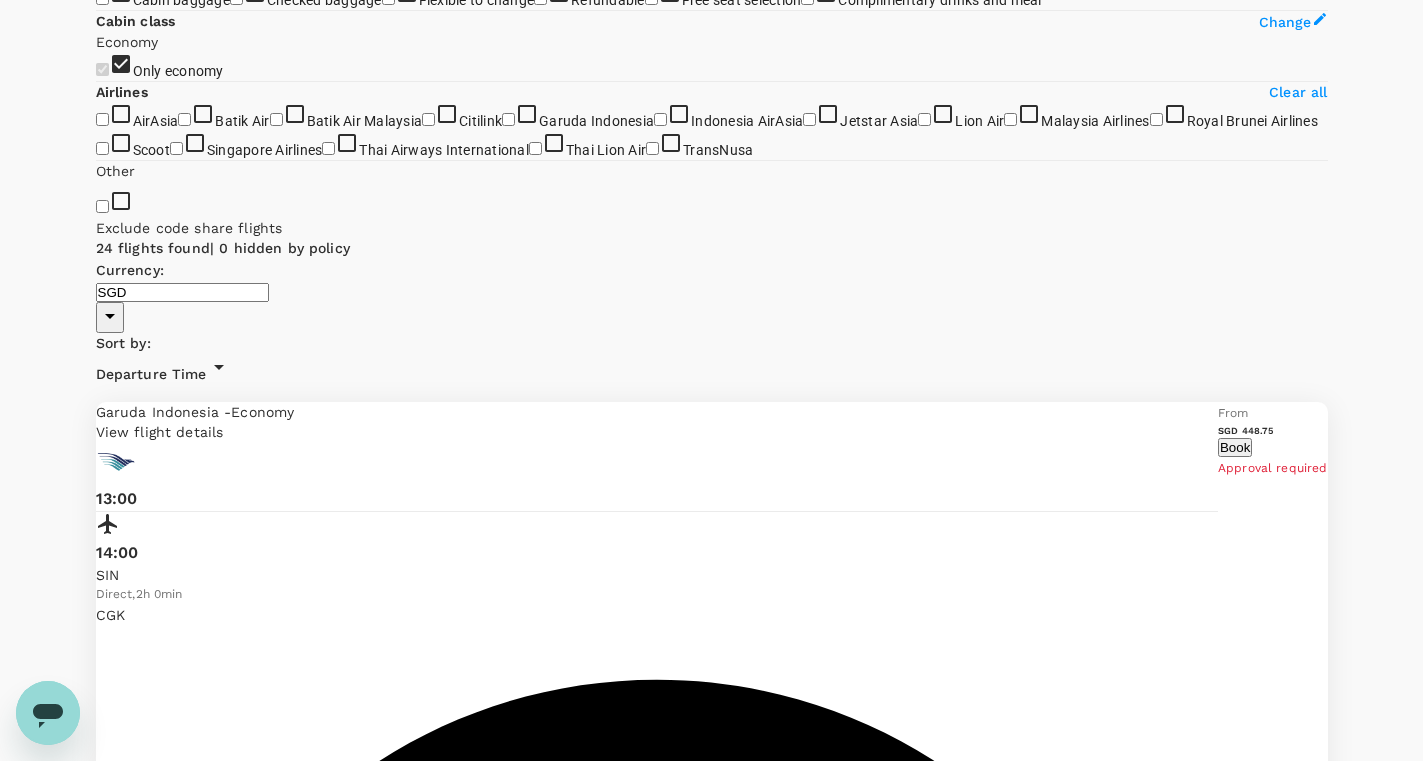 scroll, scrollTop: 438, scrollLeft: 0, axis: vertical 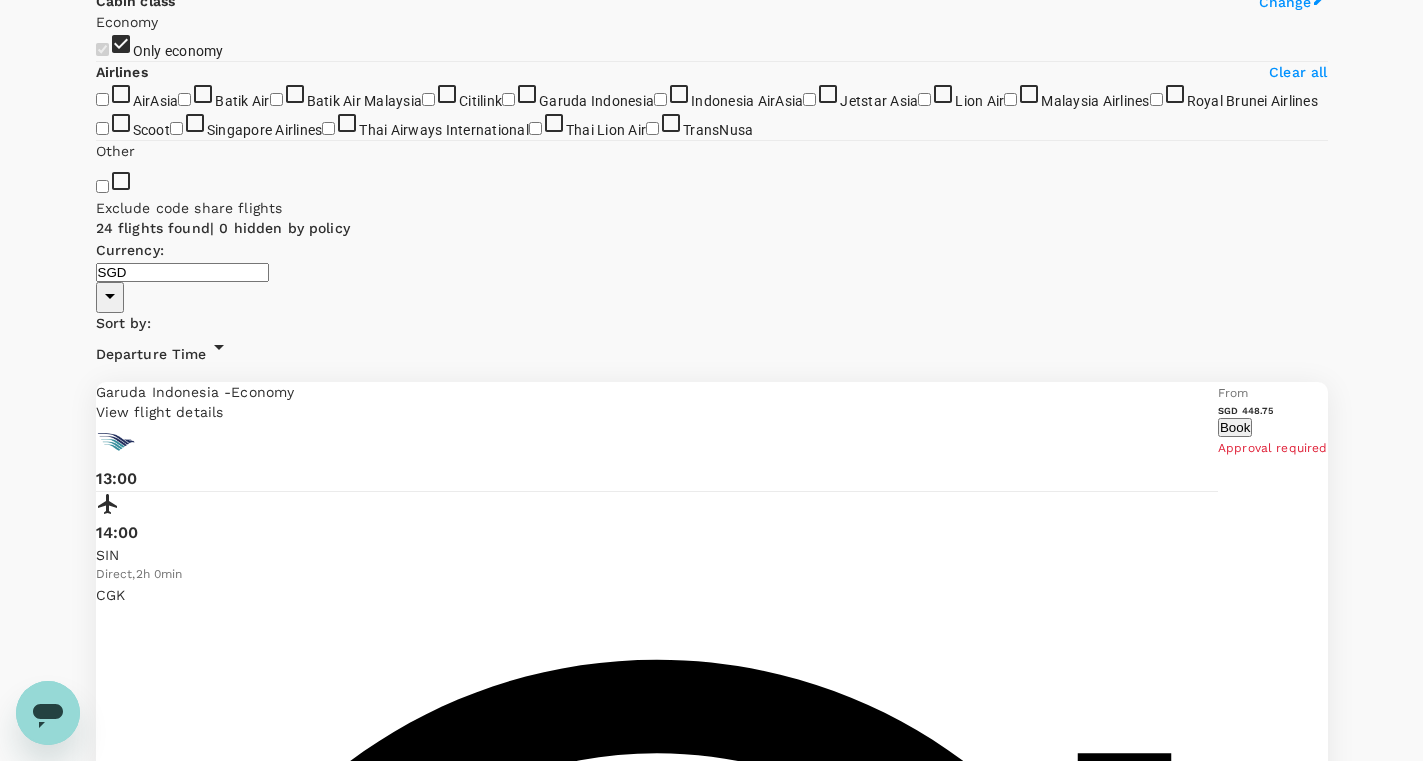 click on "View options" at bounding box center (1287, 8330) 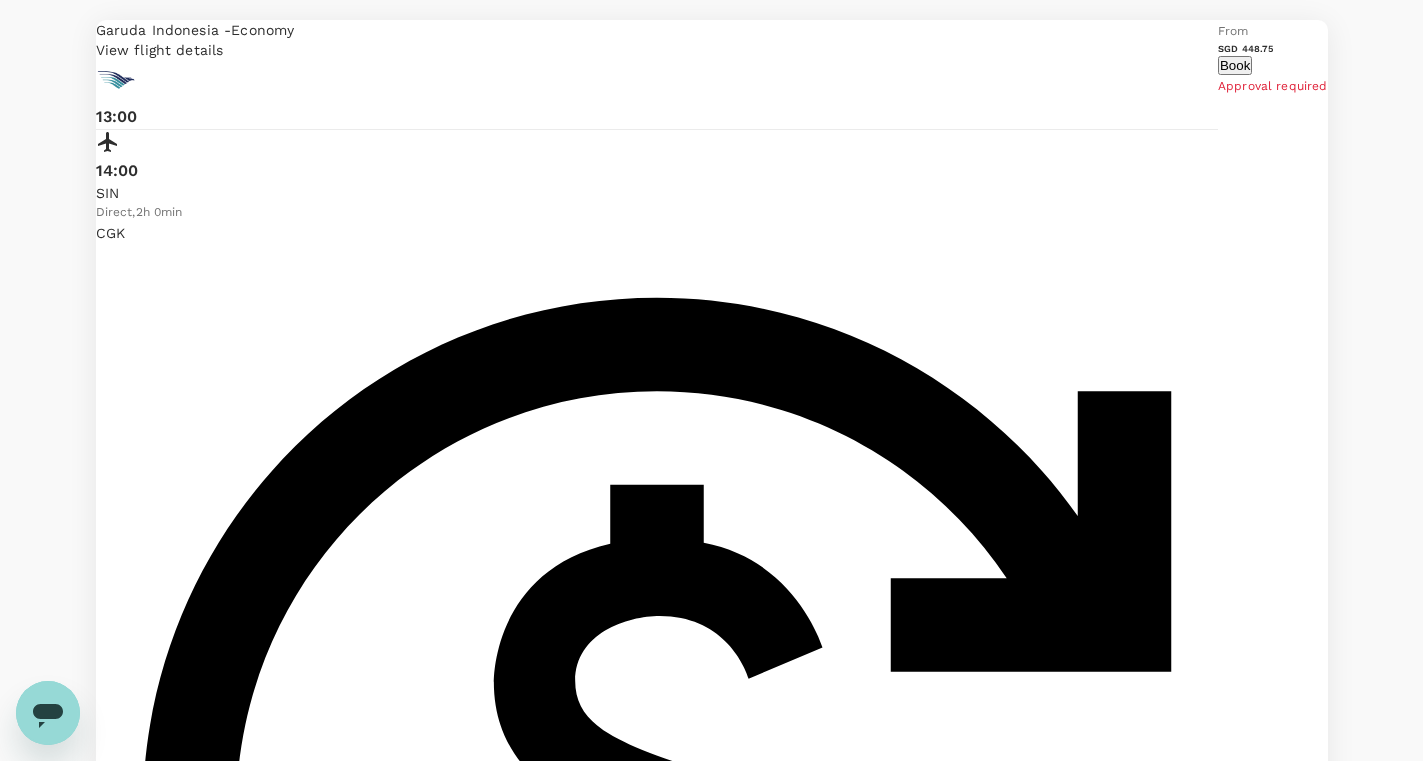 scroll, scrollTop: 804, scrollLeft: 0, axis: vertical 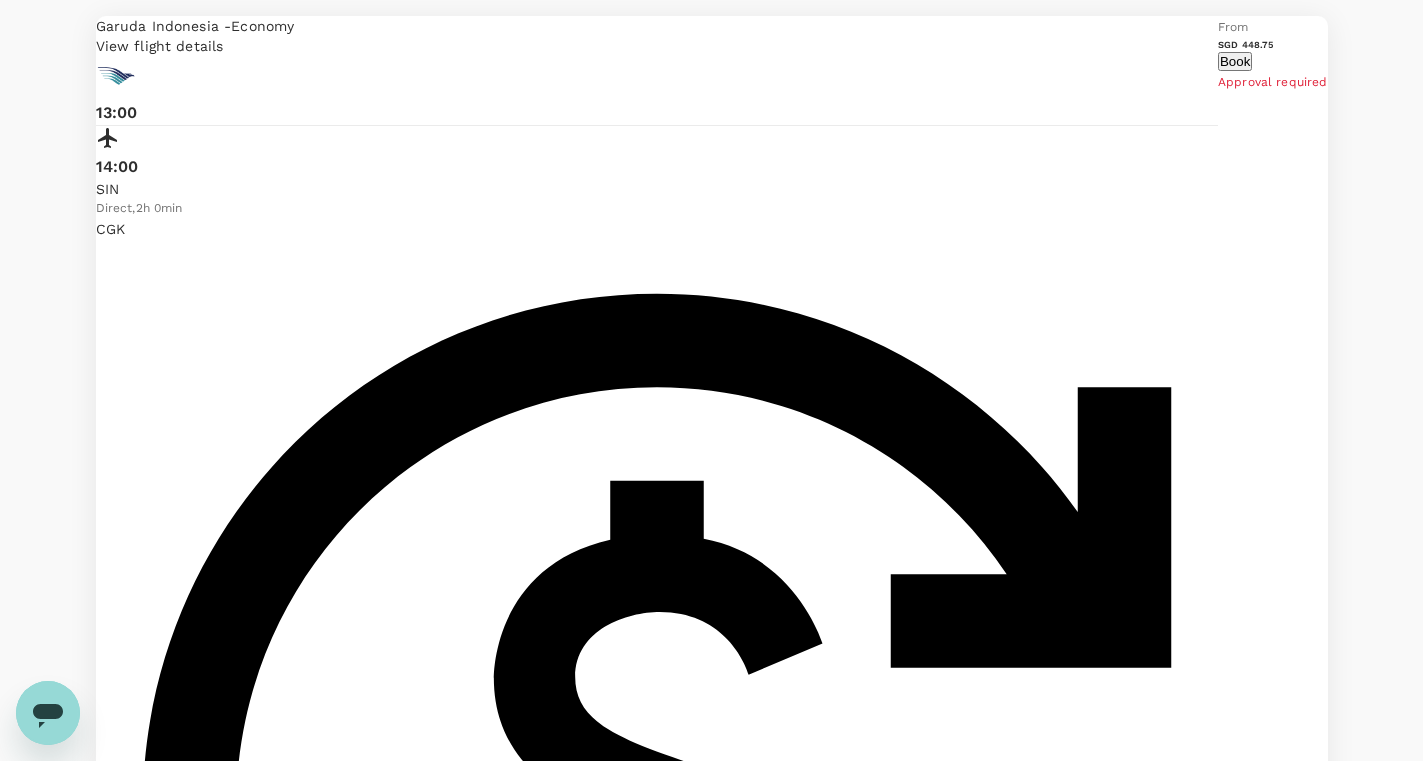 click on "SGD 259.53" at bounding box center (342, 10896) 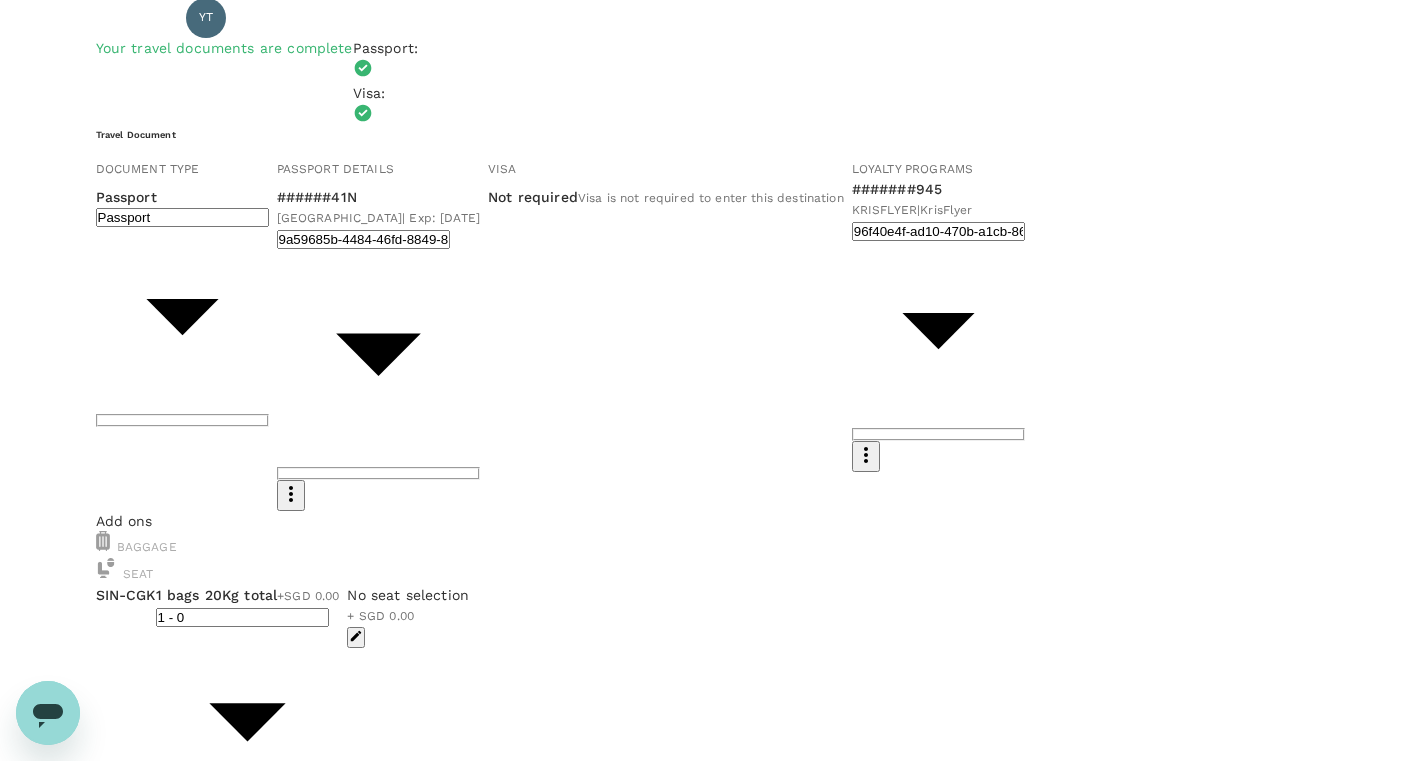 scroll, scrollTop: 0, scrollLeft: 0, axis: both 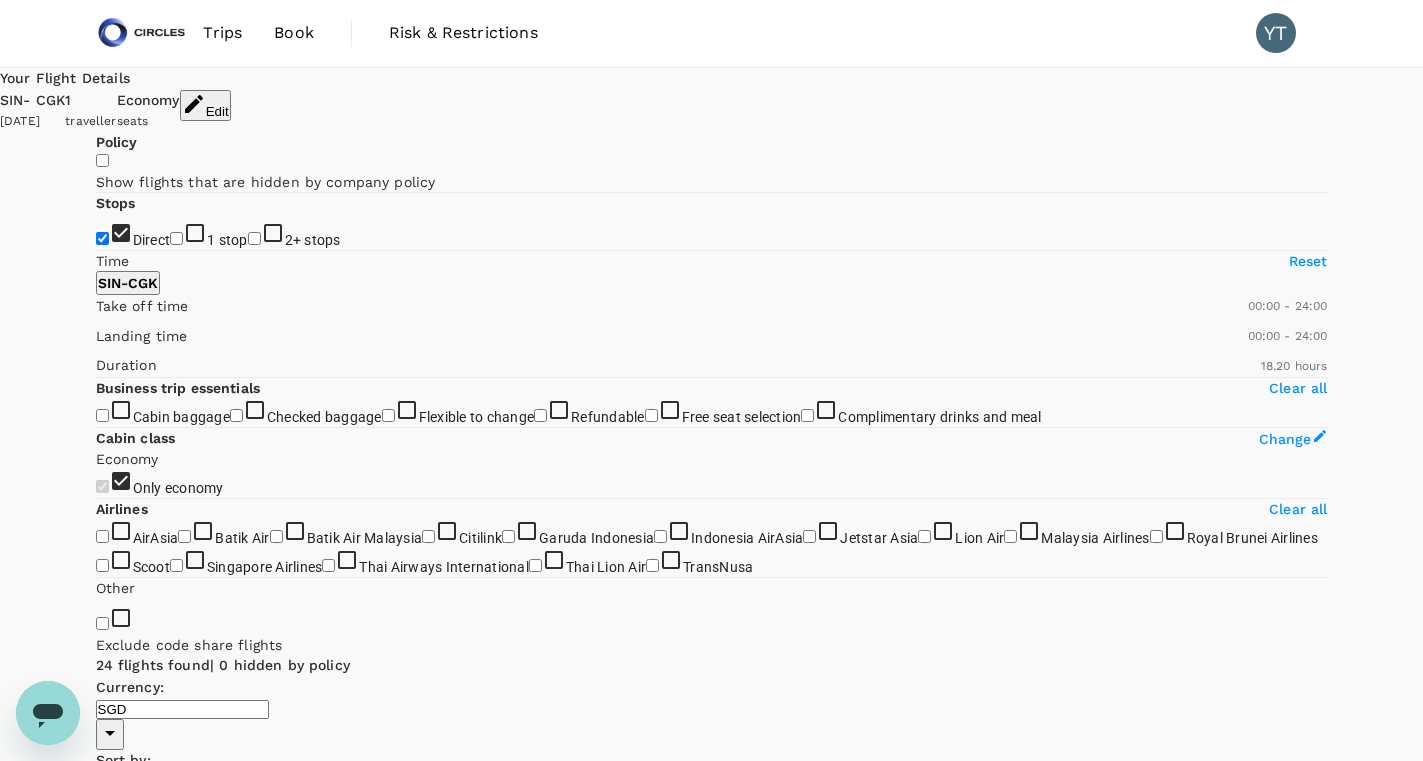 click on "Trips Book Risk & Restrictions YT" at bounding box center [712, 33] 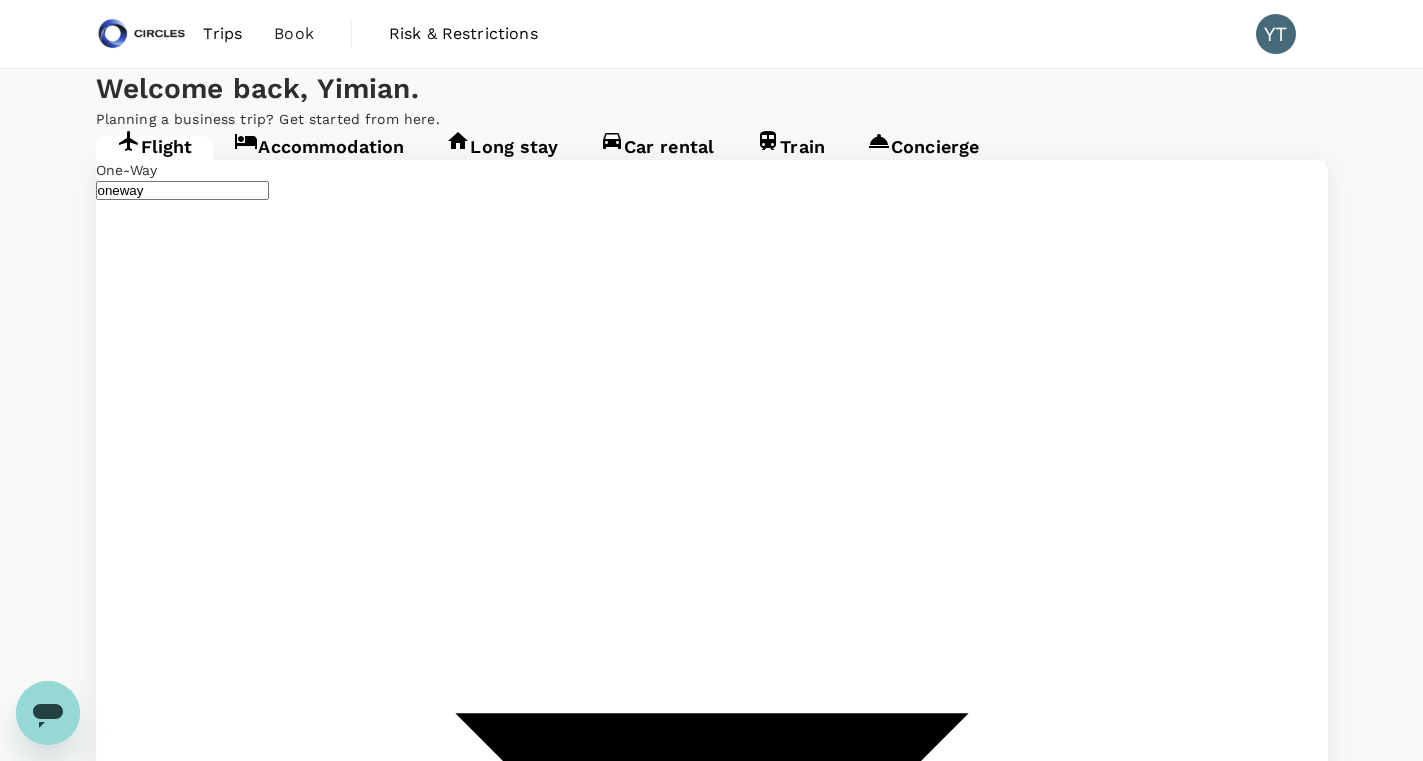 scroll, scrollTop: 0, scrollLeft: 0, axis: both 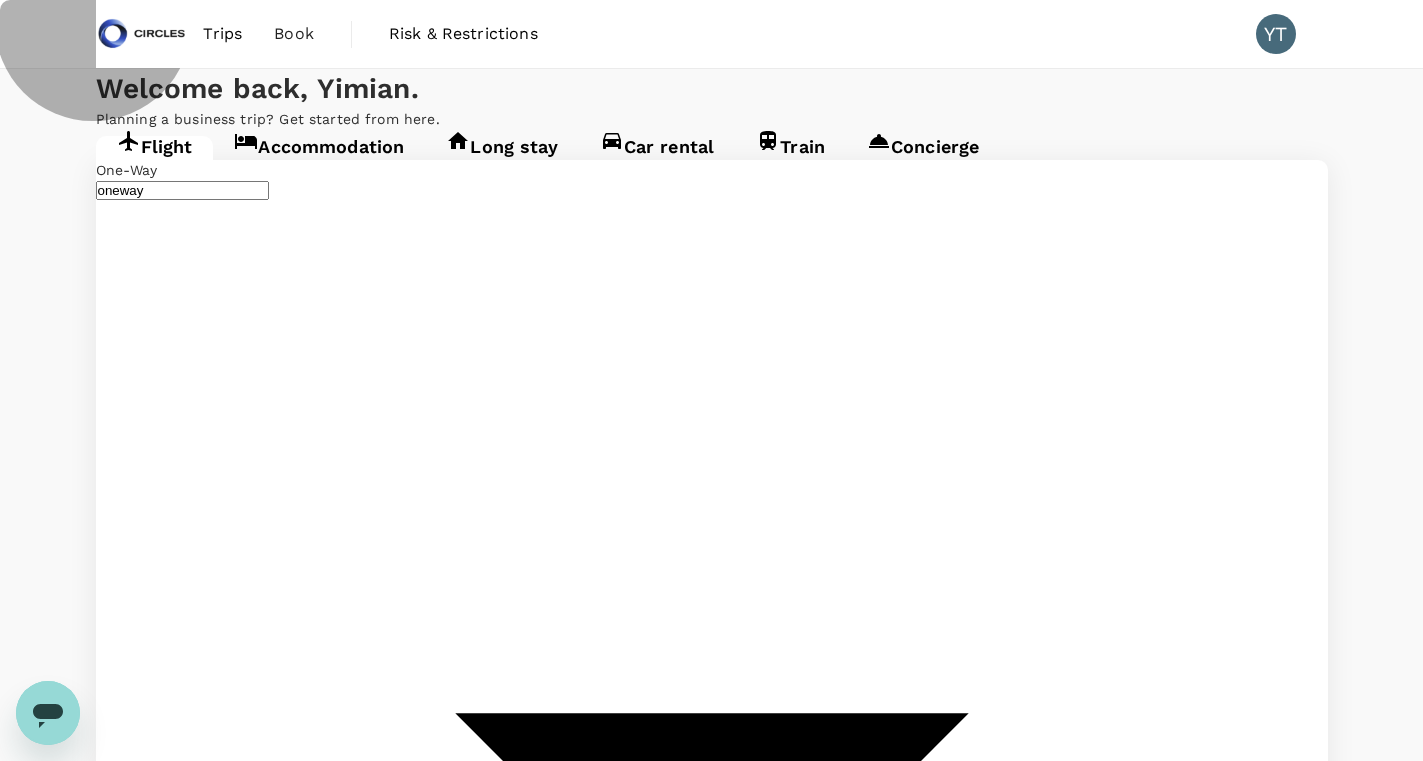 click on "Concierge" at bounding box center [923, 154] 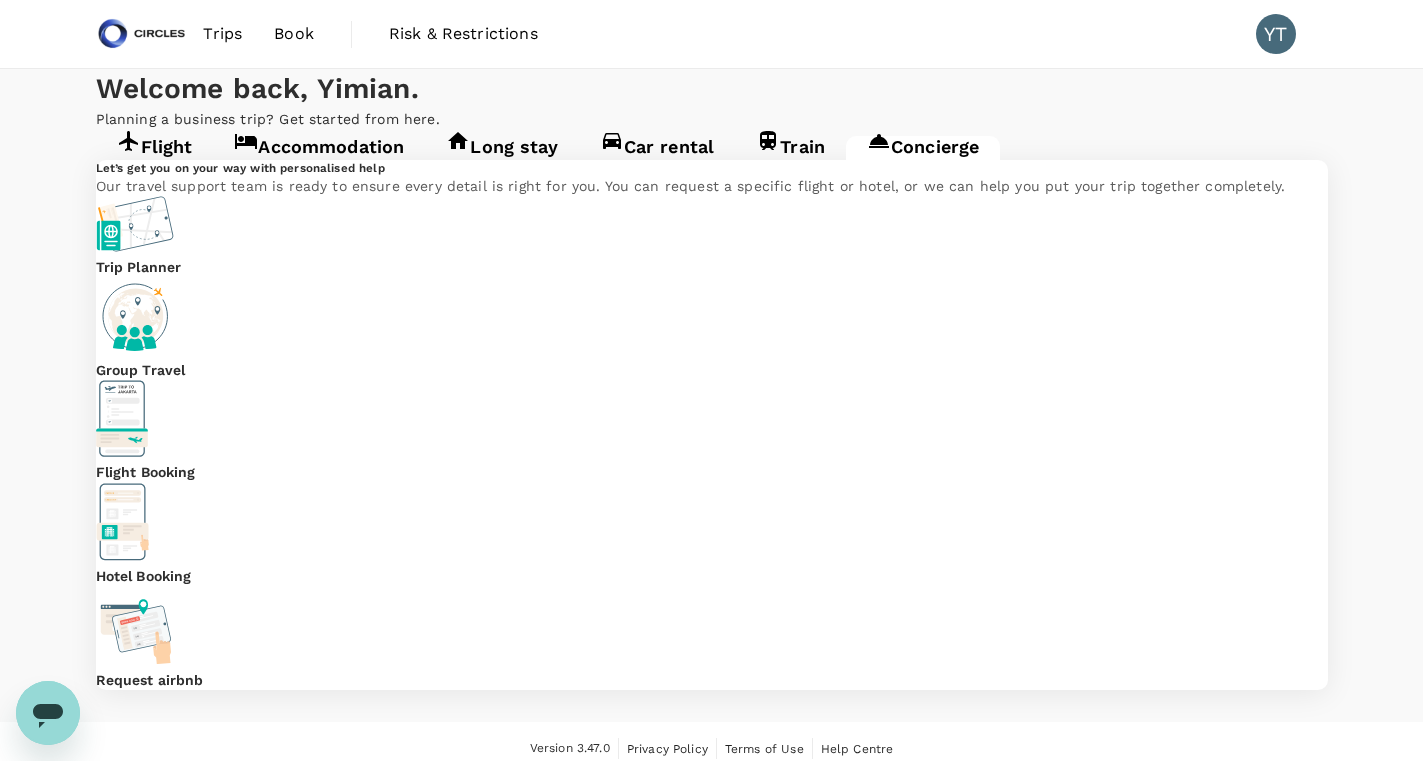 scroll, scrollTop: 6, scrollLeft: 0, axis: vertical 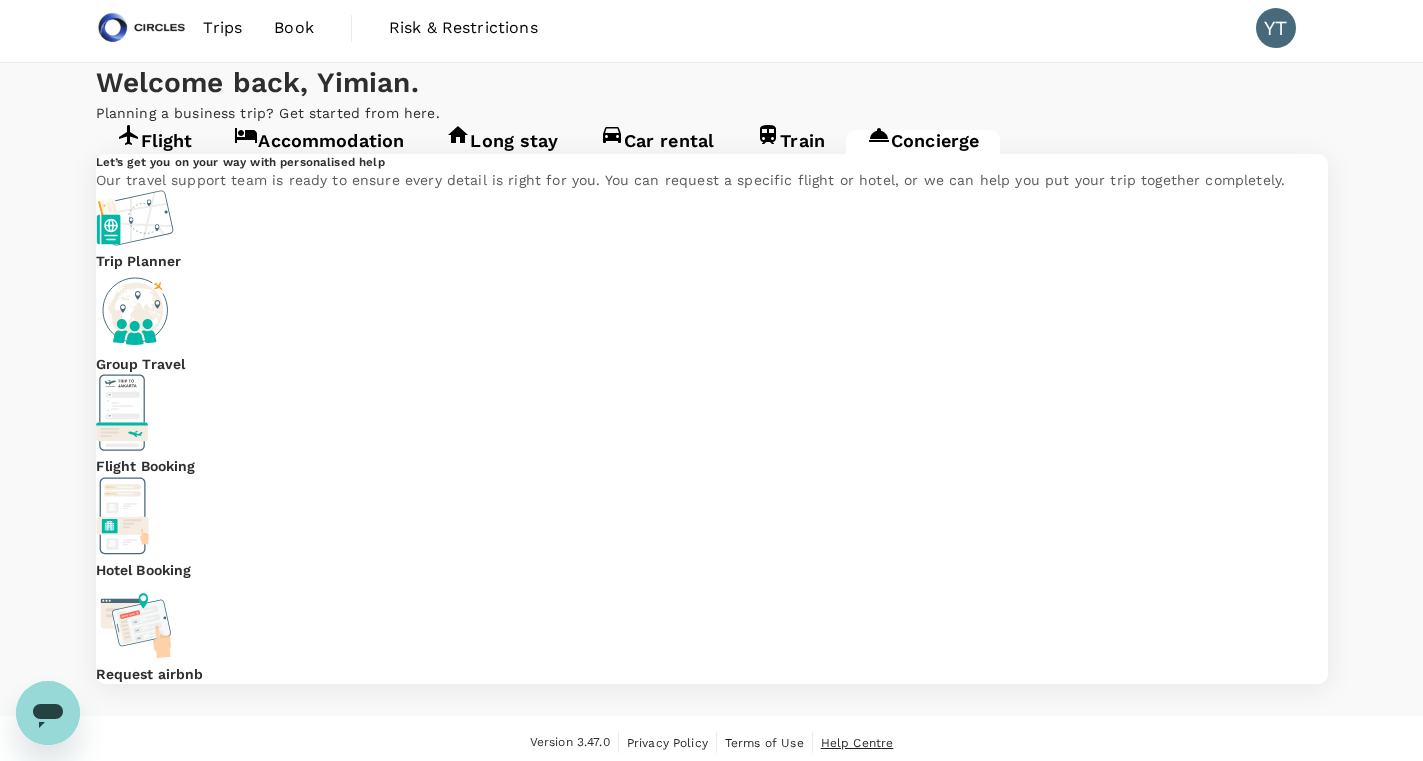 click on "Help Centre" at bounding box center (857, 743) 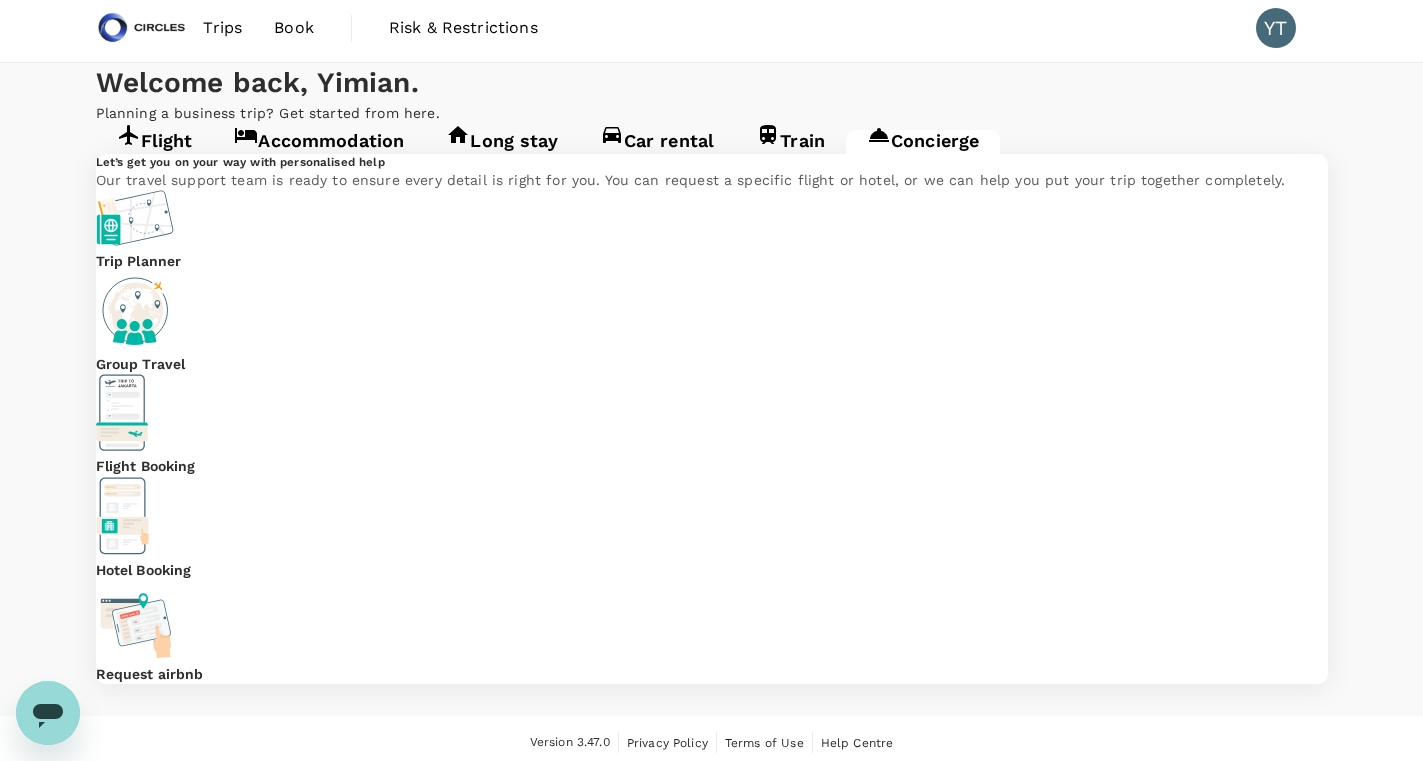 click on "Trips" at bounding box center (222, 28) 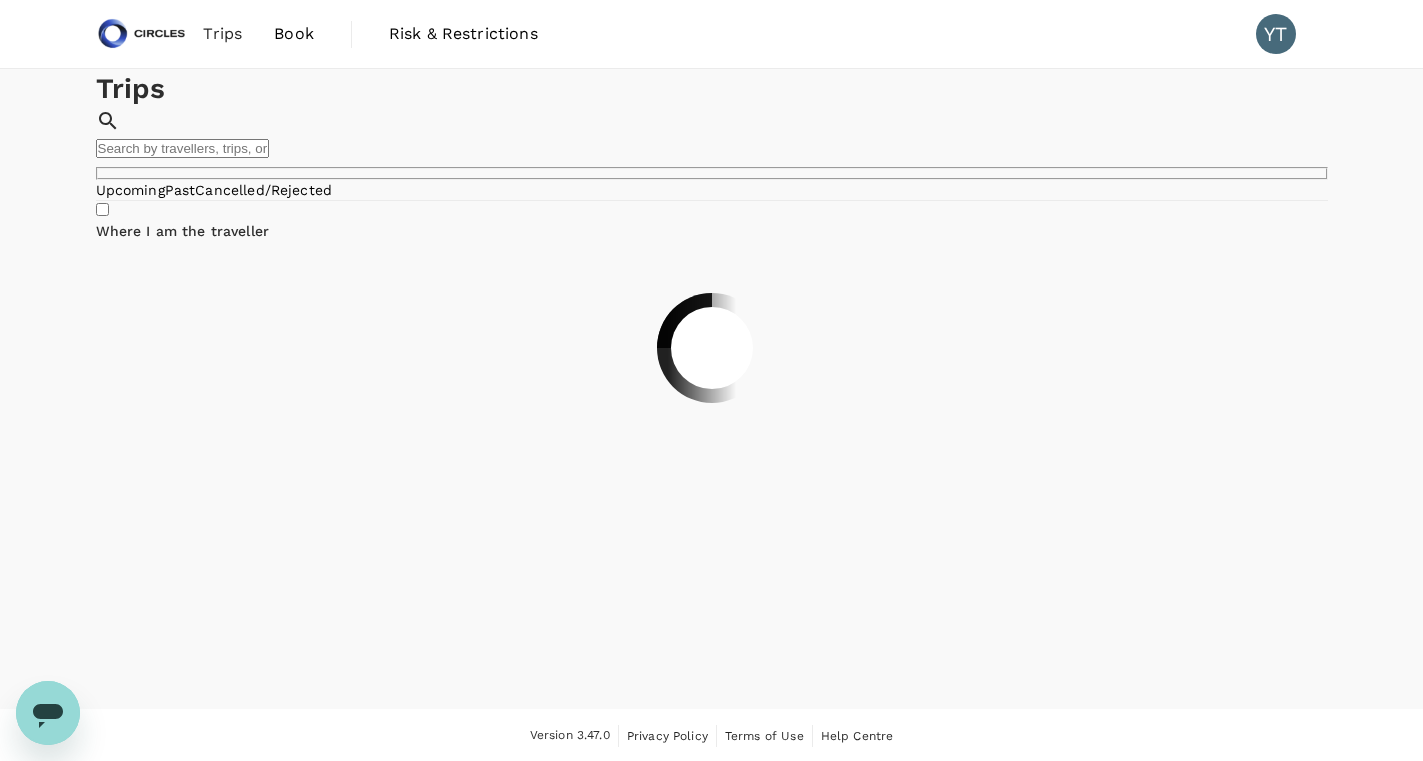 scroll, scrollTop: 1, scrollLeft: 0, axis: vertical 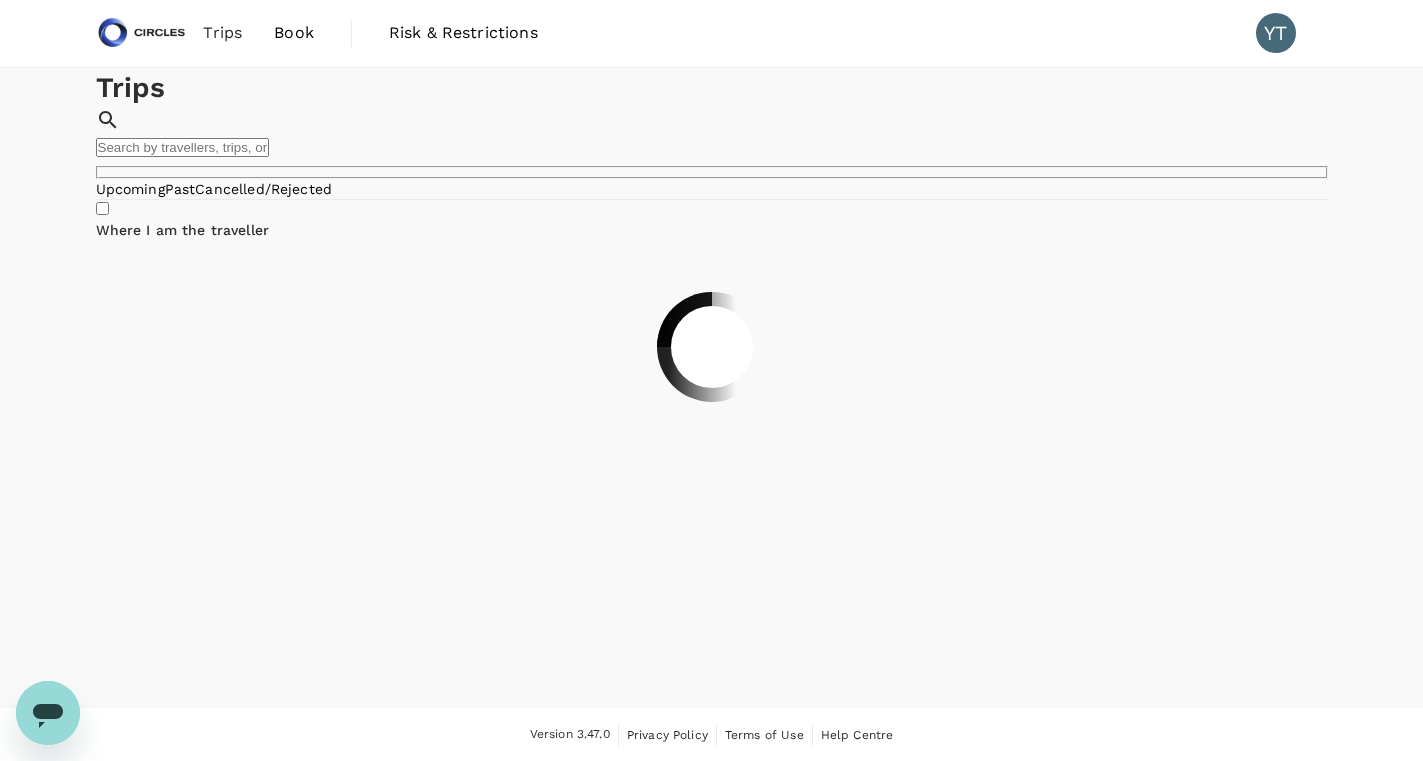 click on "Past" at bounding box center (180, 189) 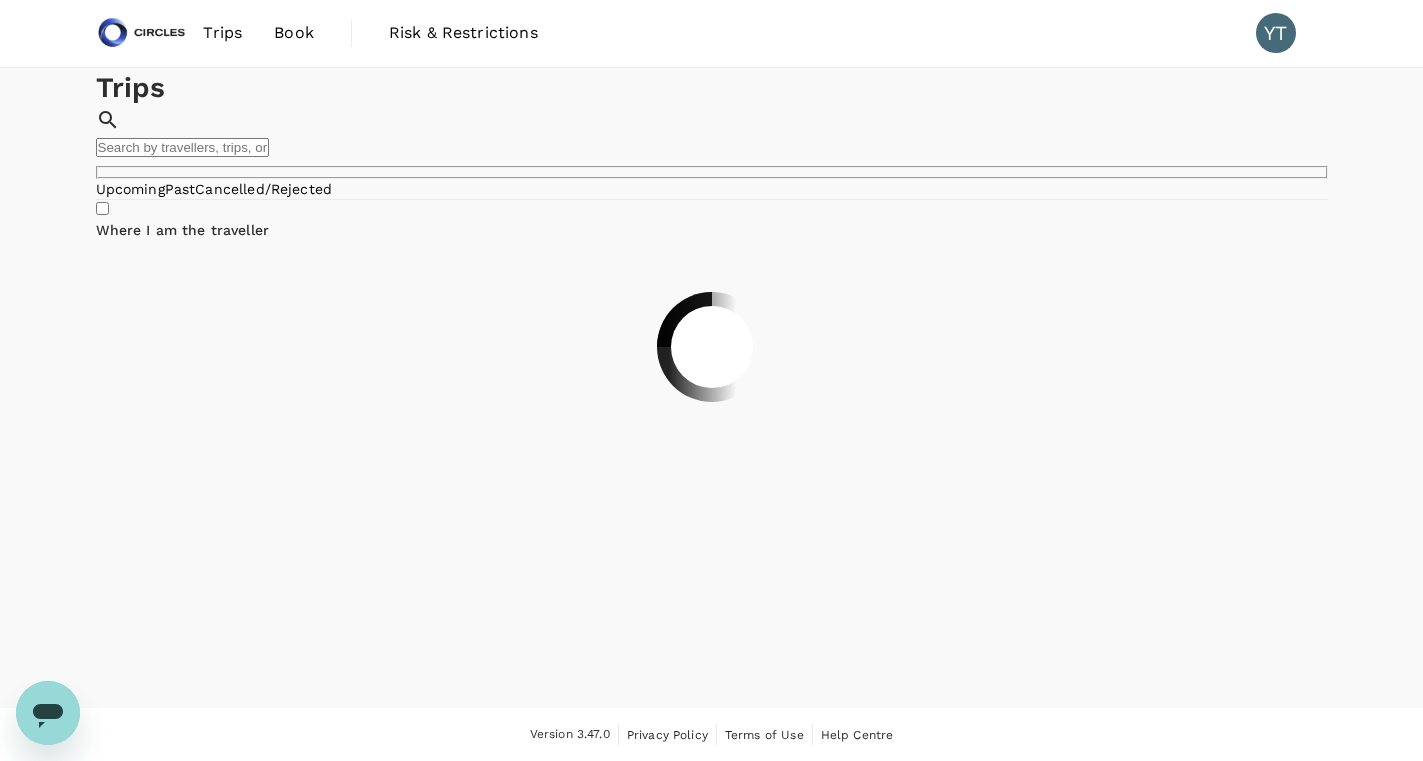 scroll, scrollTop: 0, scrollLeft: 0, axis: both 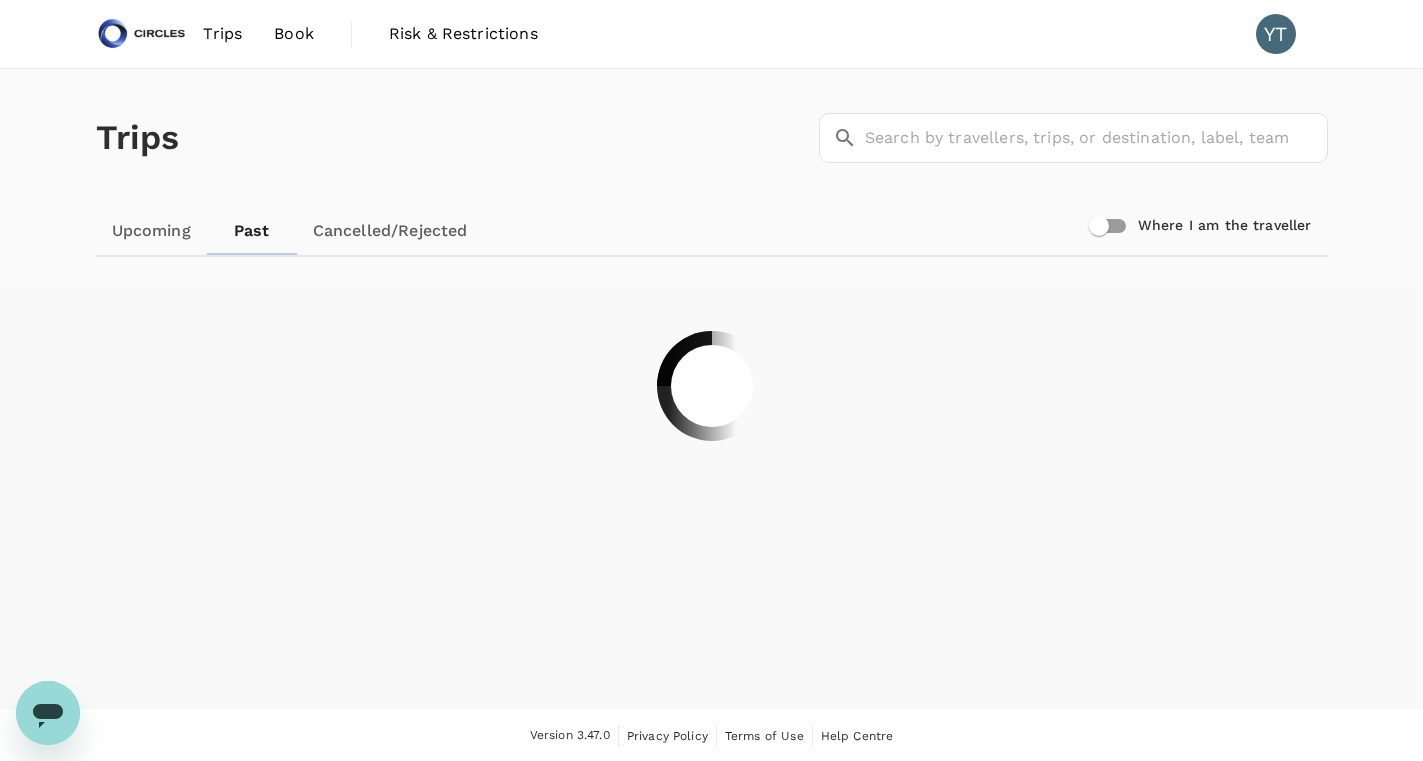 click on "Trips ​ ​" at bounding box center (708, 134) 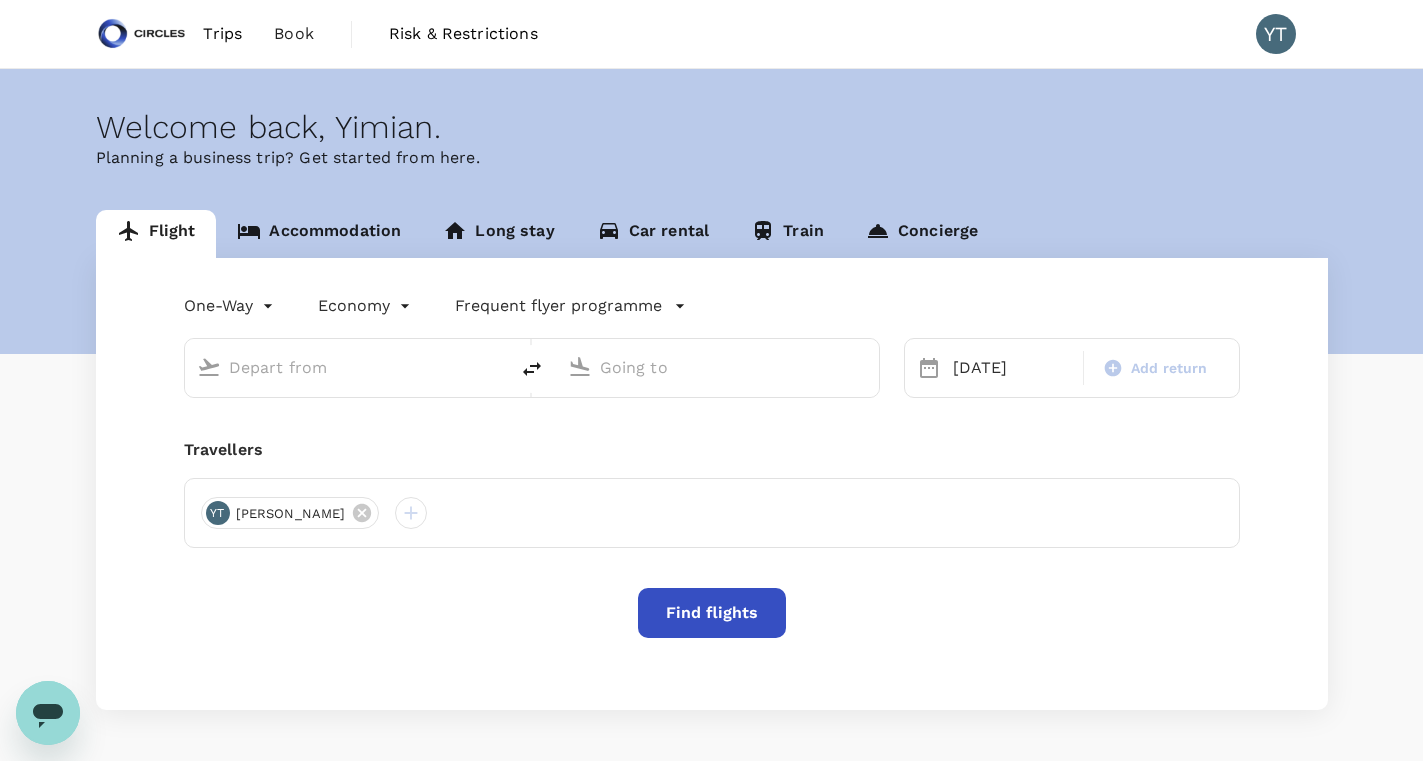 type on "Singapore Changi (SIN)" 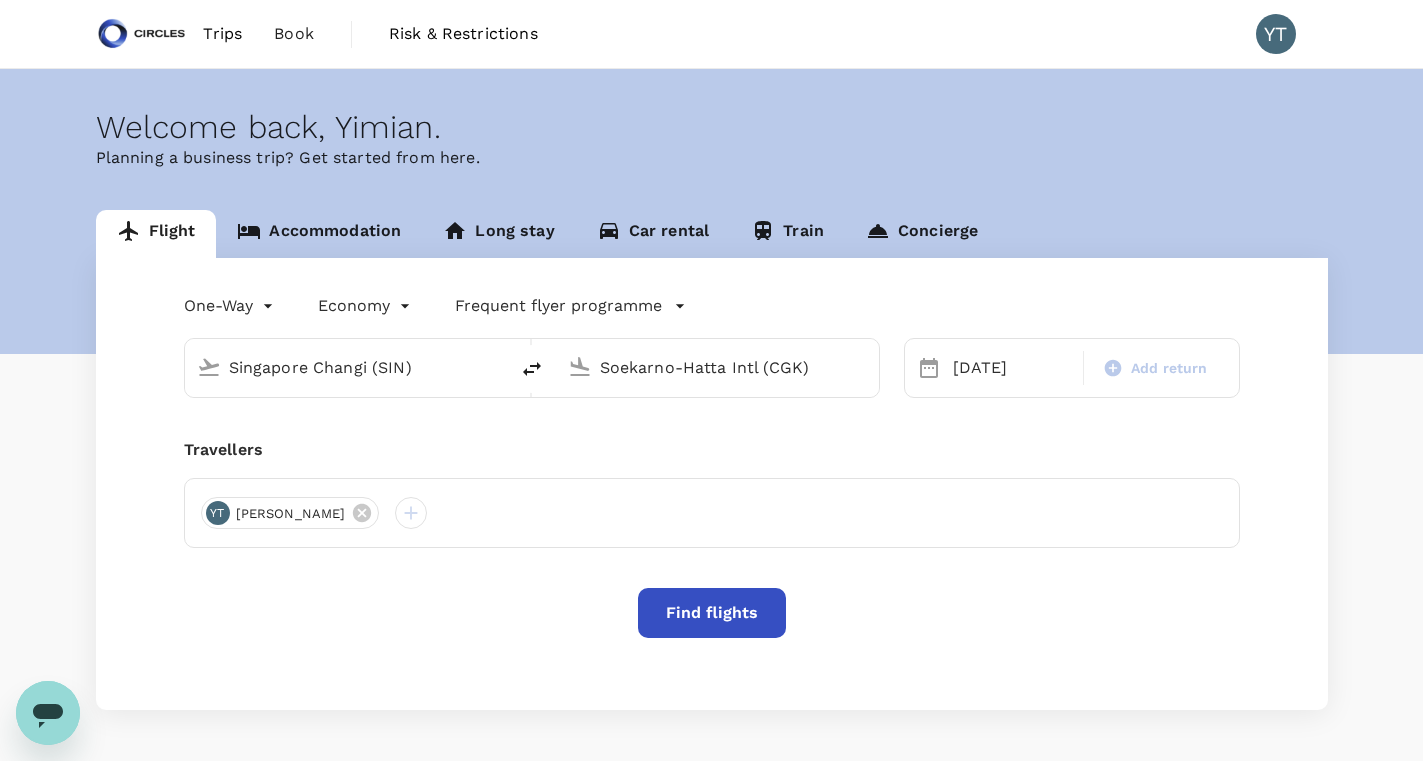 type 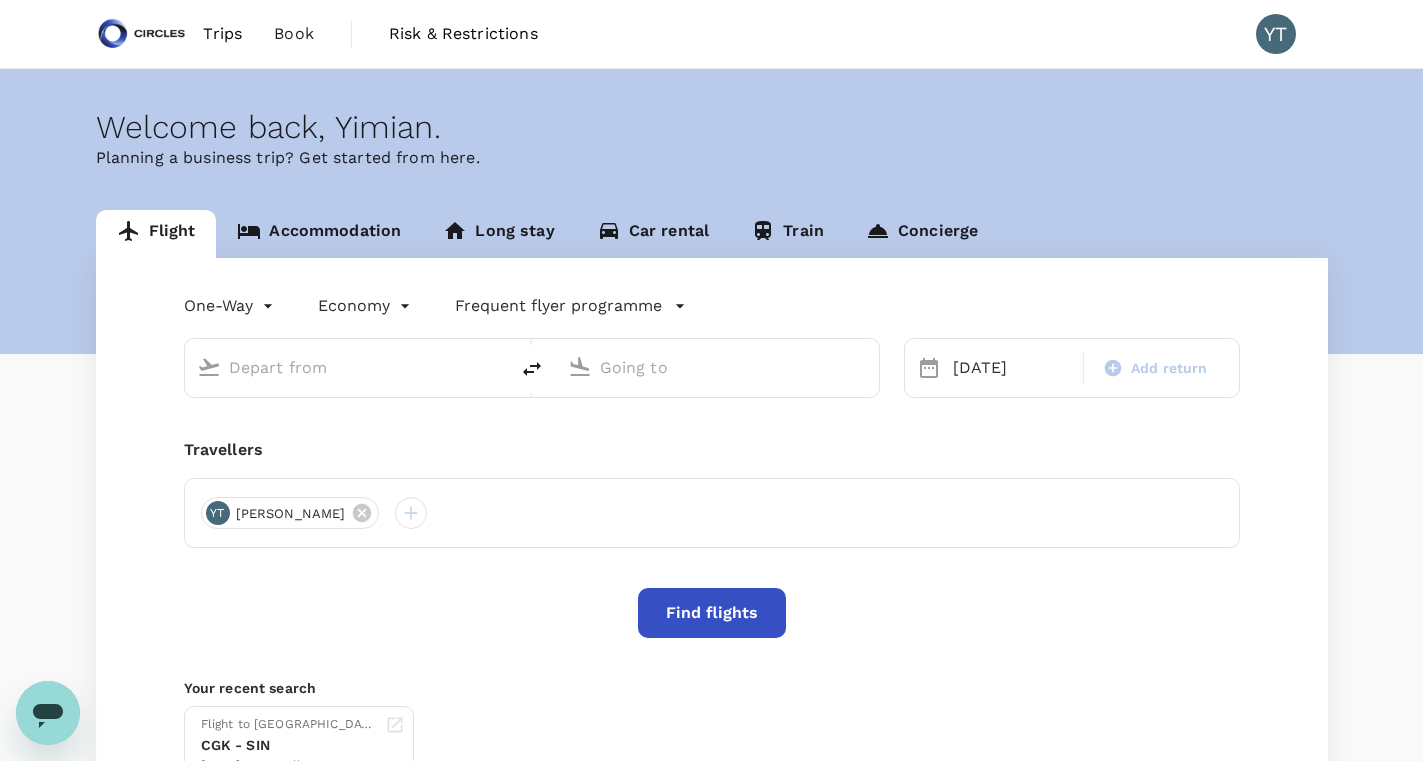 type on "Singapore Changi (SIN)" 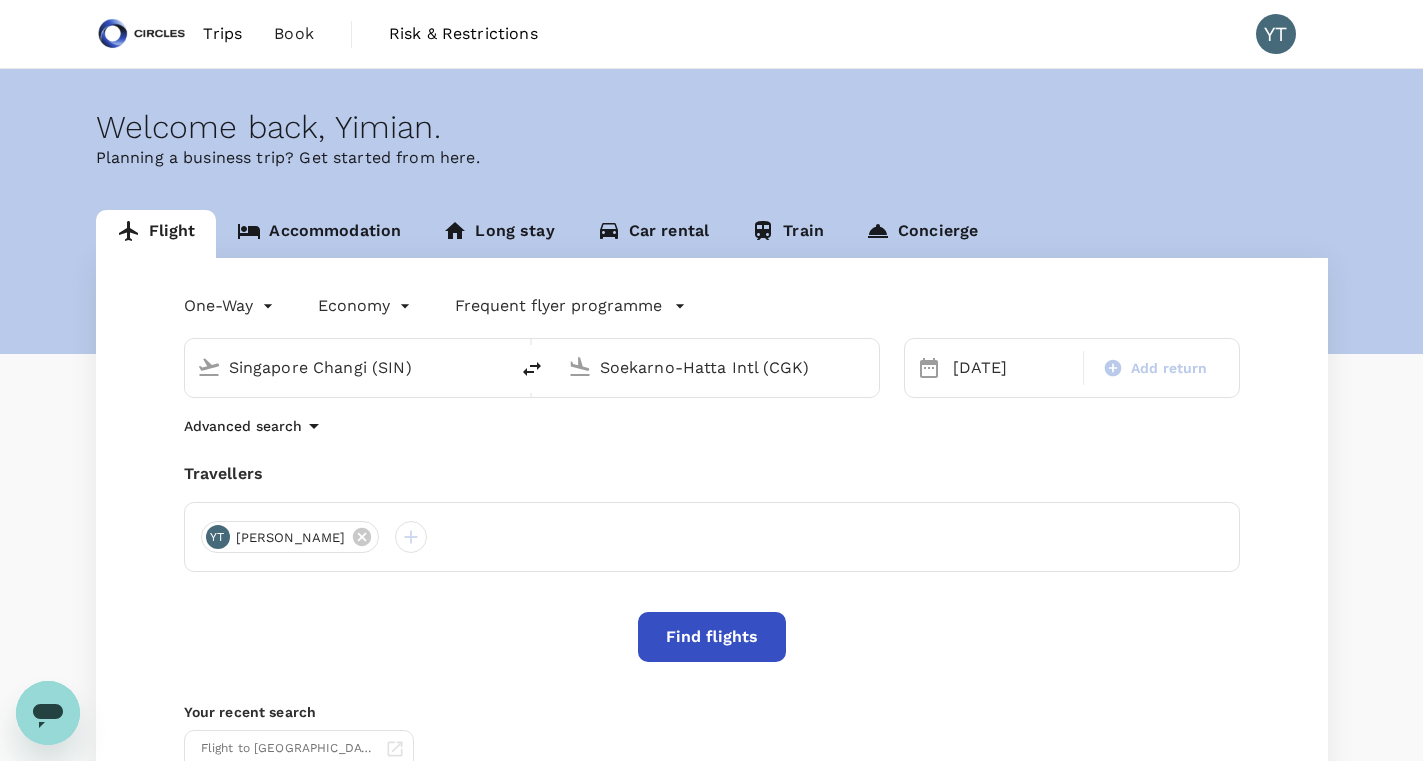 click on "Trips" at bounding box center (222, 34) 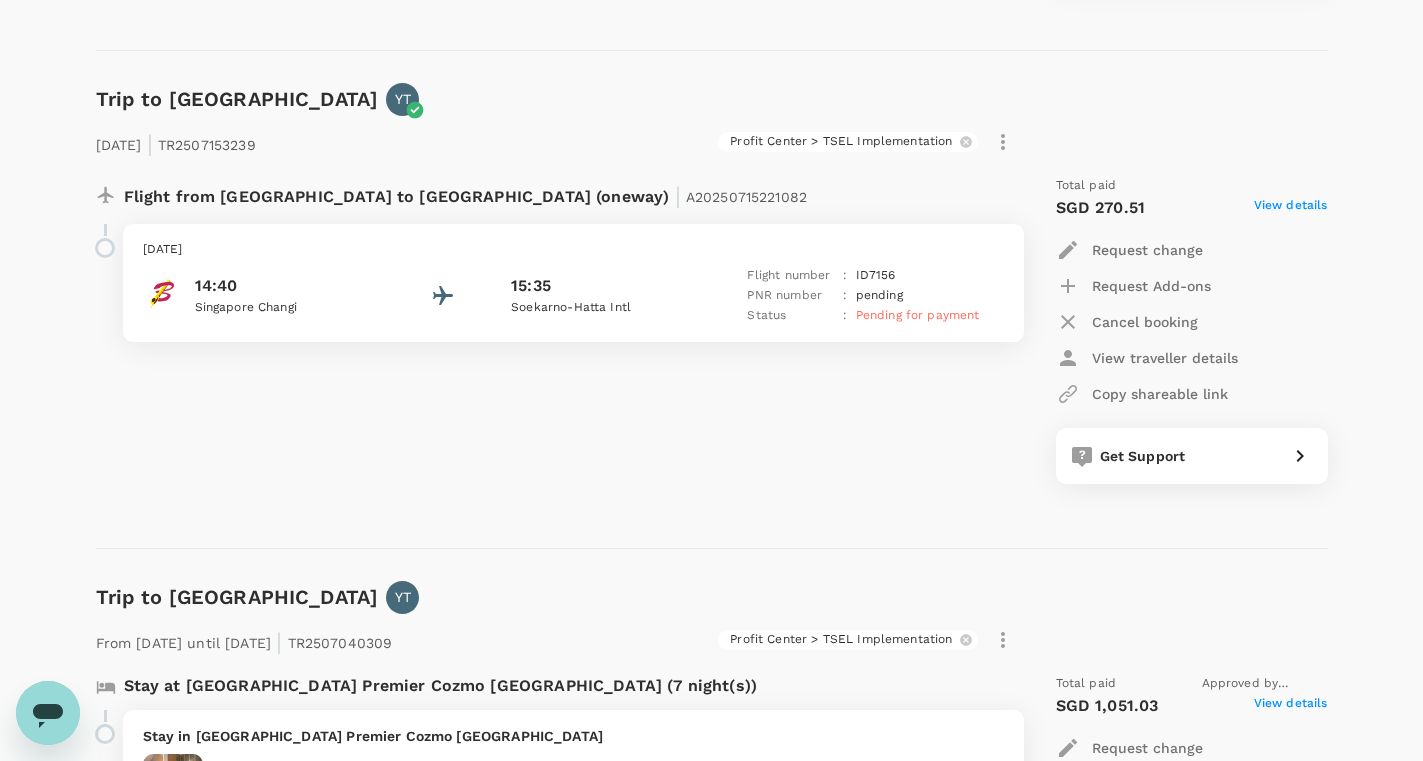 scroll, scrollTop: 780, scrollLeft: 0, axis: vertical 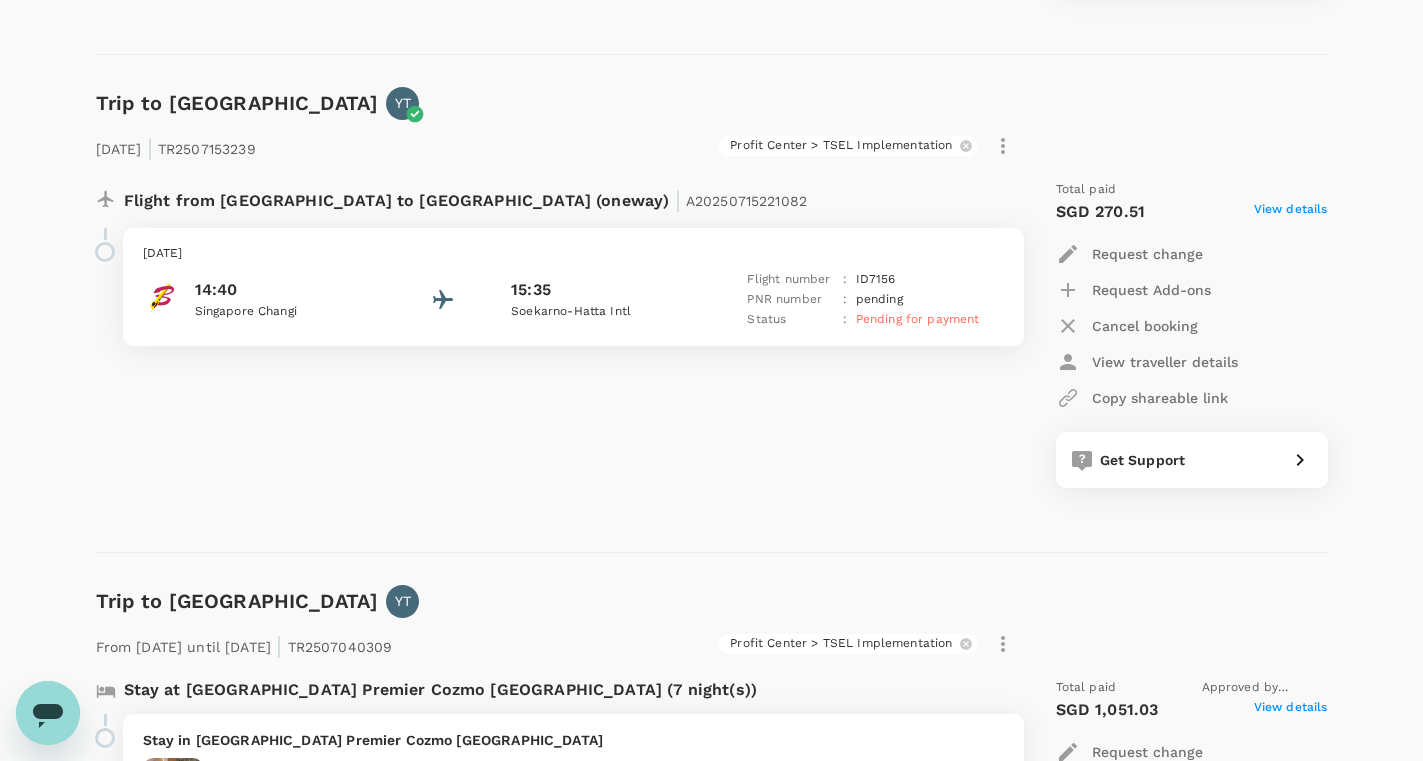click on "A20250715221082" at bounding box center (746, 201) 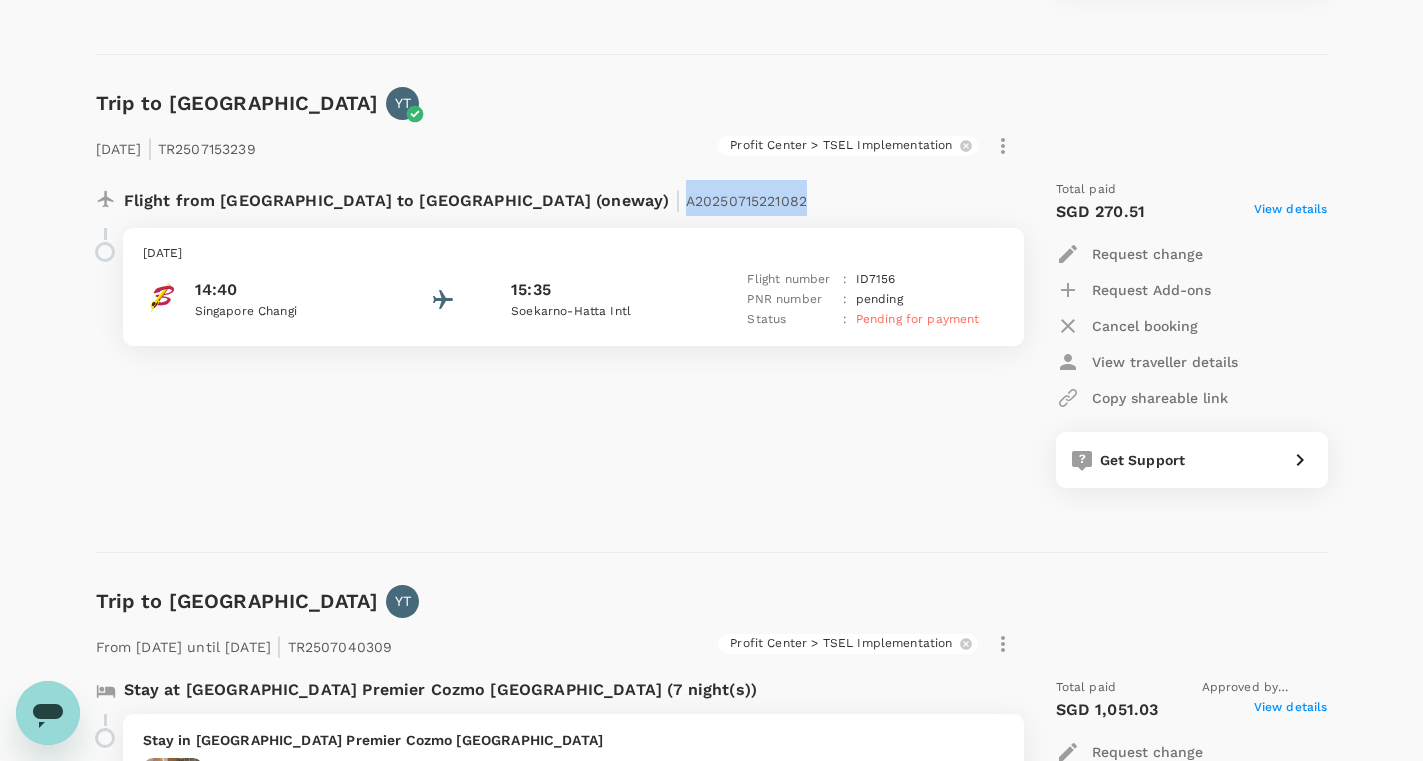 click on "A20250715221082" at bounding box center [746, 201] 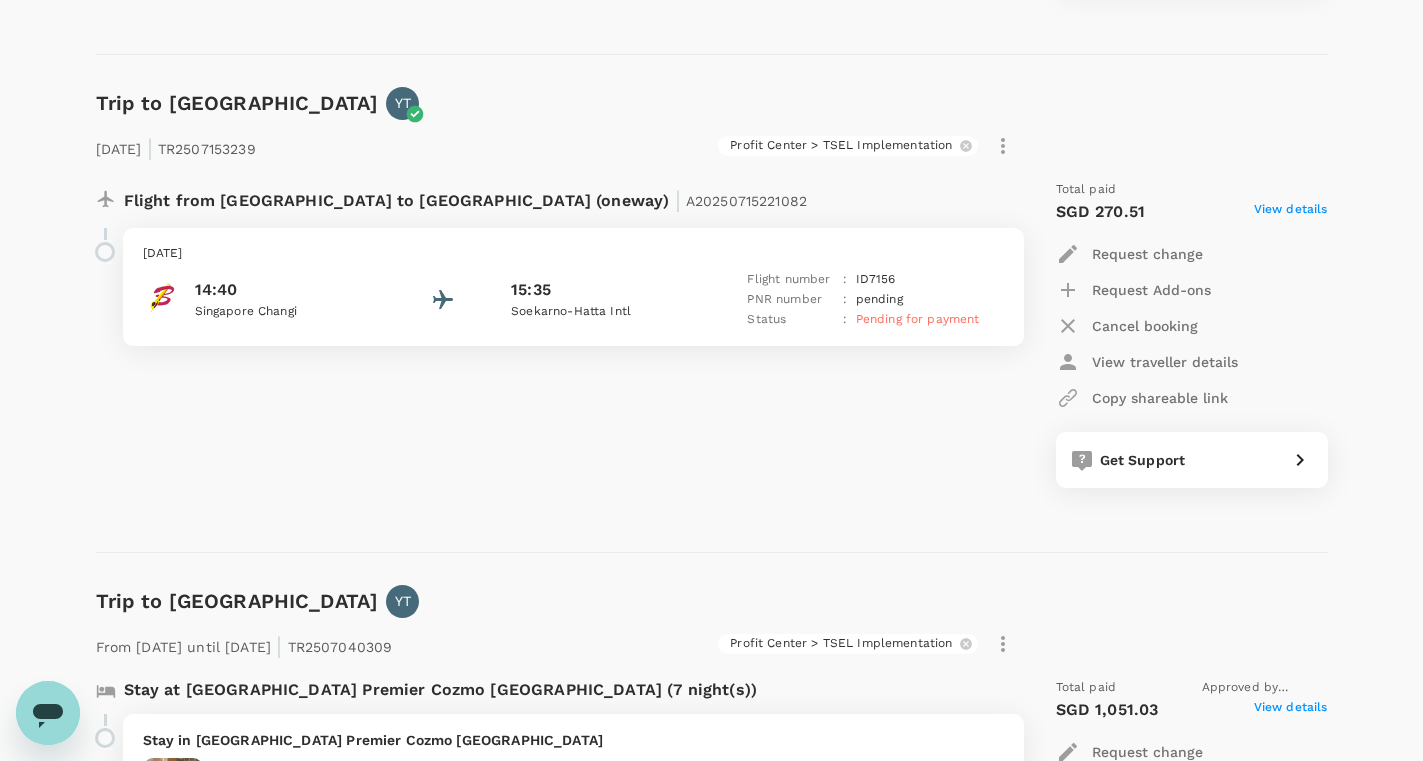 click on "[DATE]     |   TR2507153239" at bounding box center (176, 146) 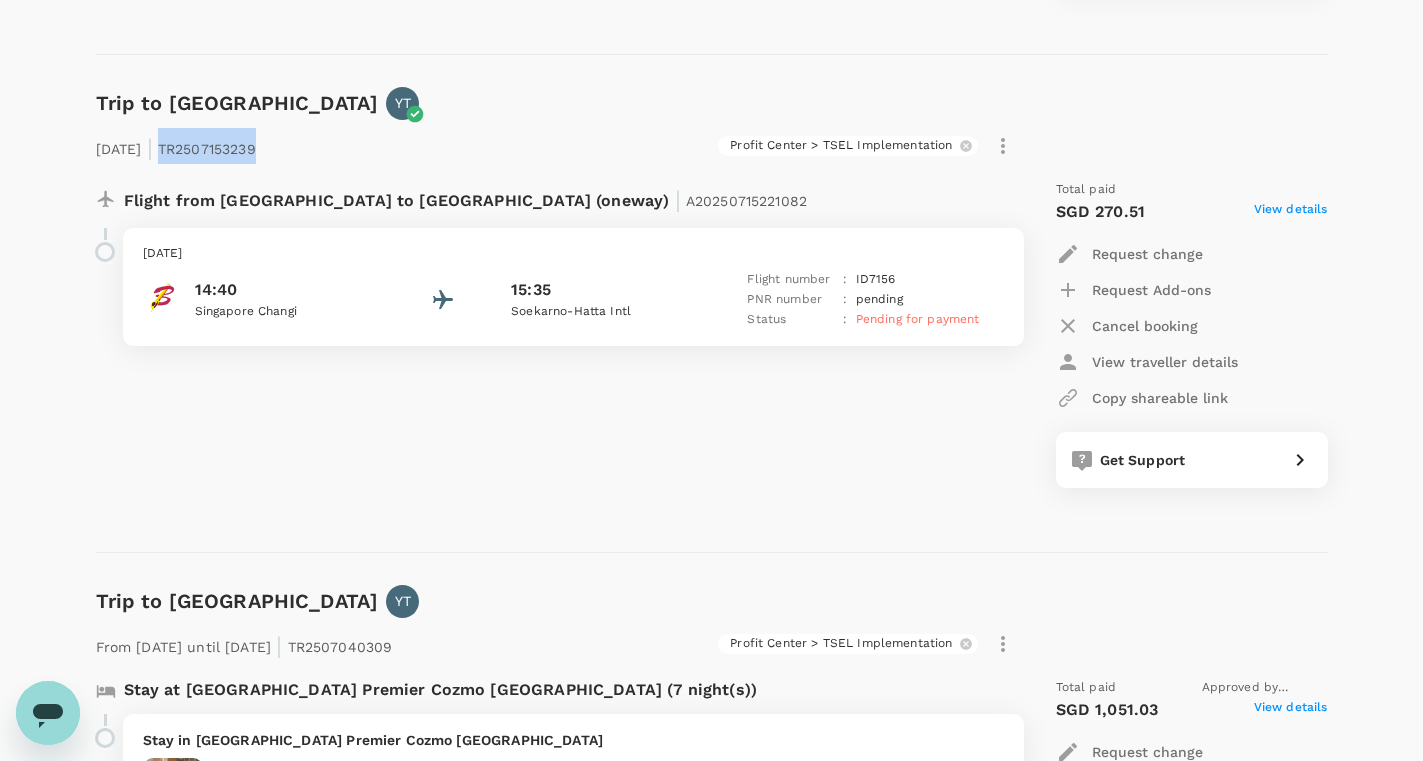 click on "[DATE]     |   TR2507153239" at bounding box center [176, 146] 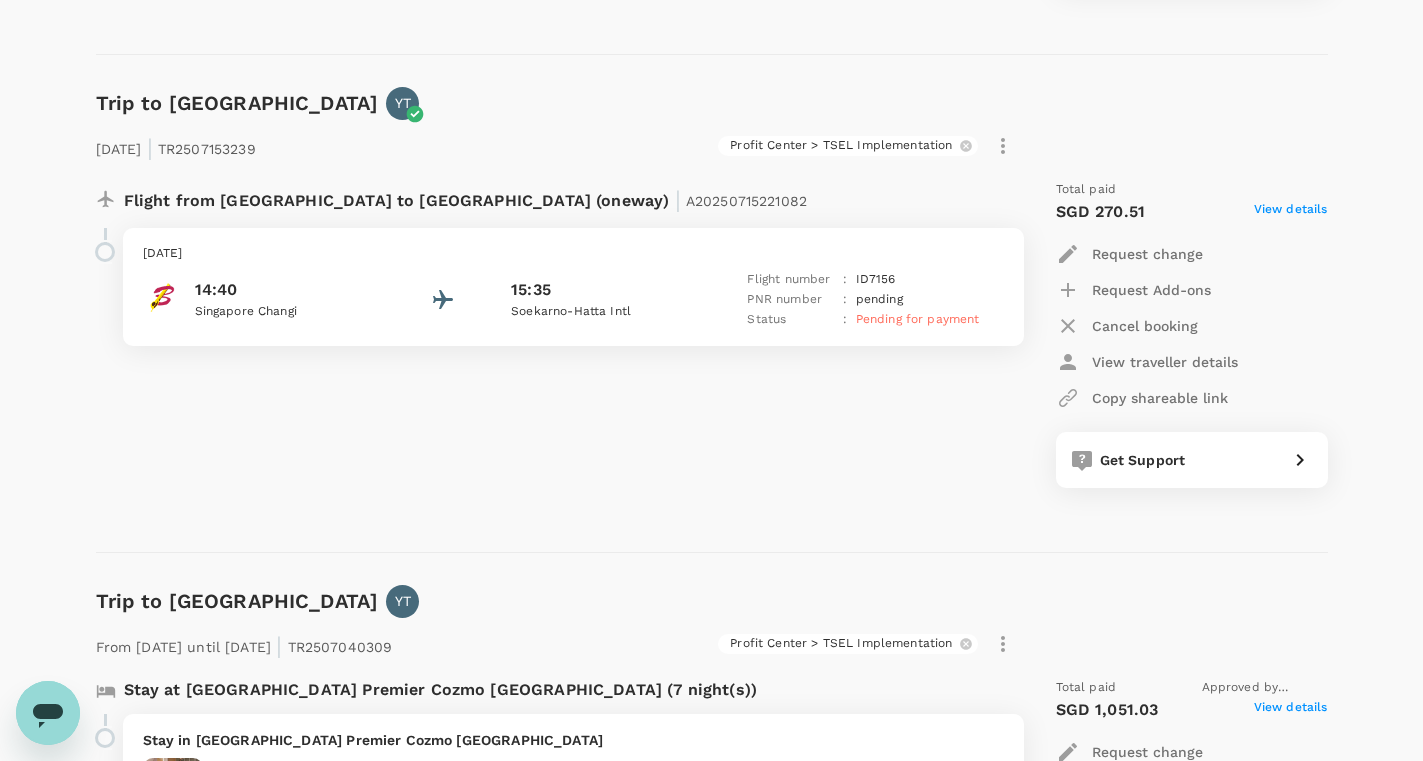 click on "A20250715221082" at bounding box center [746, 201] 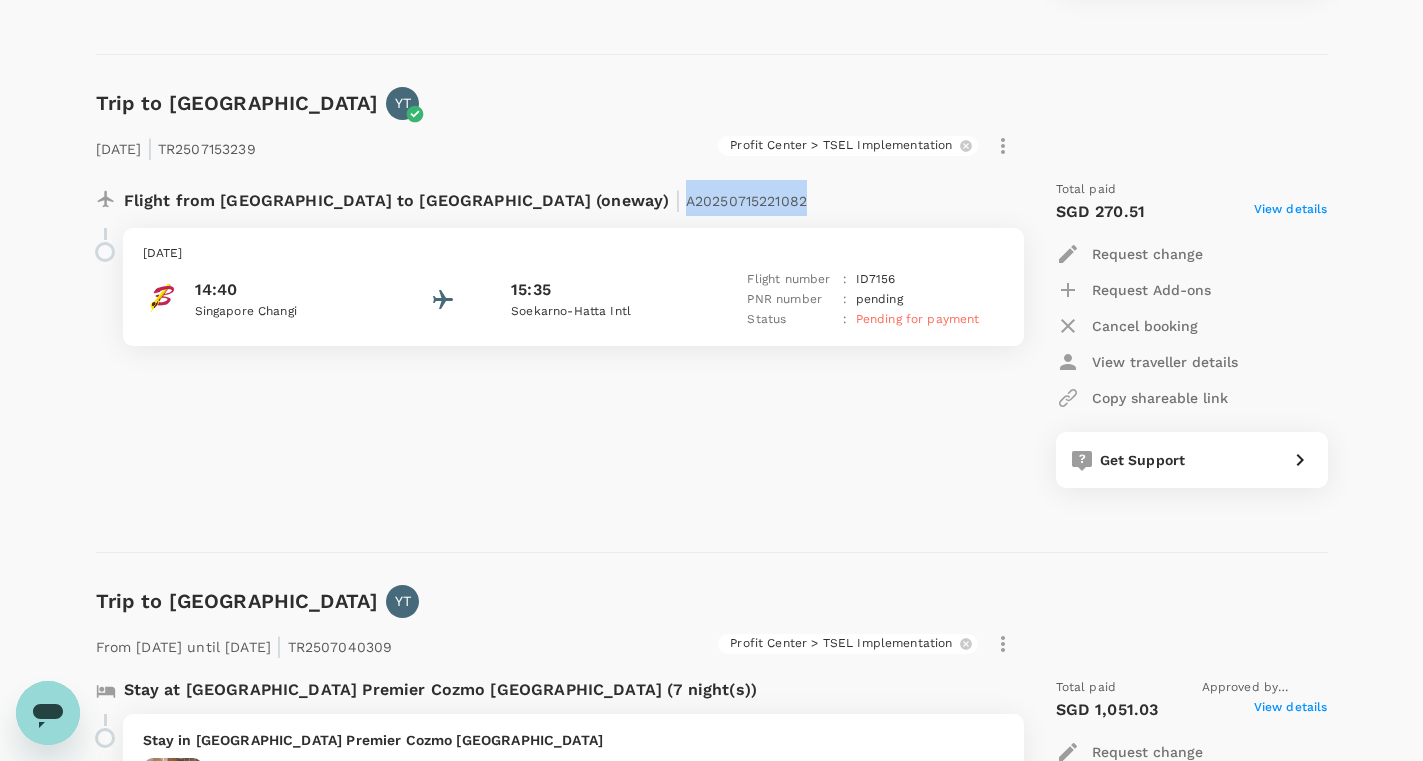 click on "A20250715221082" at bounding box center [746, 201] 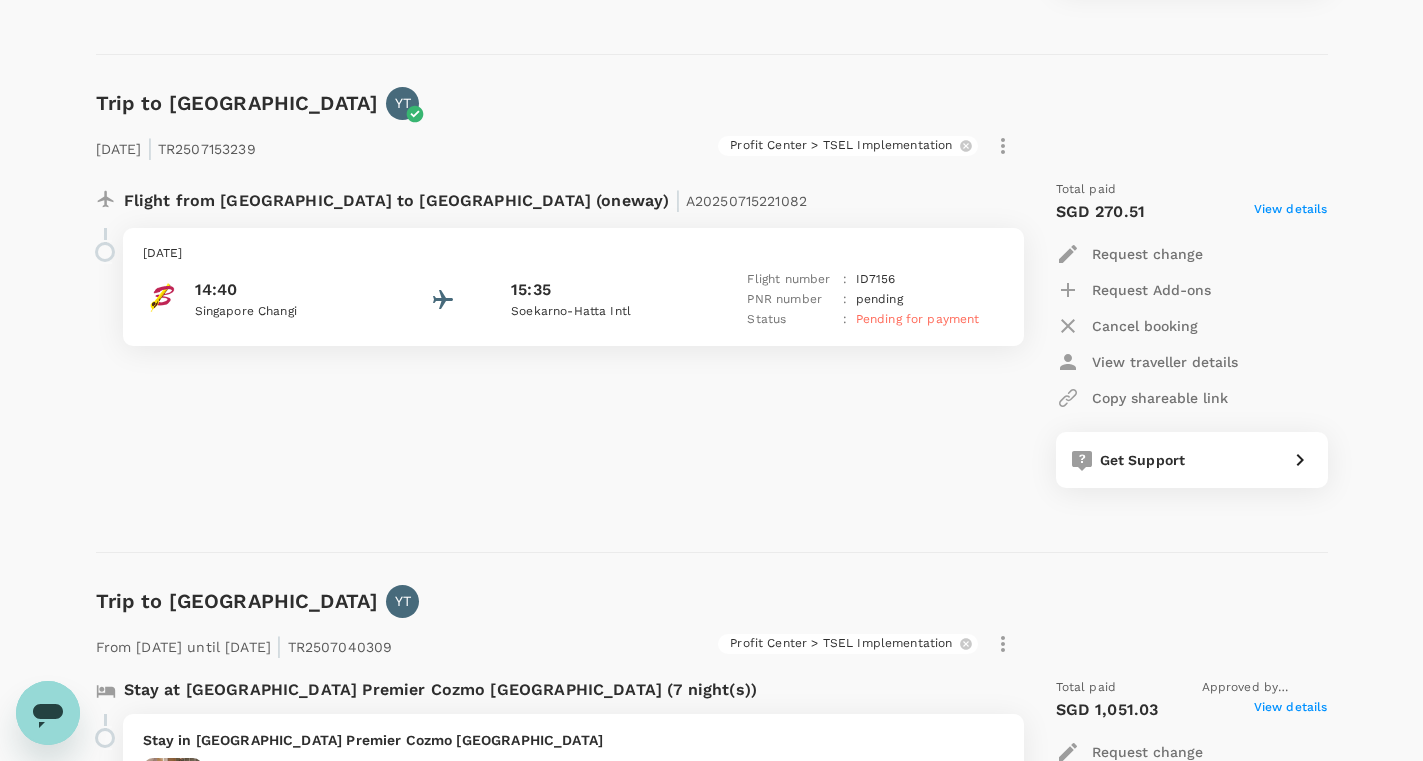 click on "Get Support" at bounding box center (1186, 456) 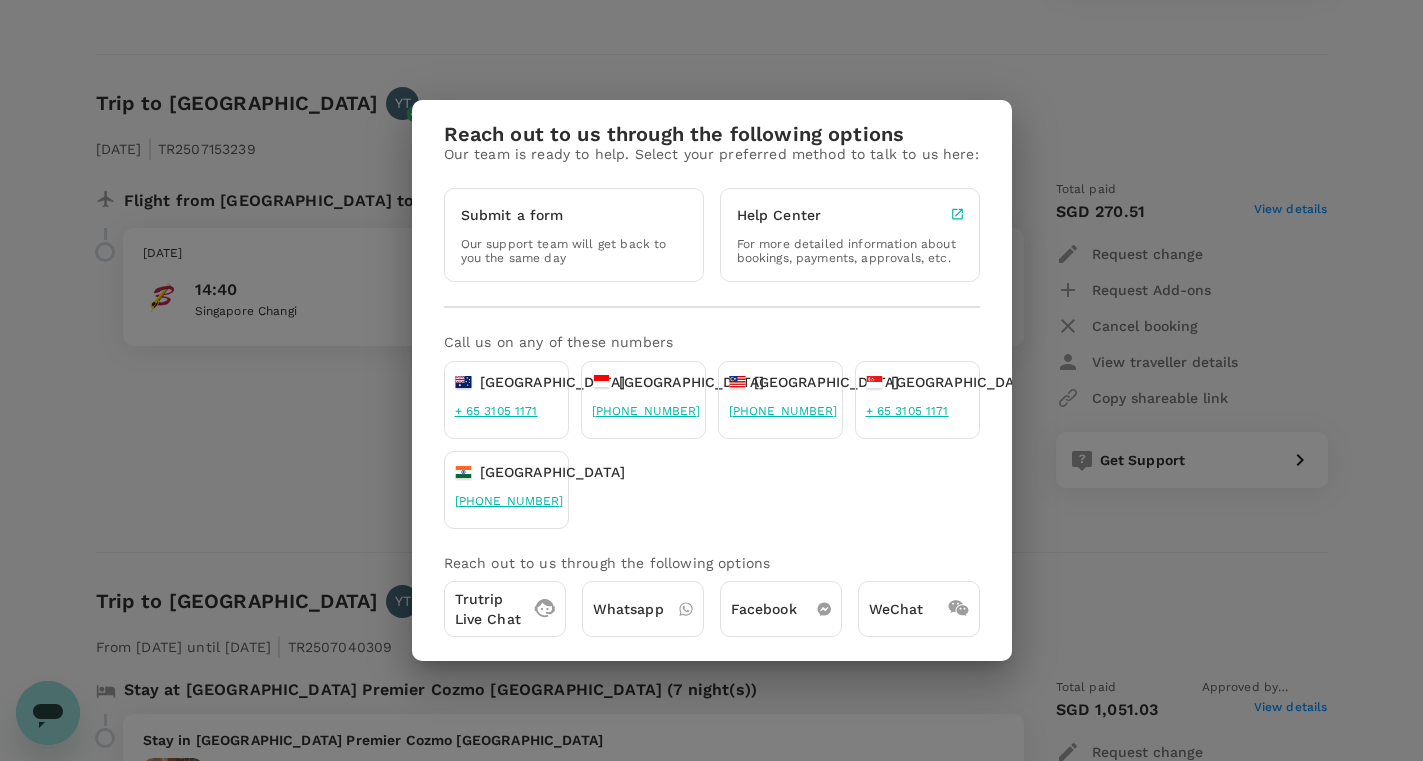 click on "Reach out to us through the following options Our team is ready to help. Select your preferred method to talk to us here: Submit a form Our support team will get back to you the same day Help Center For more detailed information about bookings, payments, approvals, etc. Call us on any of these numbers Australia + 65 3105 1171 [GEOGRAPHIC_DATA] [PHONE_NUMBER] [GEOGRAPHIC_DATA] [PHONE_NUMBER] [GEOGRAPHIC_DATA] + 65 3105 1171 [GEOGRAPHIC_DATA] [PHONE_NUMBER] Reach out to us through the following options Trutrip  Live Chat Whatsapp Facebook WeChat" at bounding box center [711, 380] 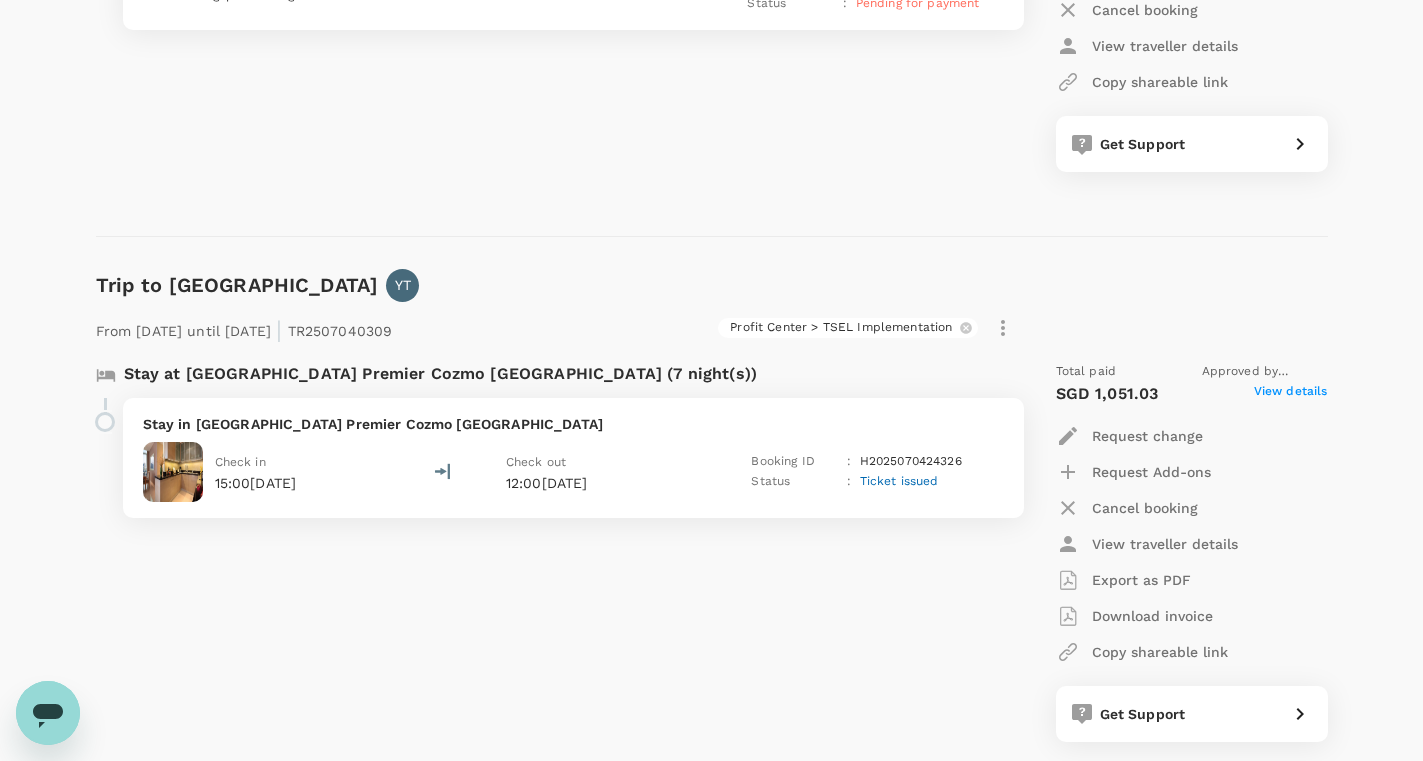scroll, scrollTop: 1104, scrollLeft: 0, axis: vertical 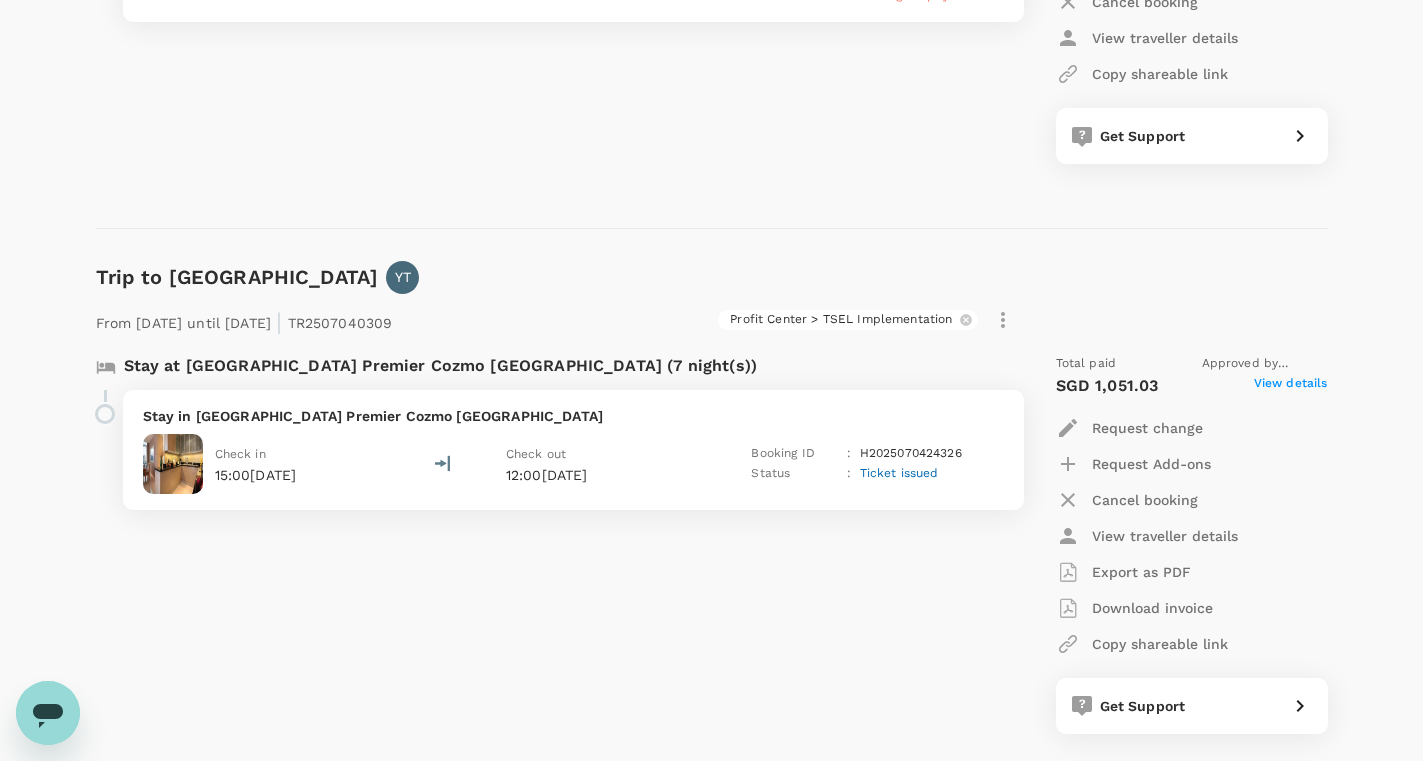 click on "Flight from [GEOGRAPHIC_DATA] to [GEOGRAPHIC_DATA] (oneway)   |   A20250715221082 [DATE]   14:40 [GEOGRAPHIC_DATA] Changi 15:35 Soekarno-Hatta Intl Flight number : ID 7156 PNR number : pending   Status : Pending for payment" at bounding box center (548, 10) 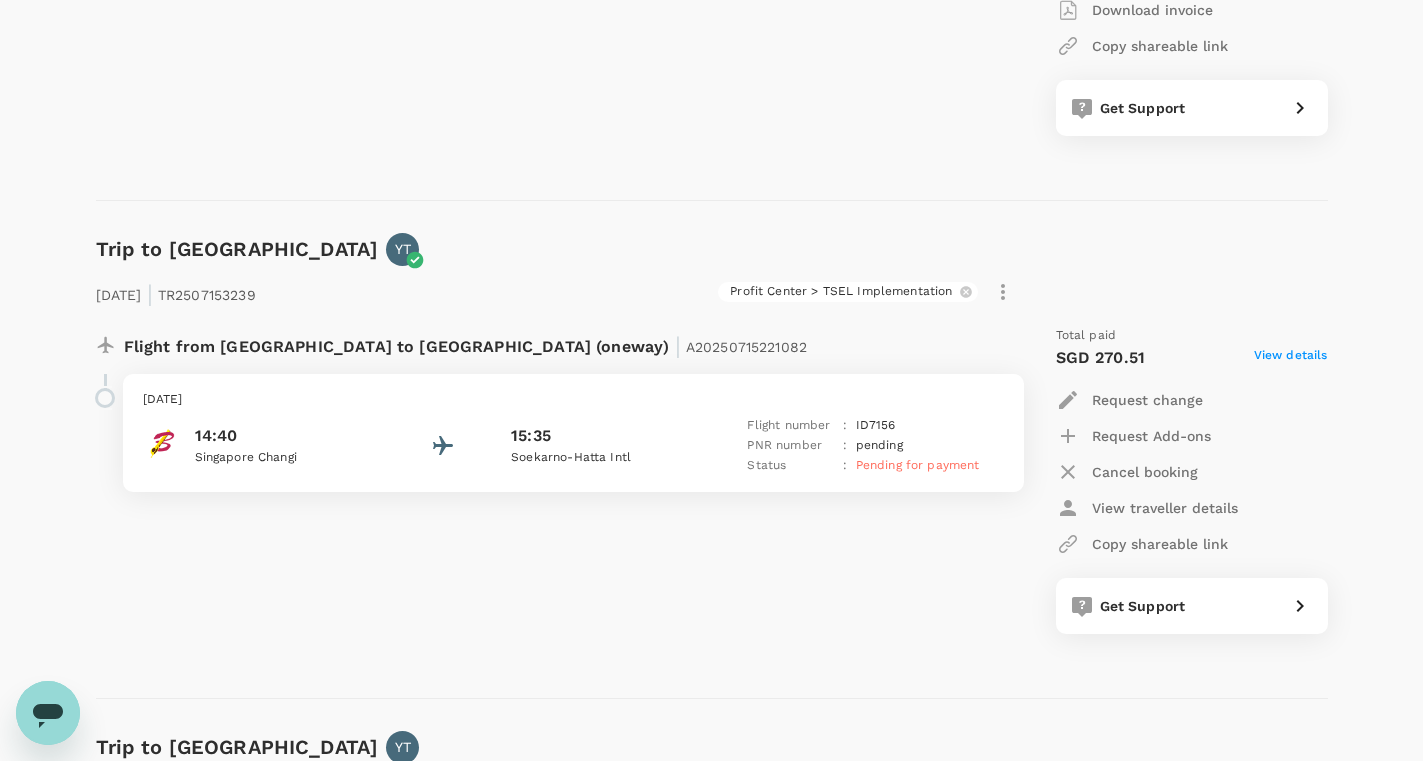 scroll, scrollTop: 631, scrollLeft: 0, axis: vertical 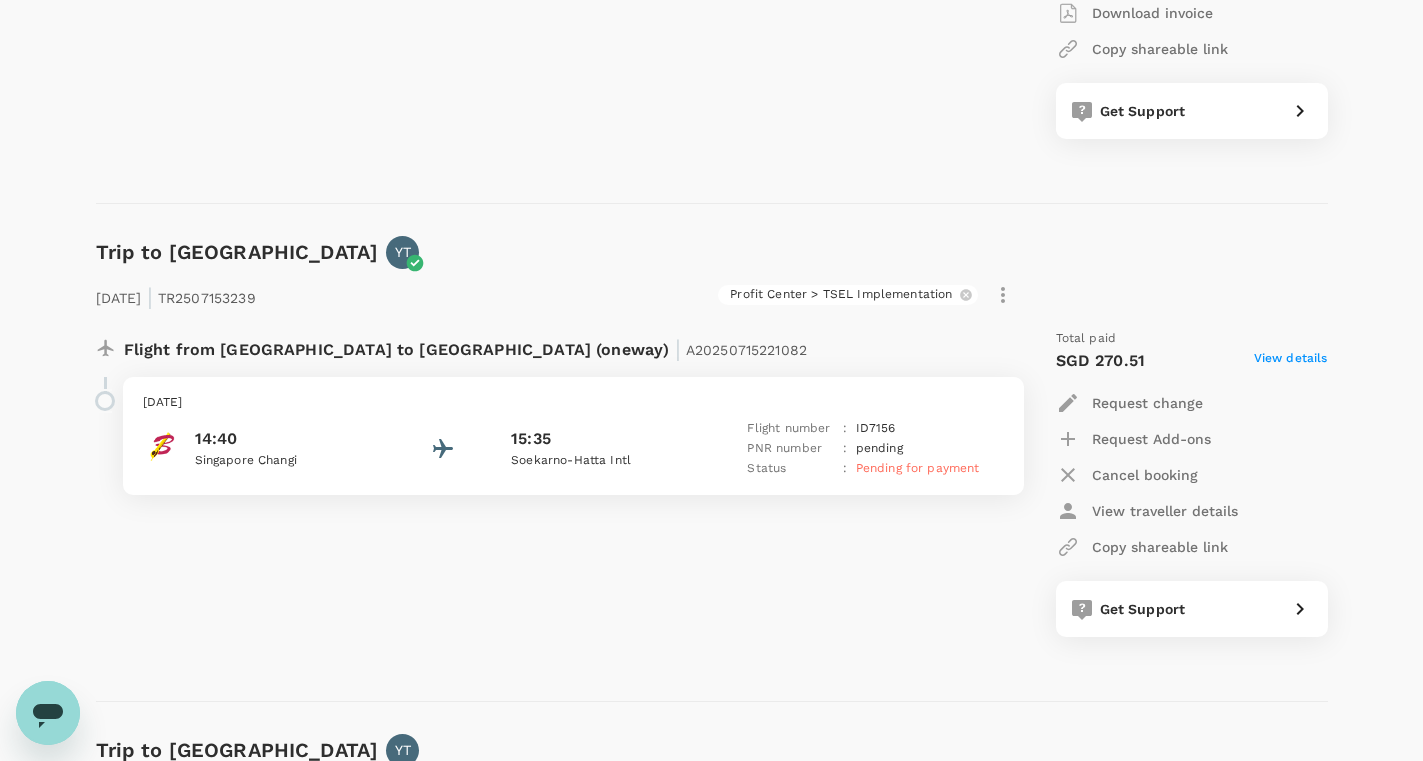 click on "Flight from [GEOGRAPHIC_DATA] to [GEOGRAPHIC_DATA] (oneway)   |   A20250704721777 [DATE]   10:50 [GEOGRAPHIC_DATA] Changi 11:45 Soekarno-Hatta Intl Flight number : TR 268 PNR number : AYWTHG   Status : Ticket issued" at bounding box center [548, -51] 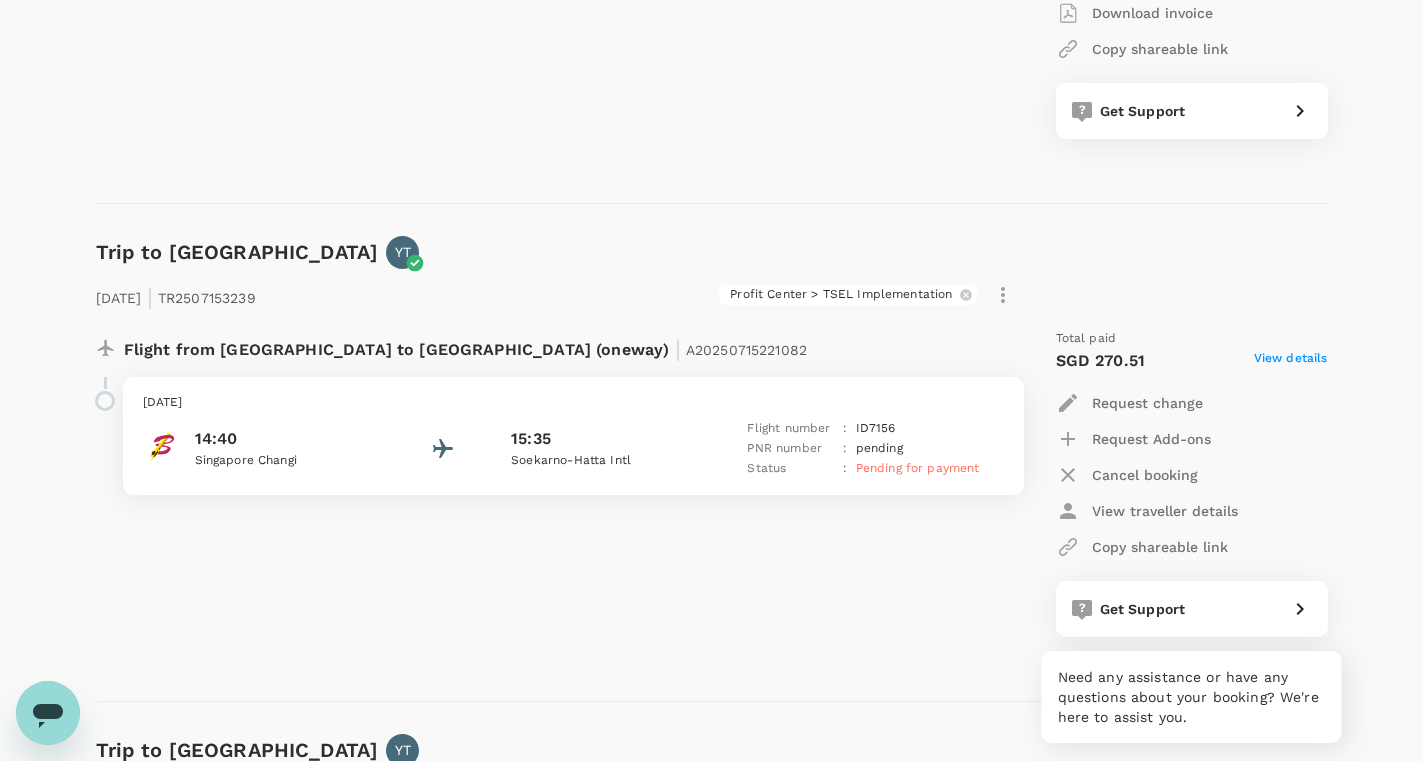 click on "Get Support" at bounding box center [1186, 605] 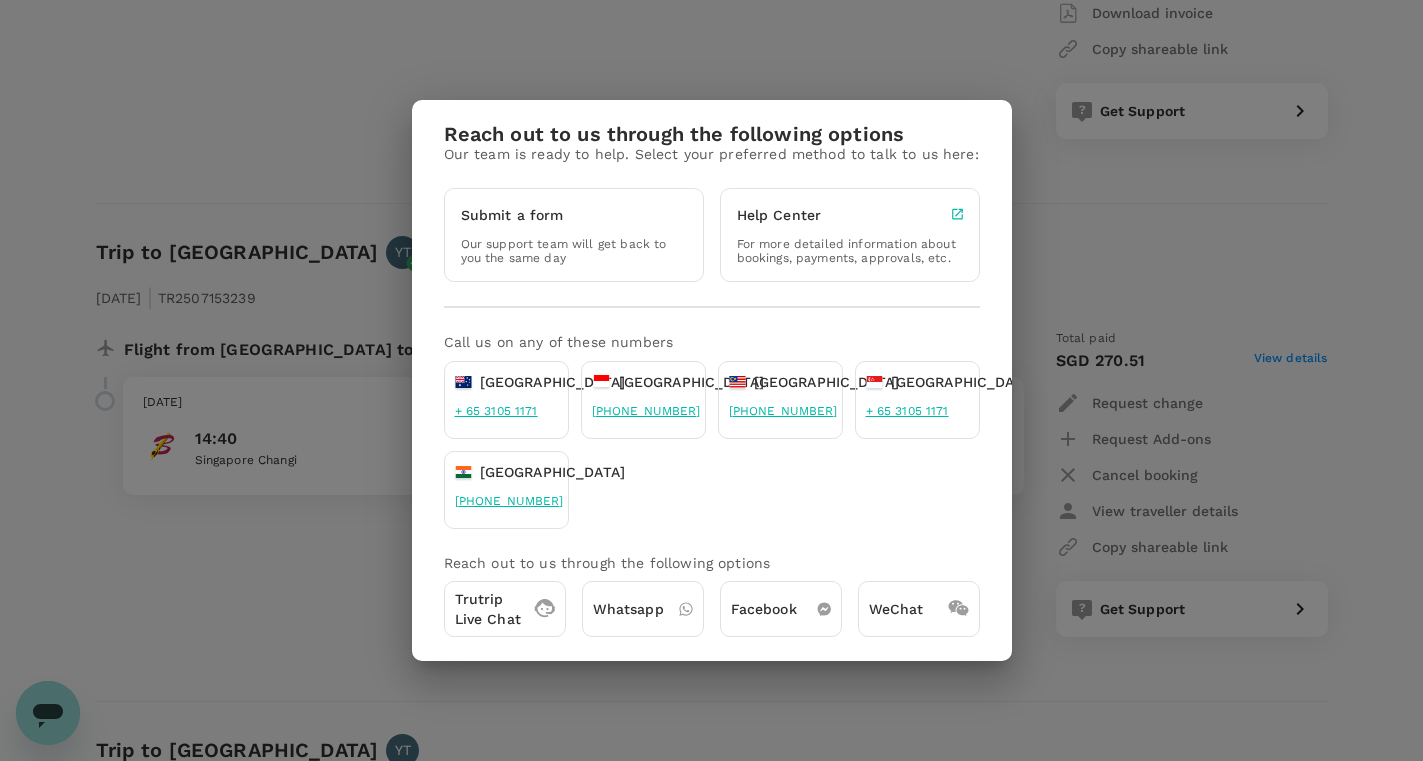 click on "Trutrip  Live Chat" at bounding box center (488, 609) 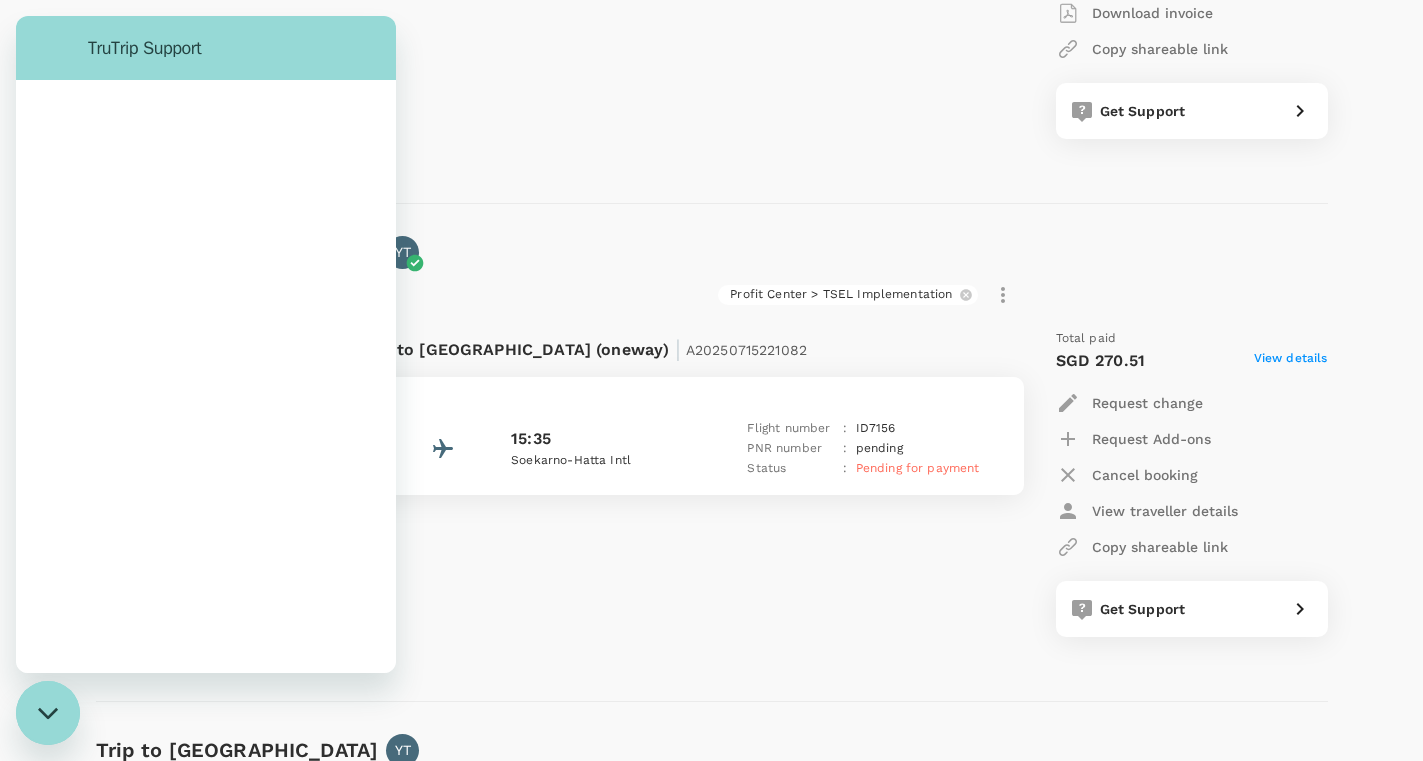 scroll, scrollTop: 0, scrollLeft: 0, axis: both 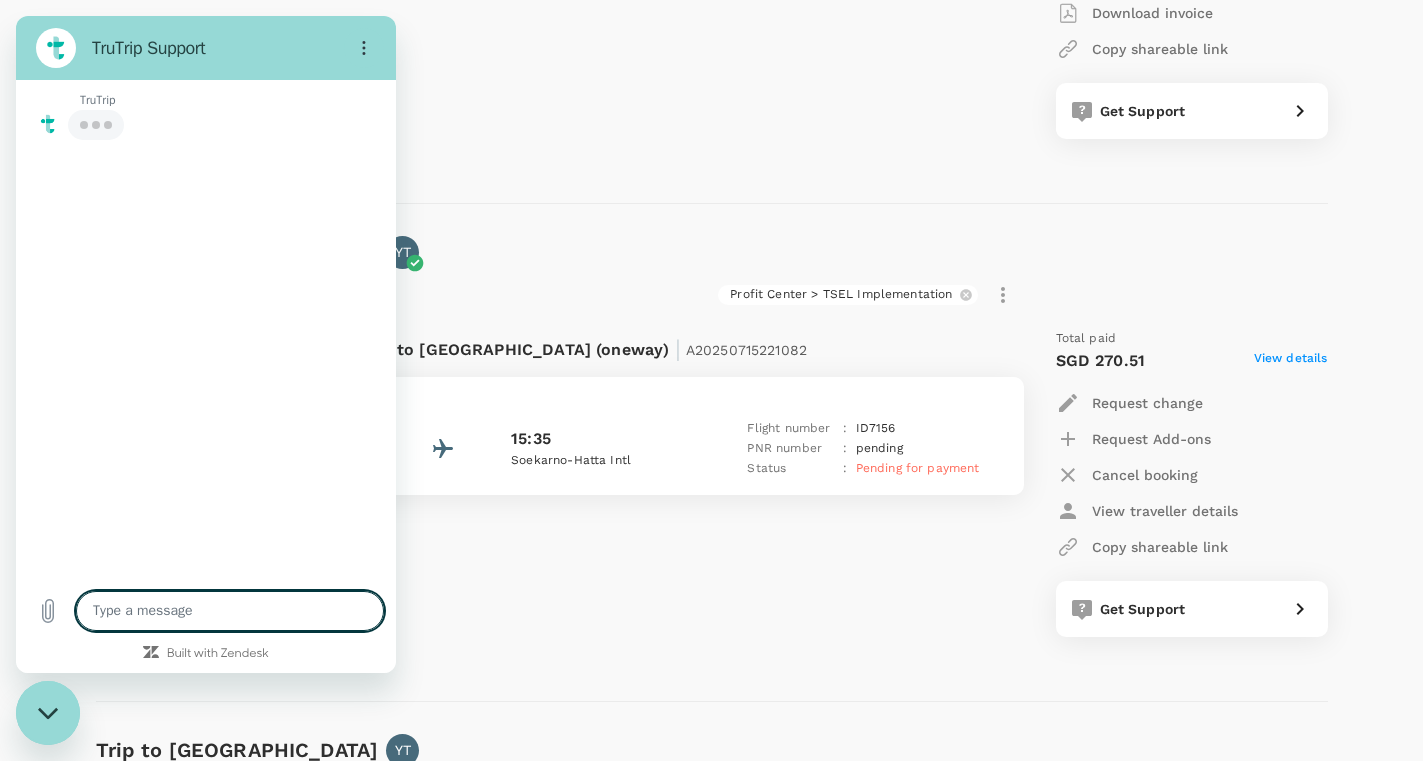 type on "x" 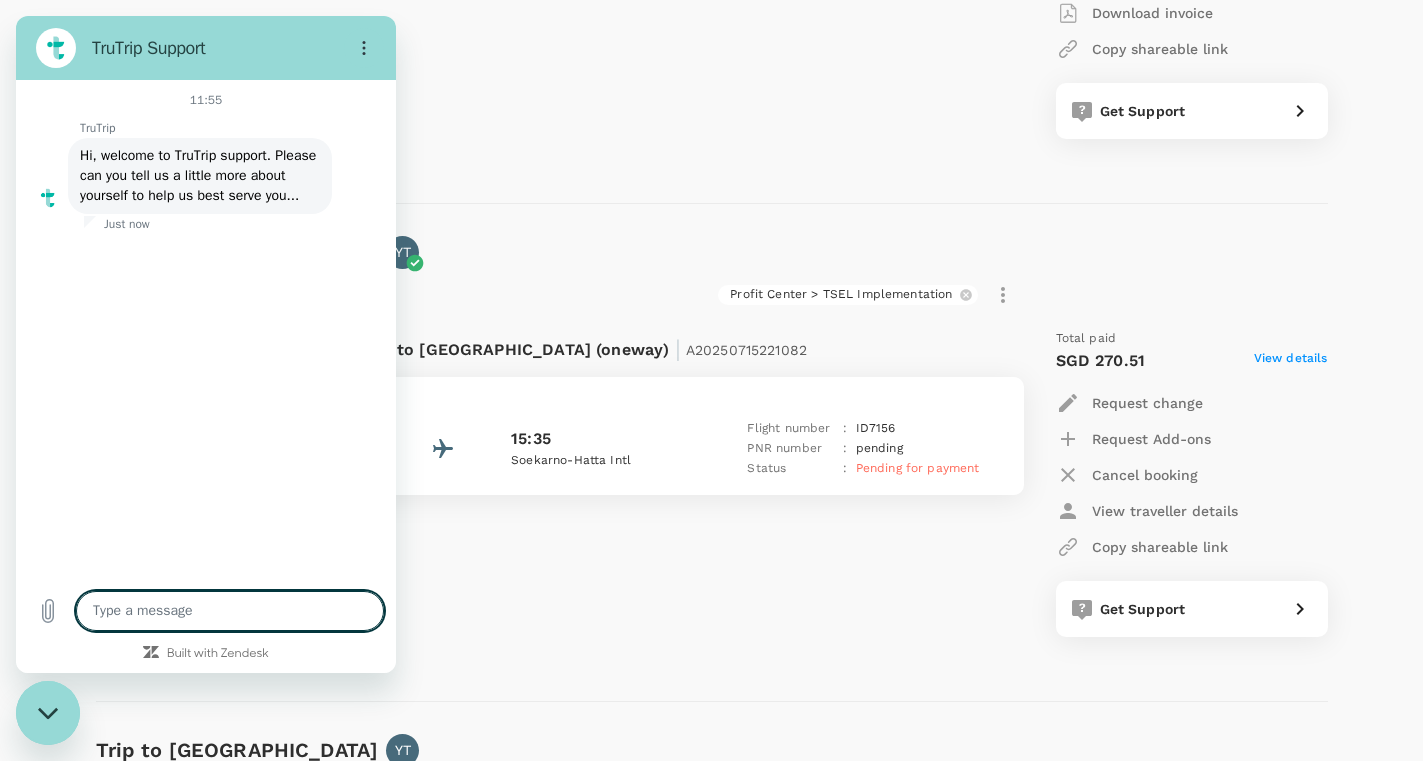 type on "H" 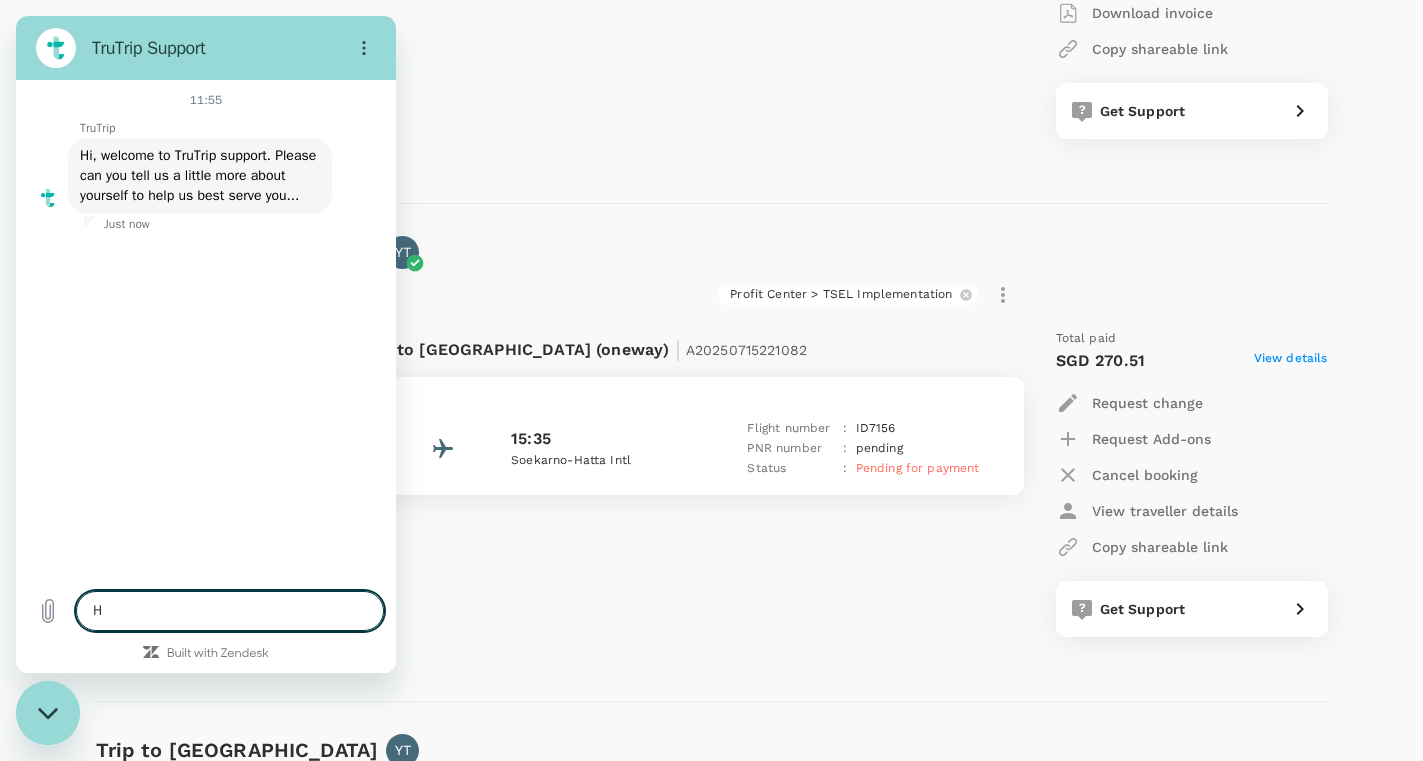 type on "H" 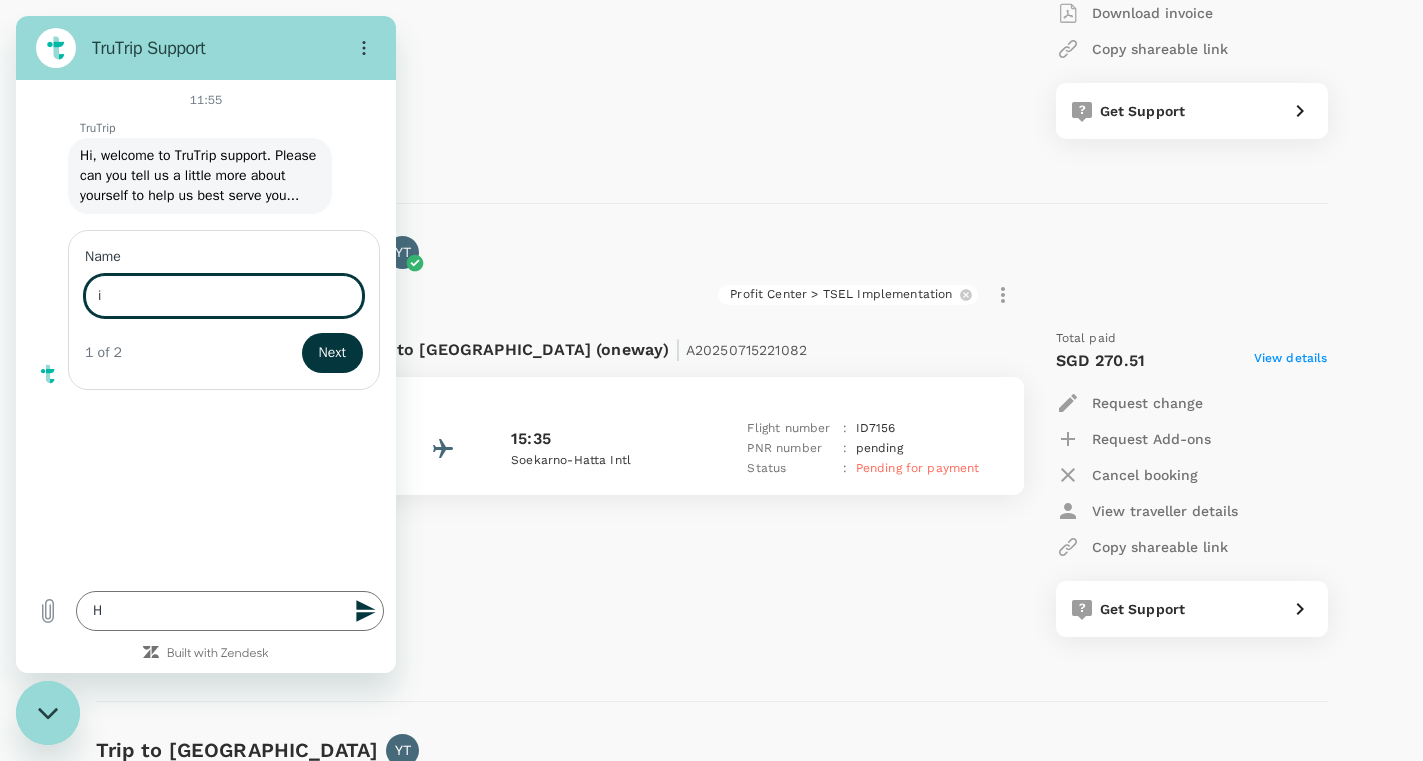 type on "i" 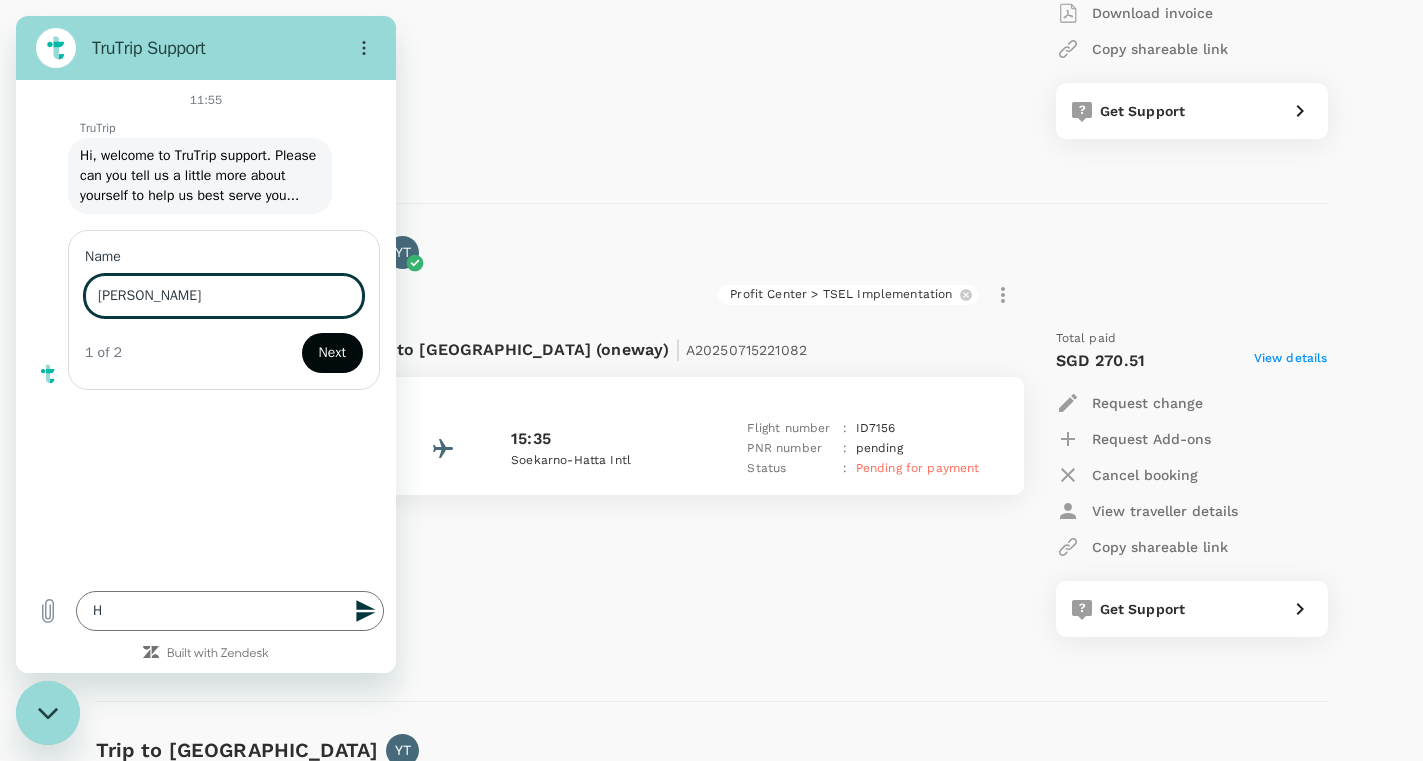 type on "[PERSON_NAME]" 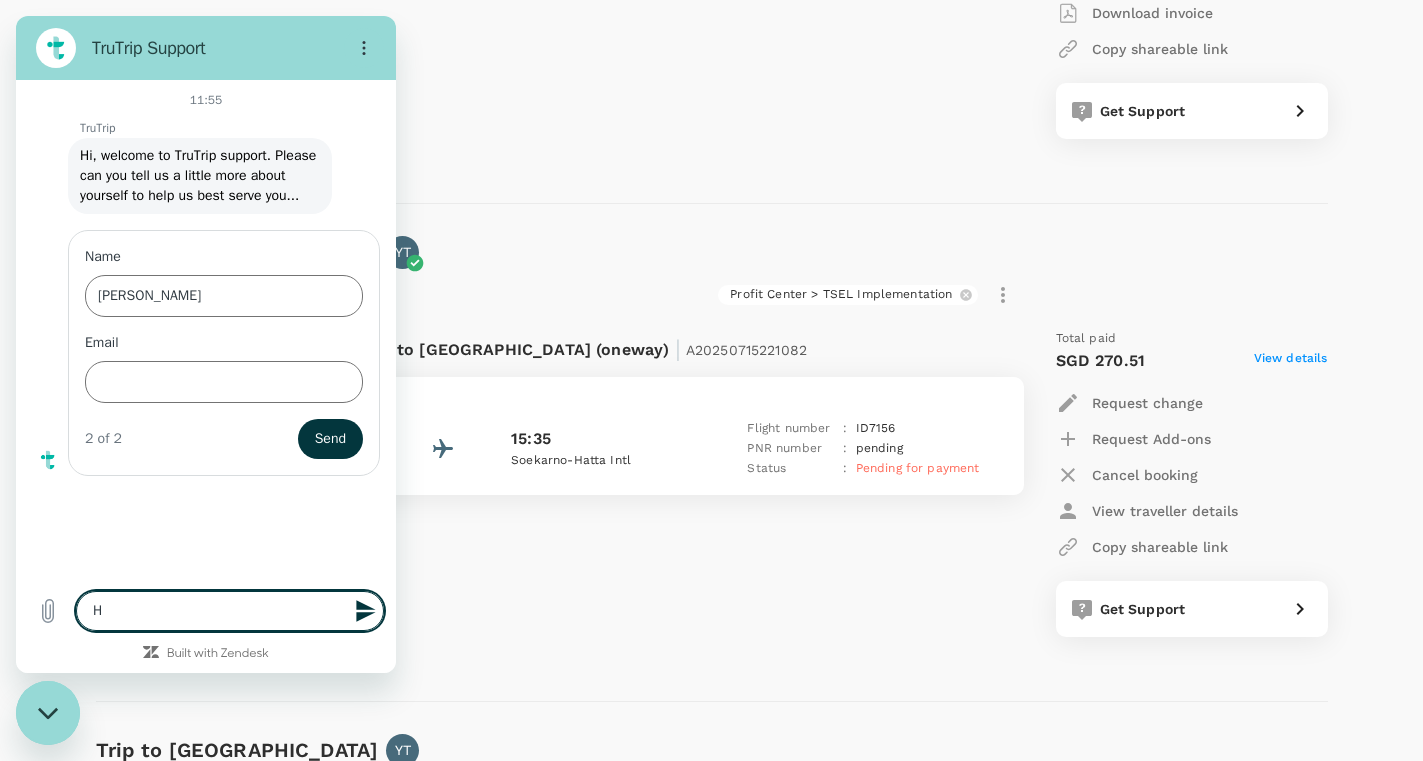click on "H" at bounding box center (230, 611) 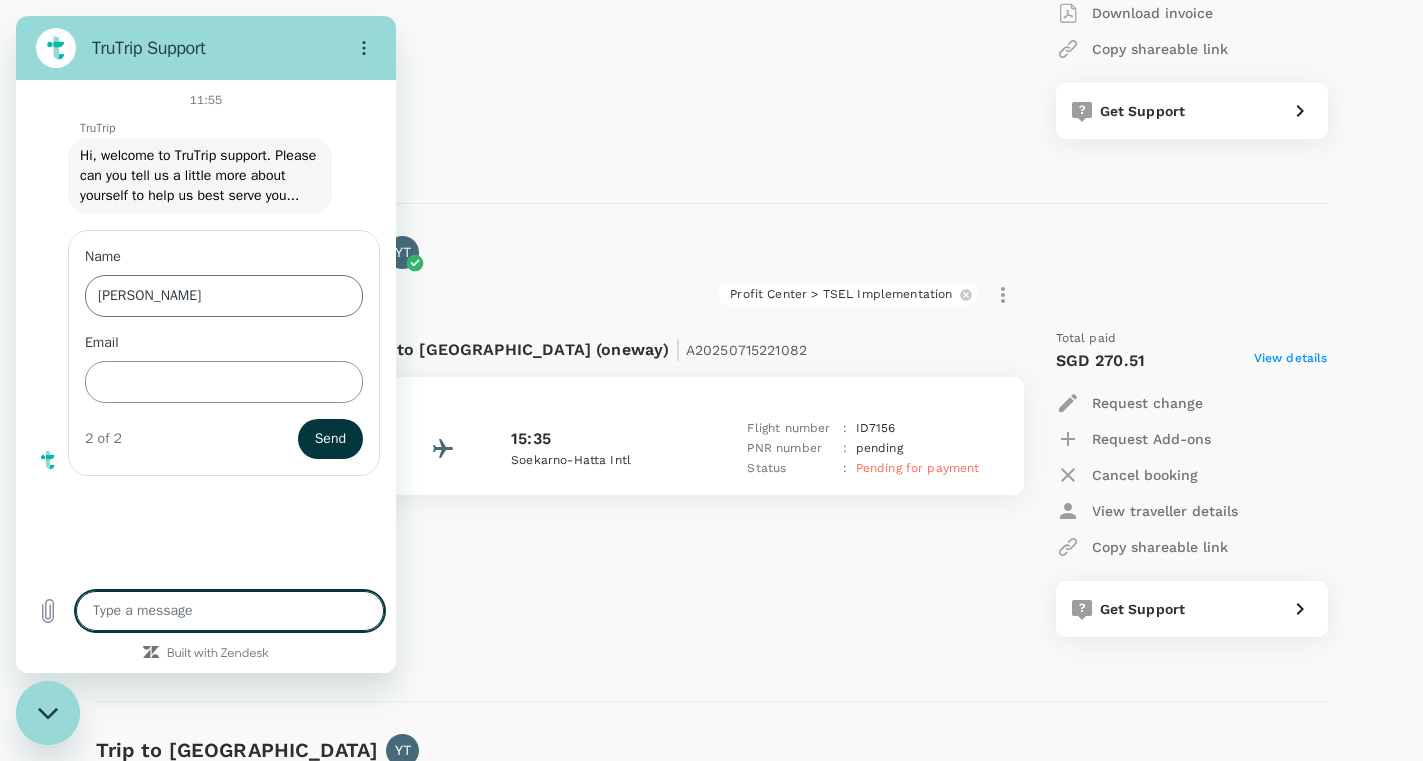 type 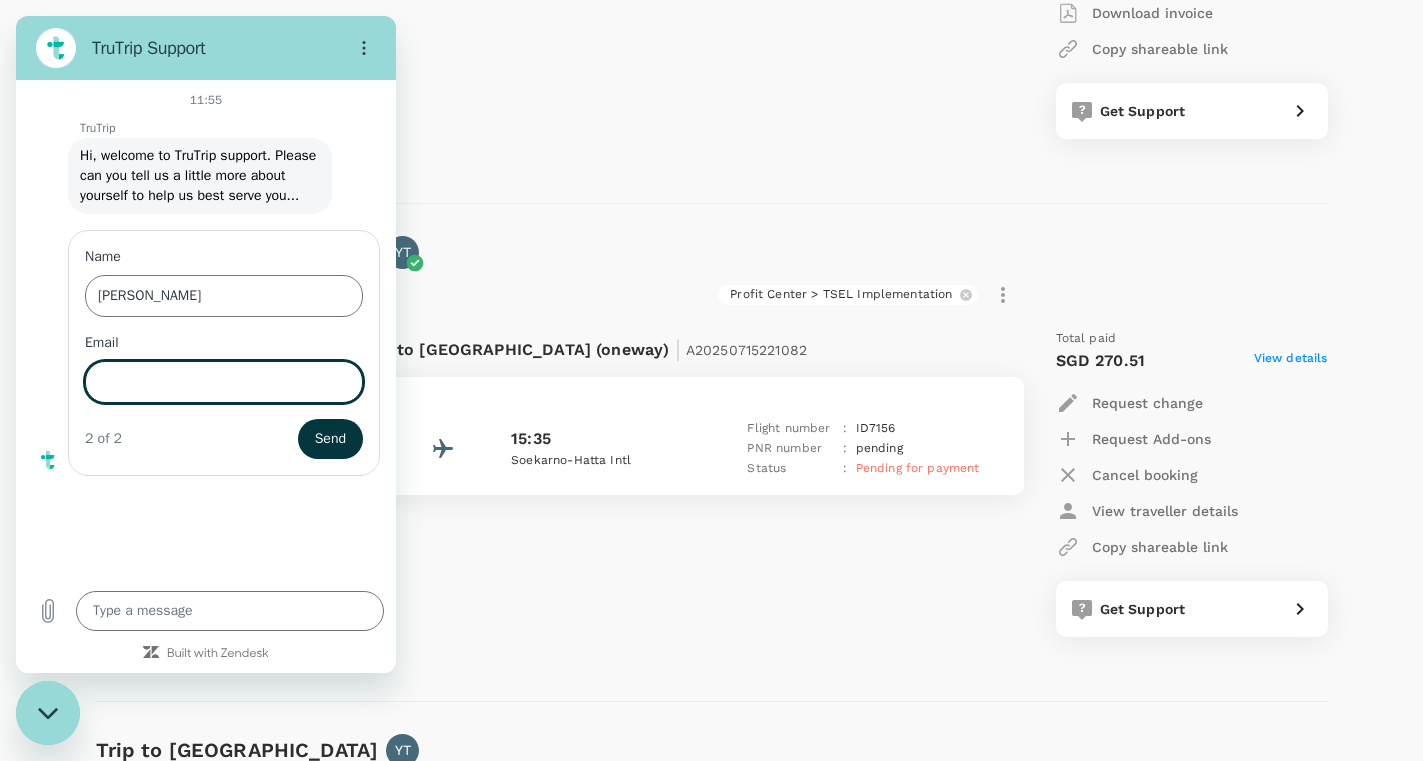 type on "u" 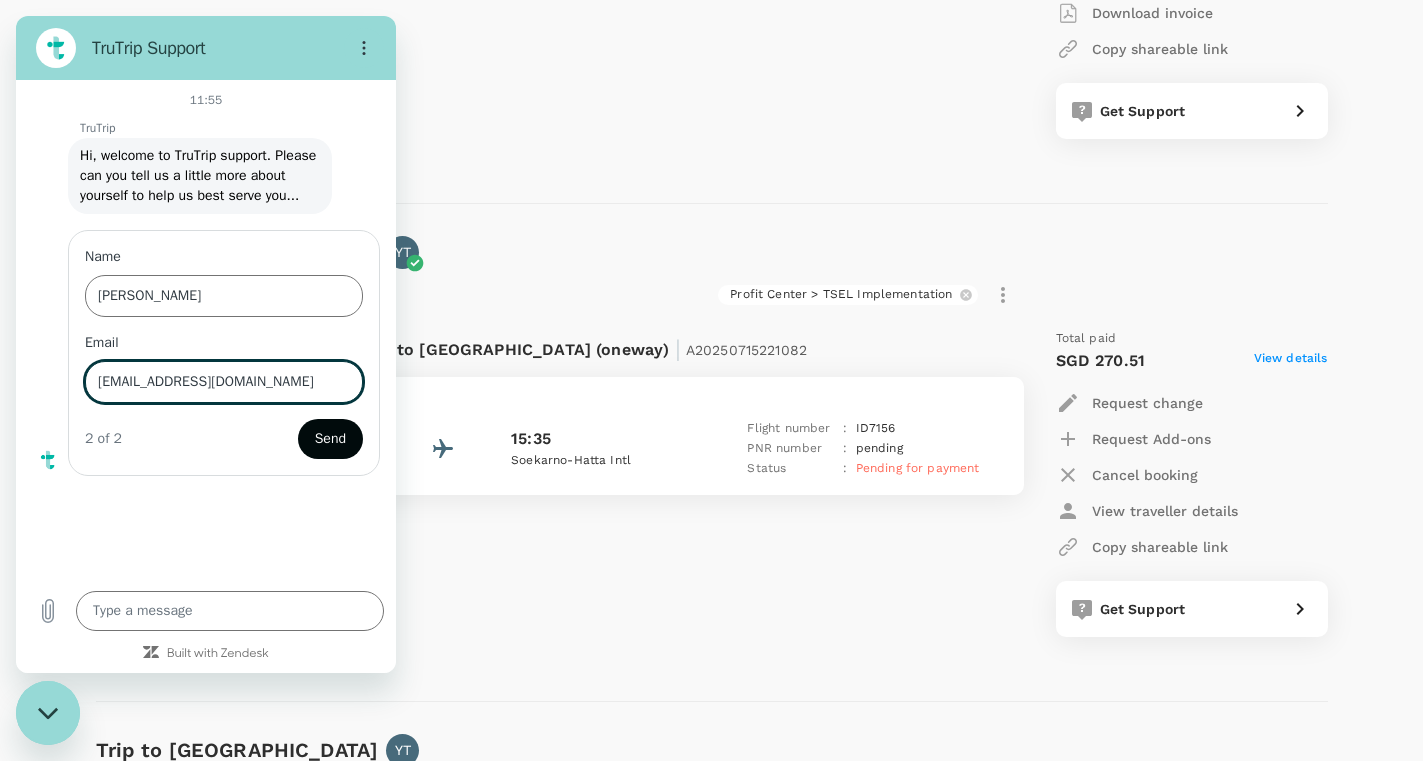 type on "[EMAIL_ADDRESS][DOMAIN_NAME]" 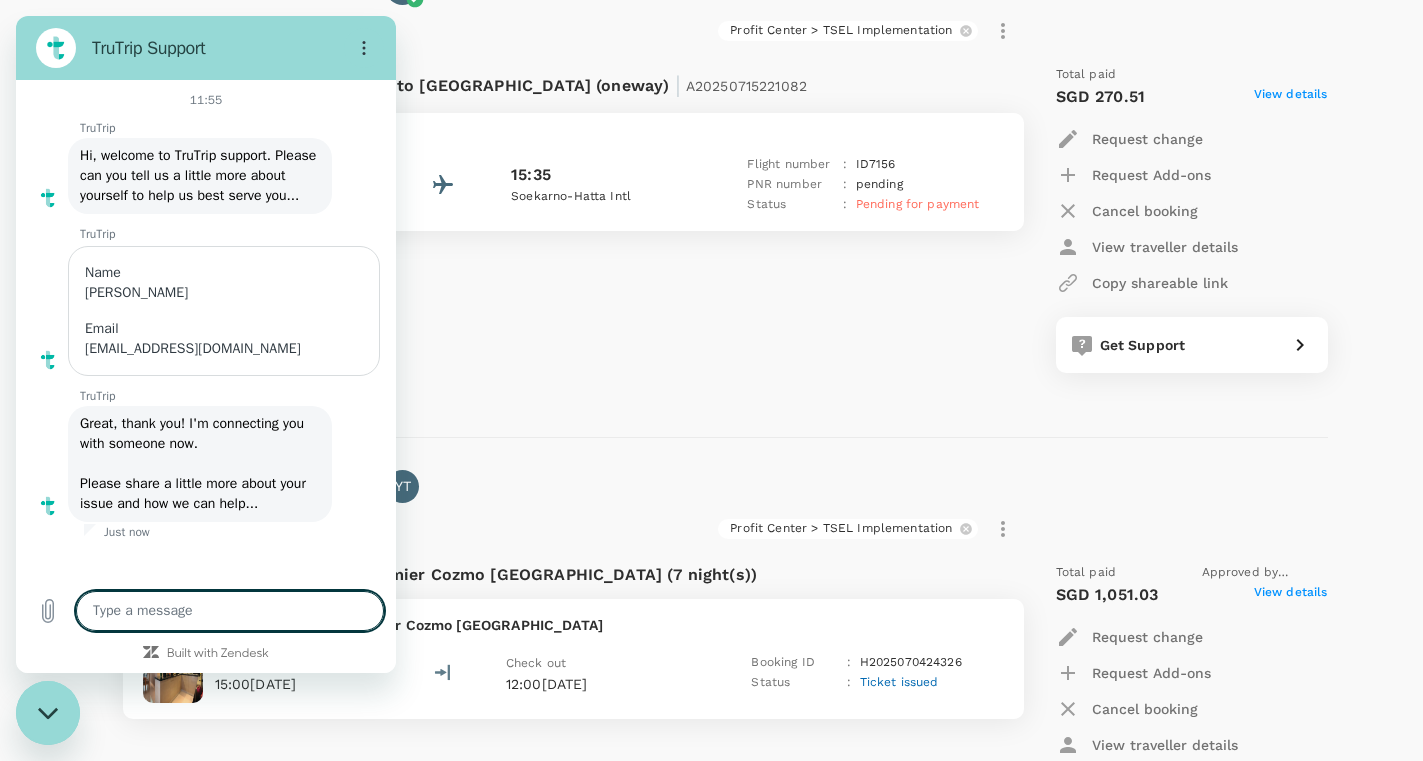 type on "x" 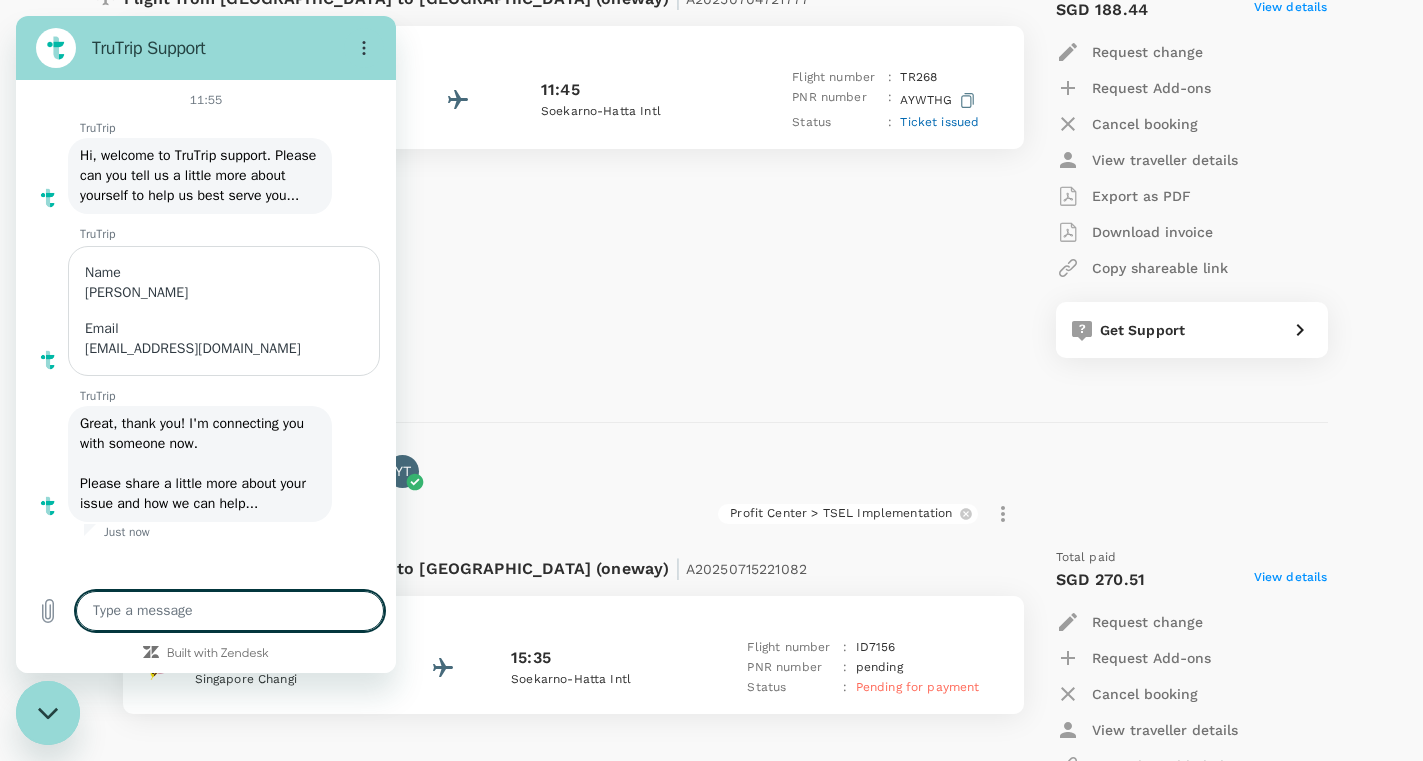 scroll, scrollTop: 266, scrollLeft: 0, axis: vertical 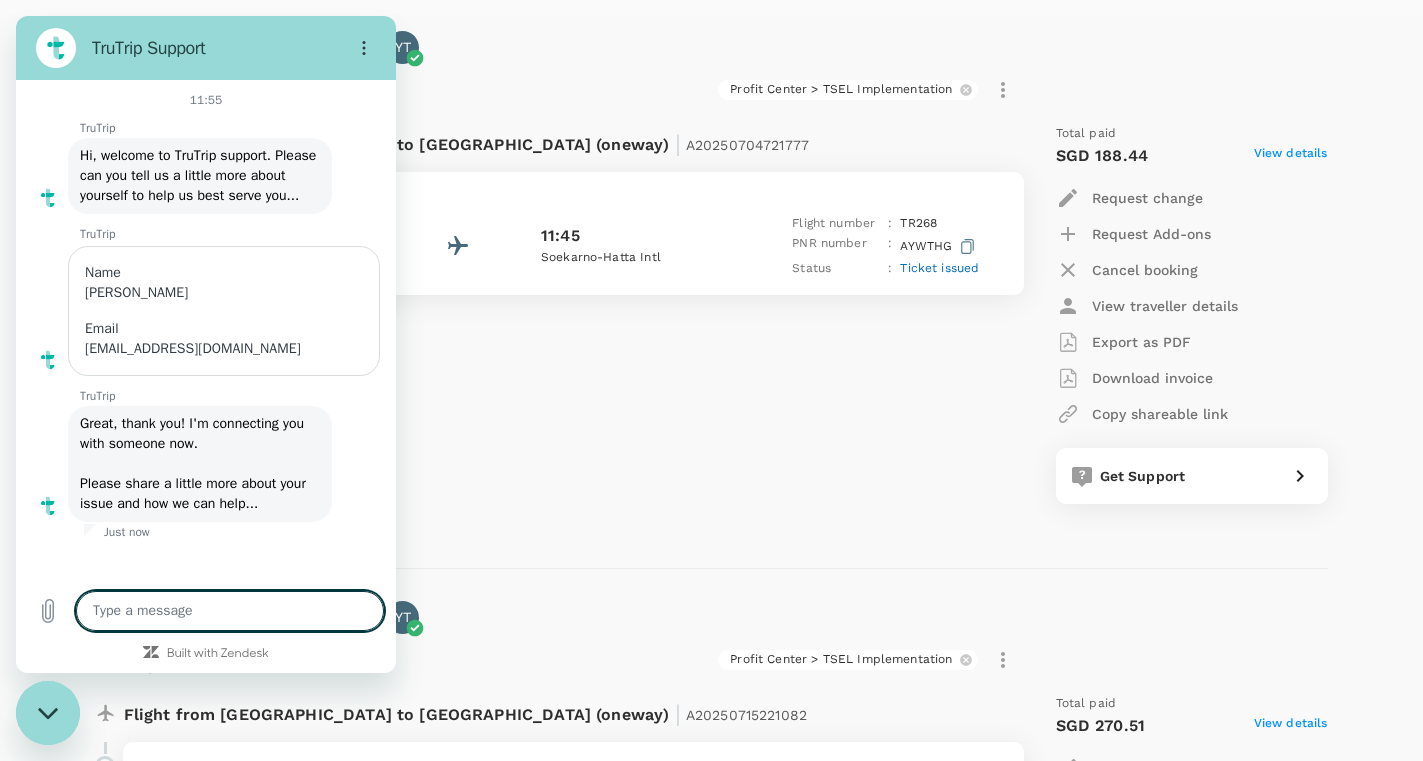 type on "I" 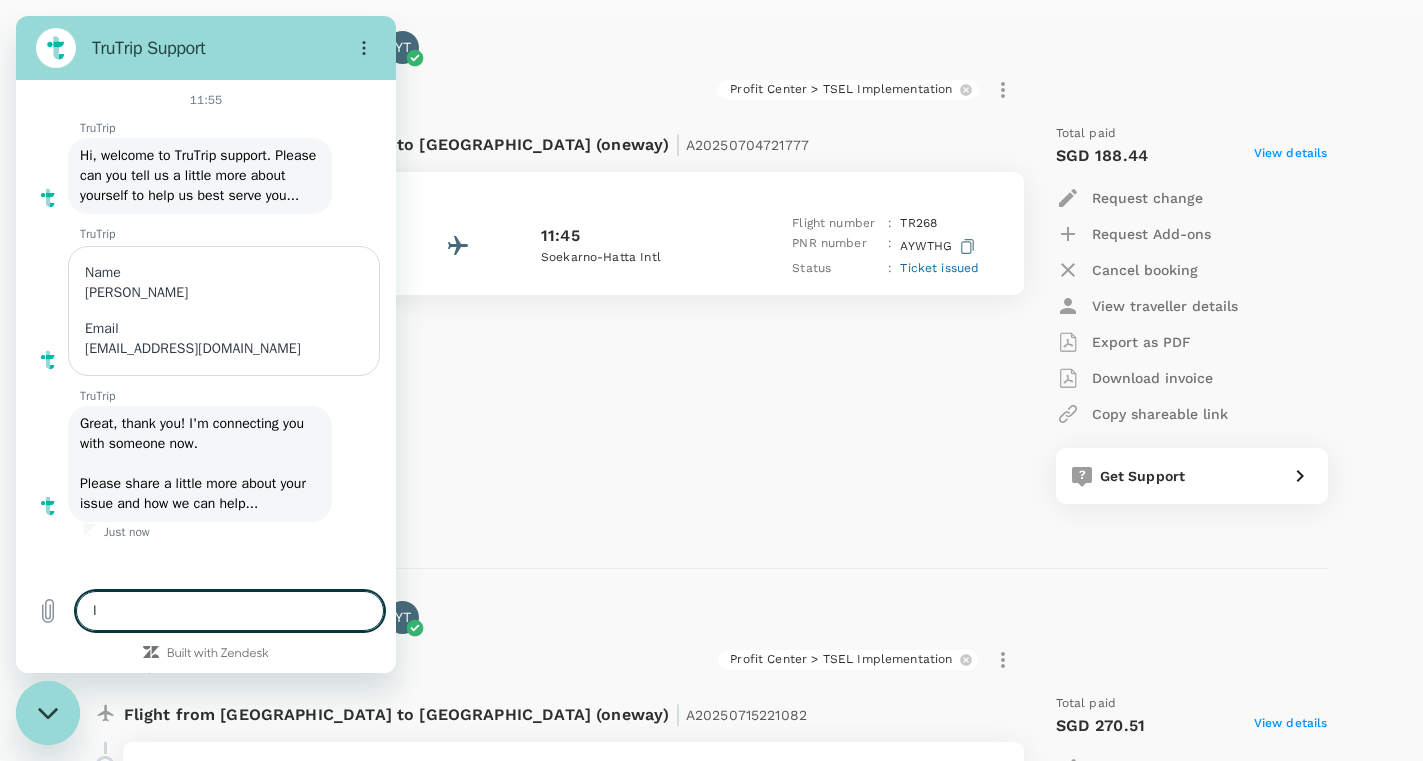 type on "I" 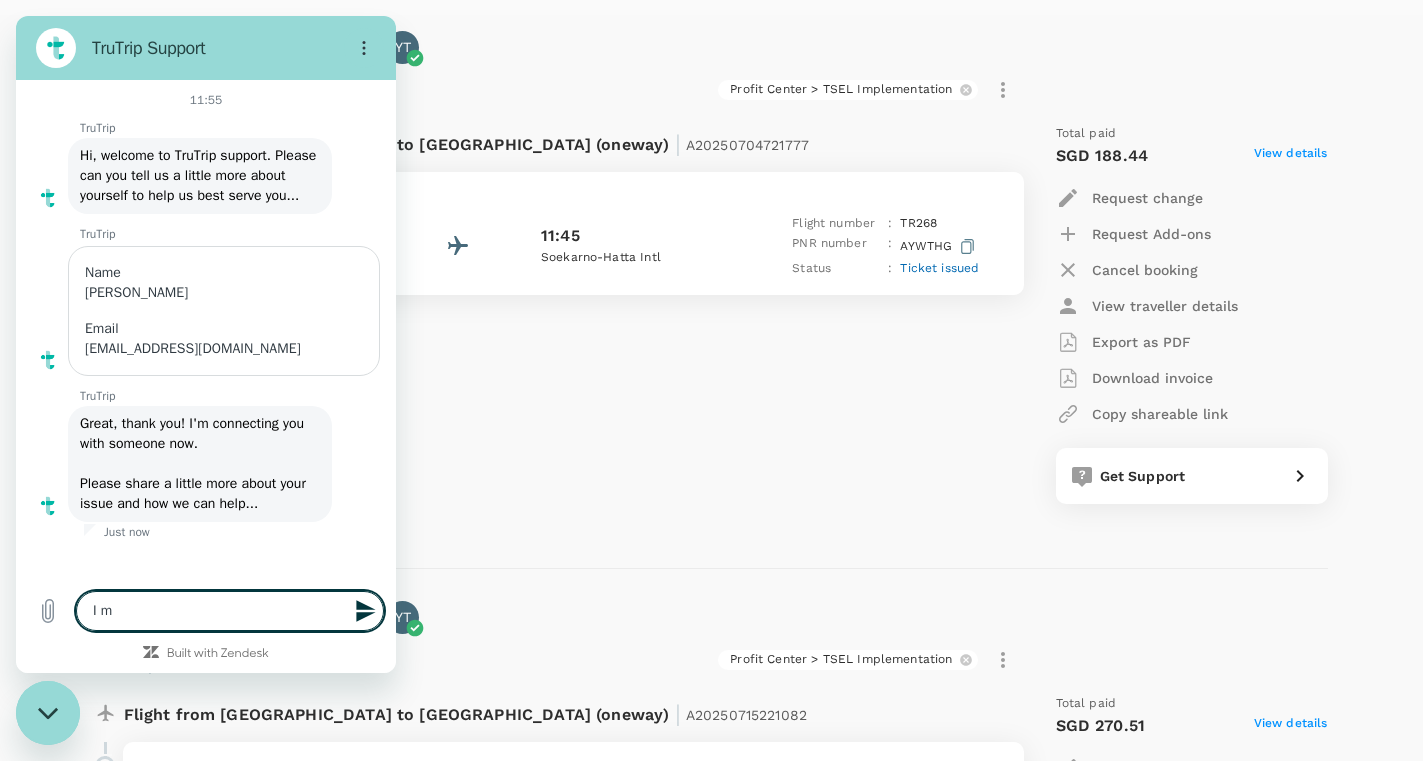 type on "I mi" 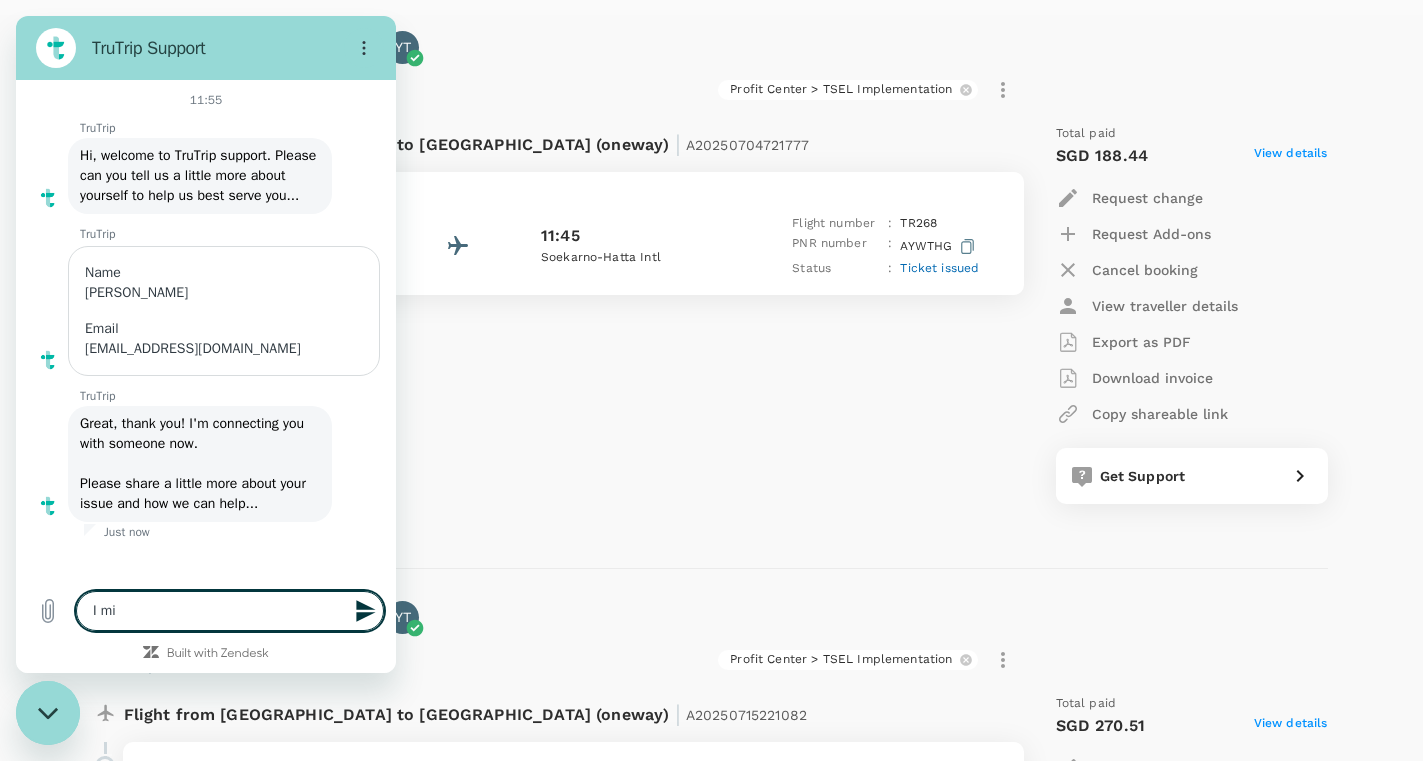 type on "I mis" 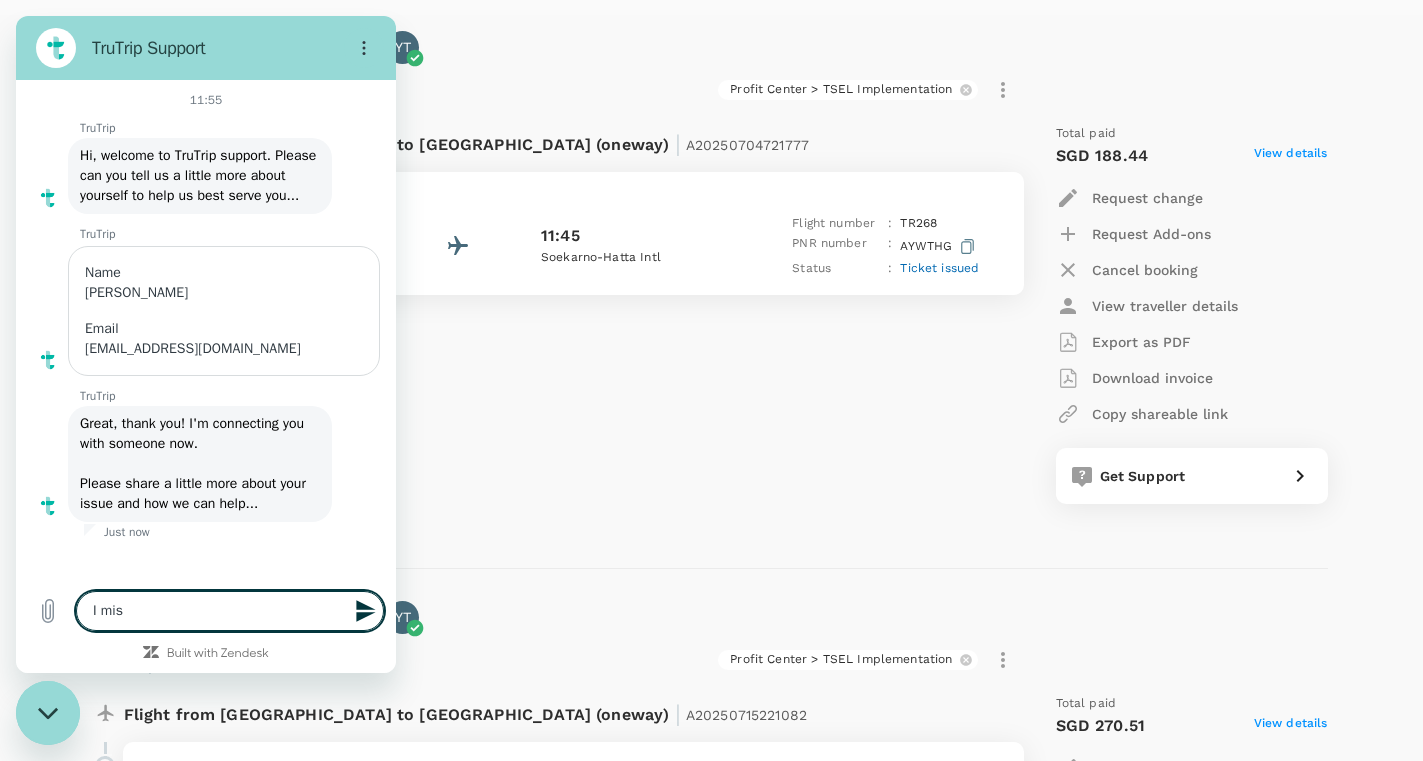 type on "I miss" 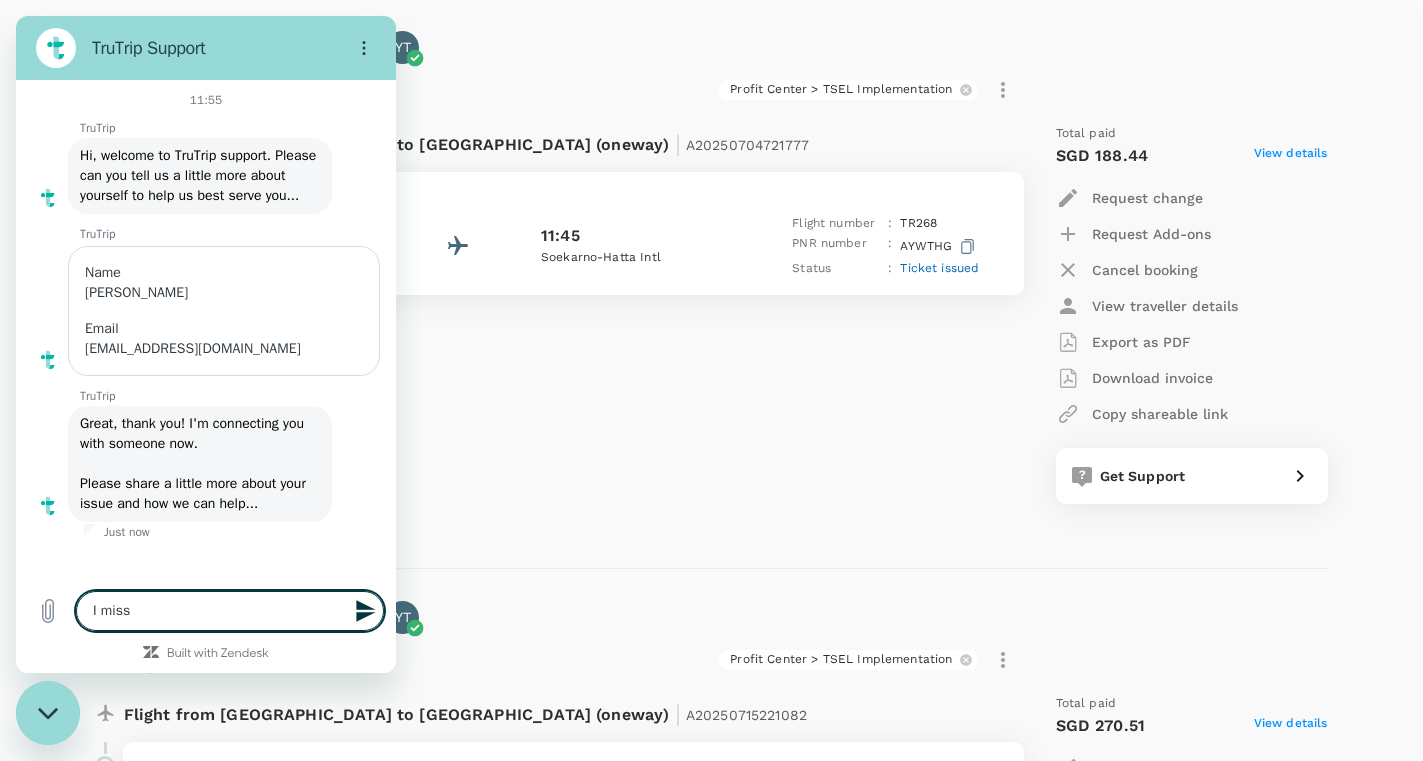 type on "x" 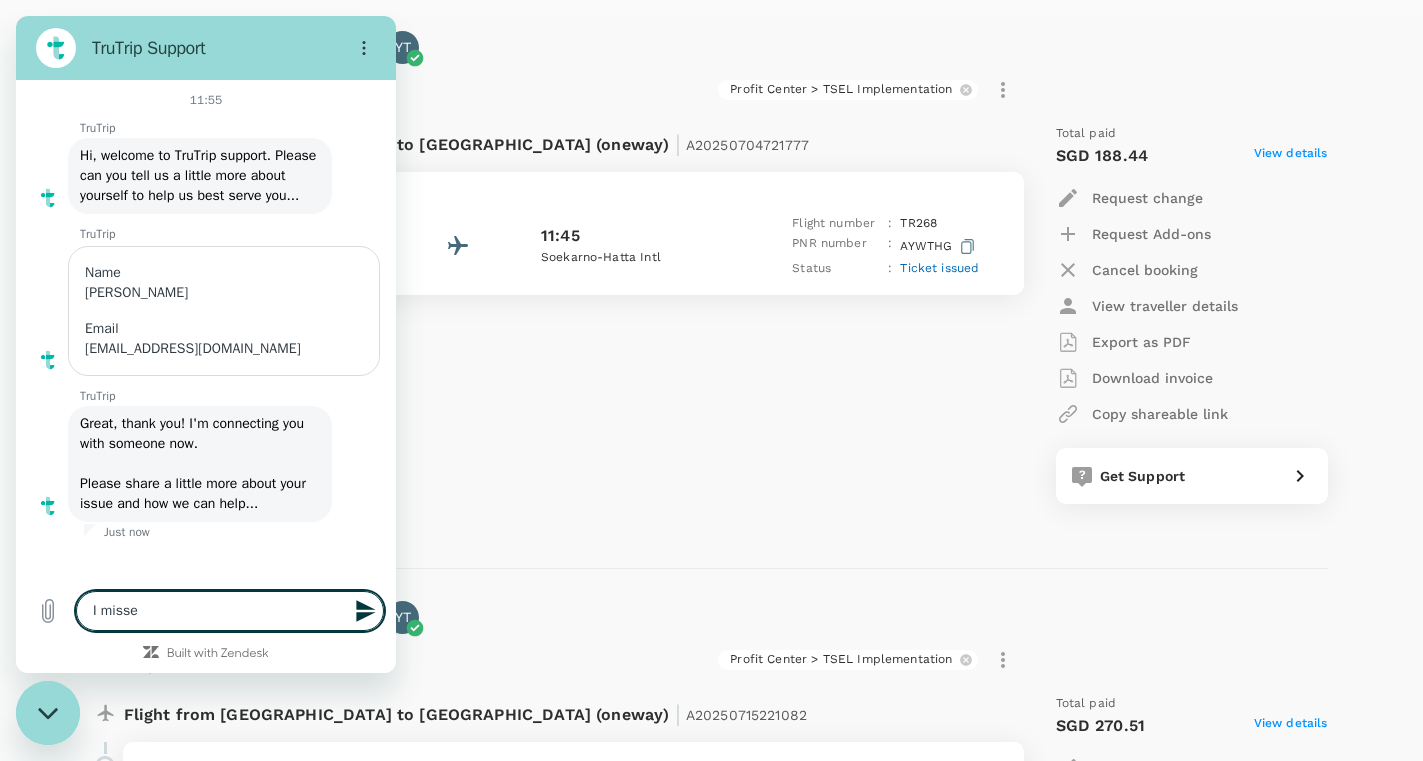 type on "I missed" 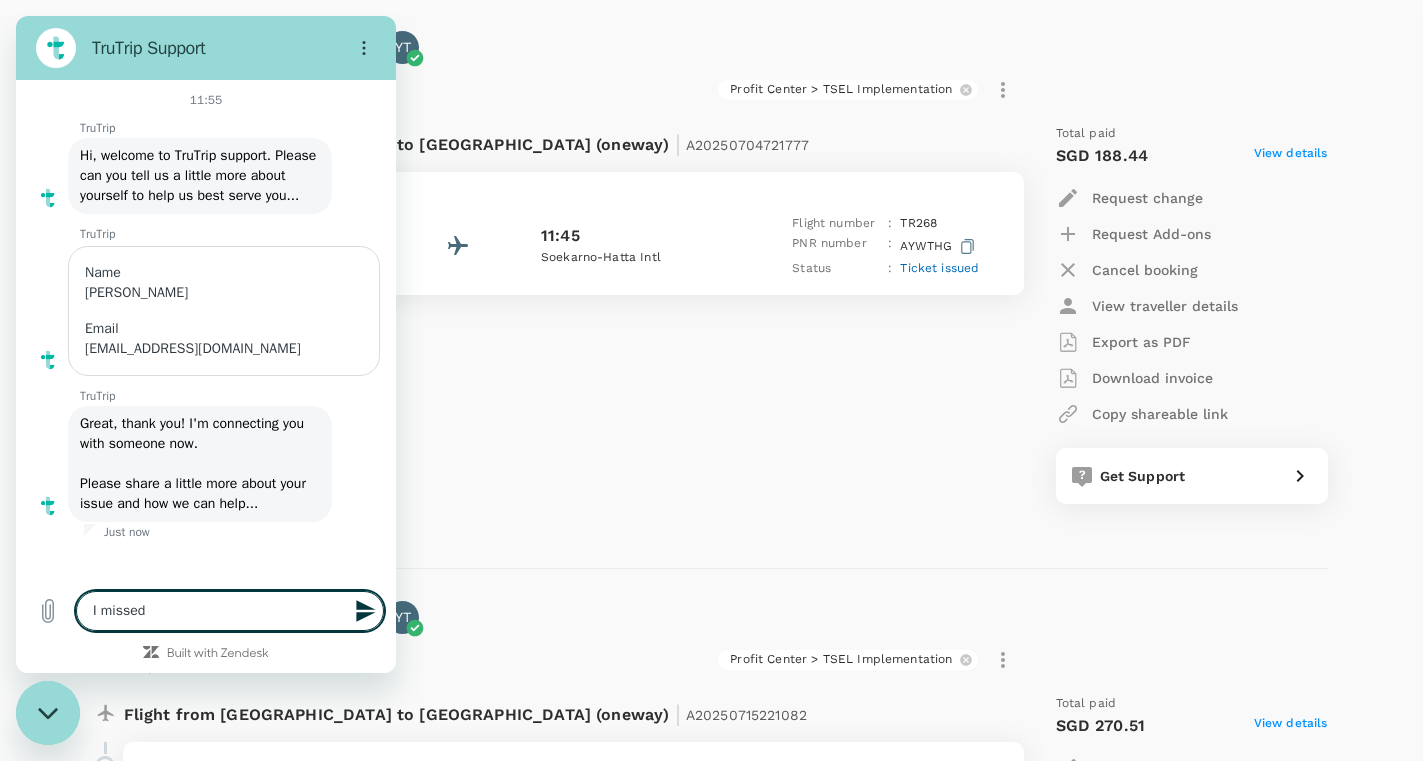 type on "I missed" 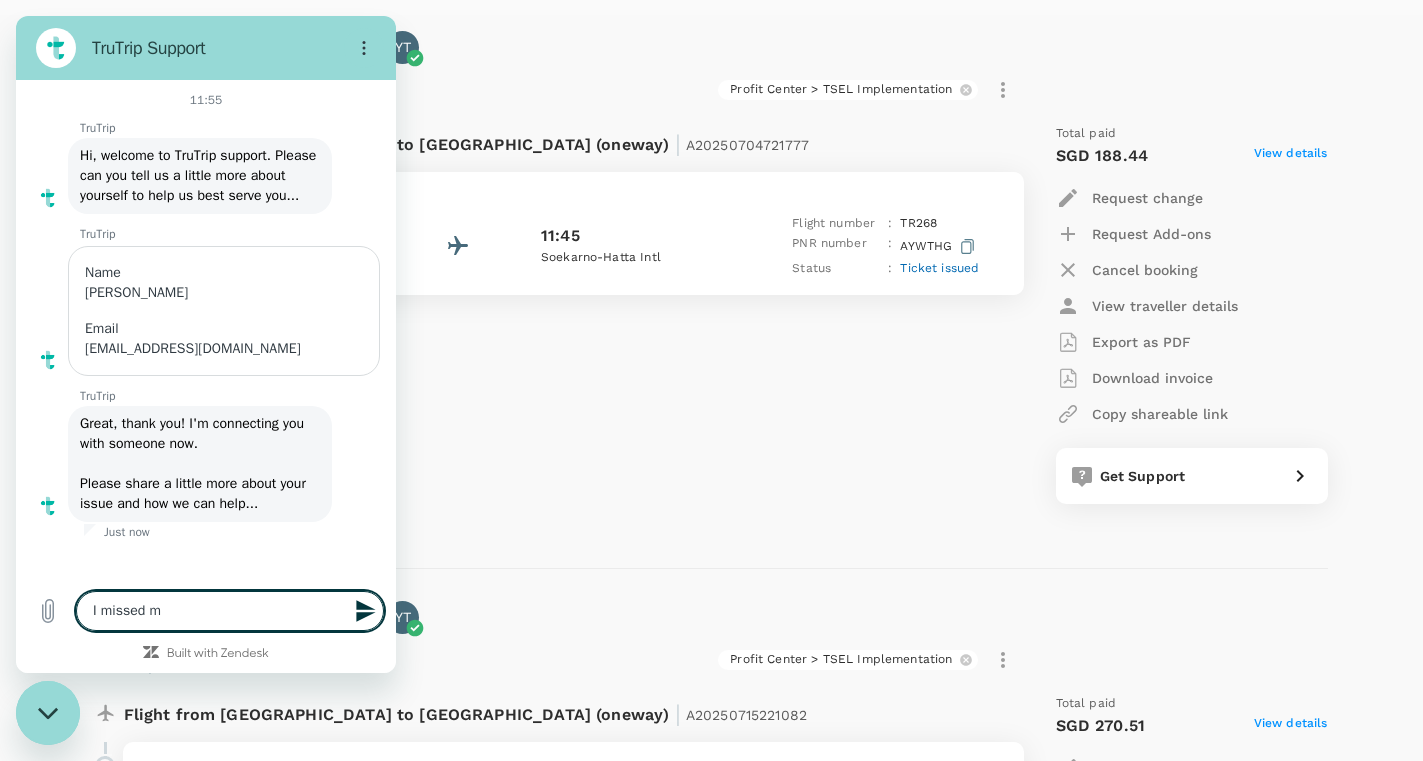 type on "I missed my" 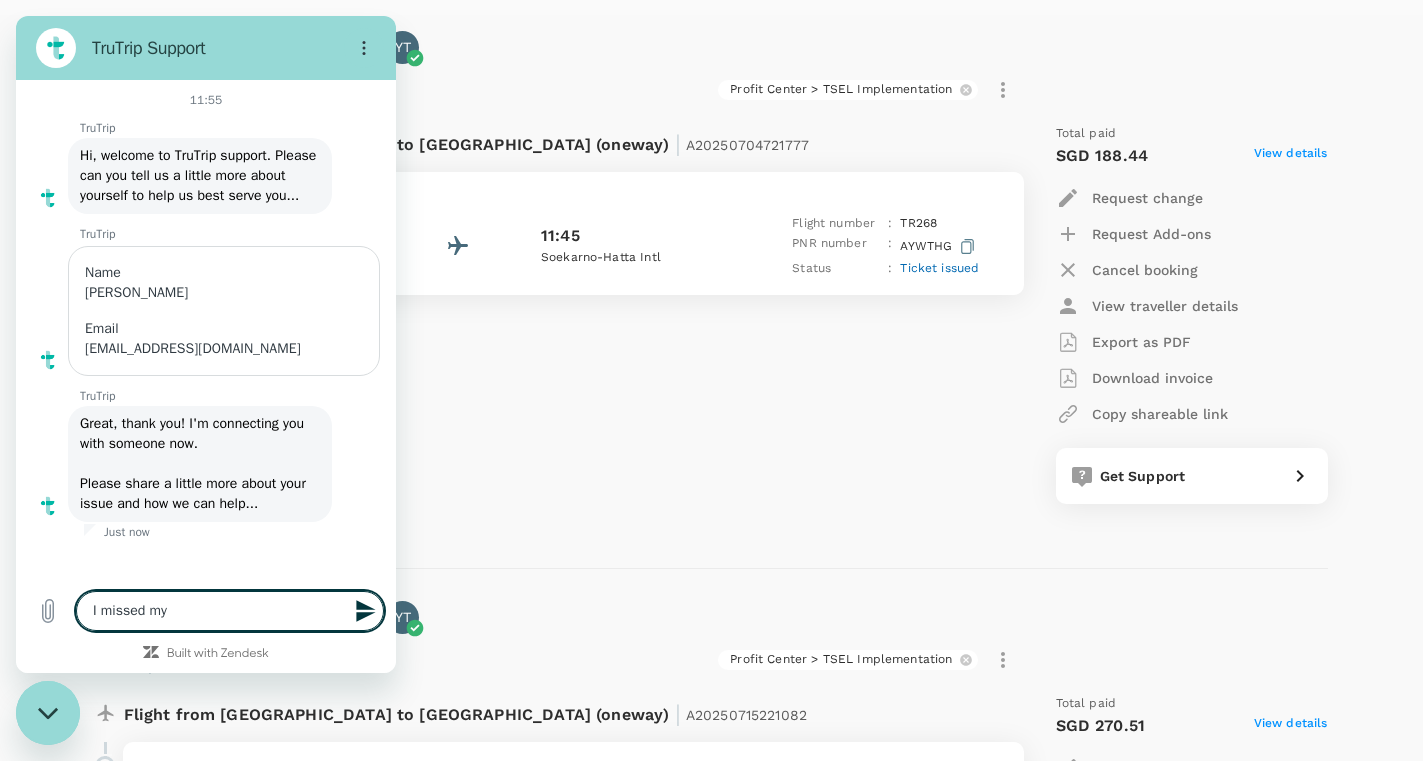 type on "I missed my" 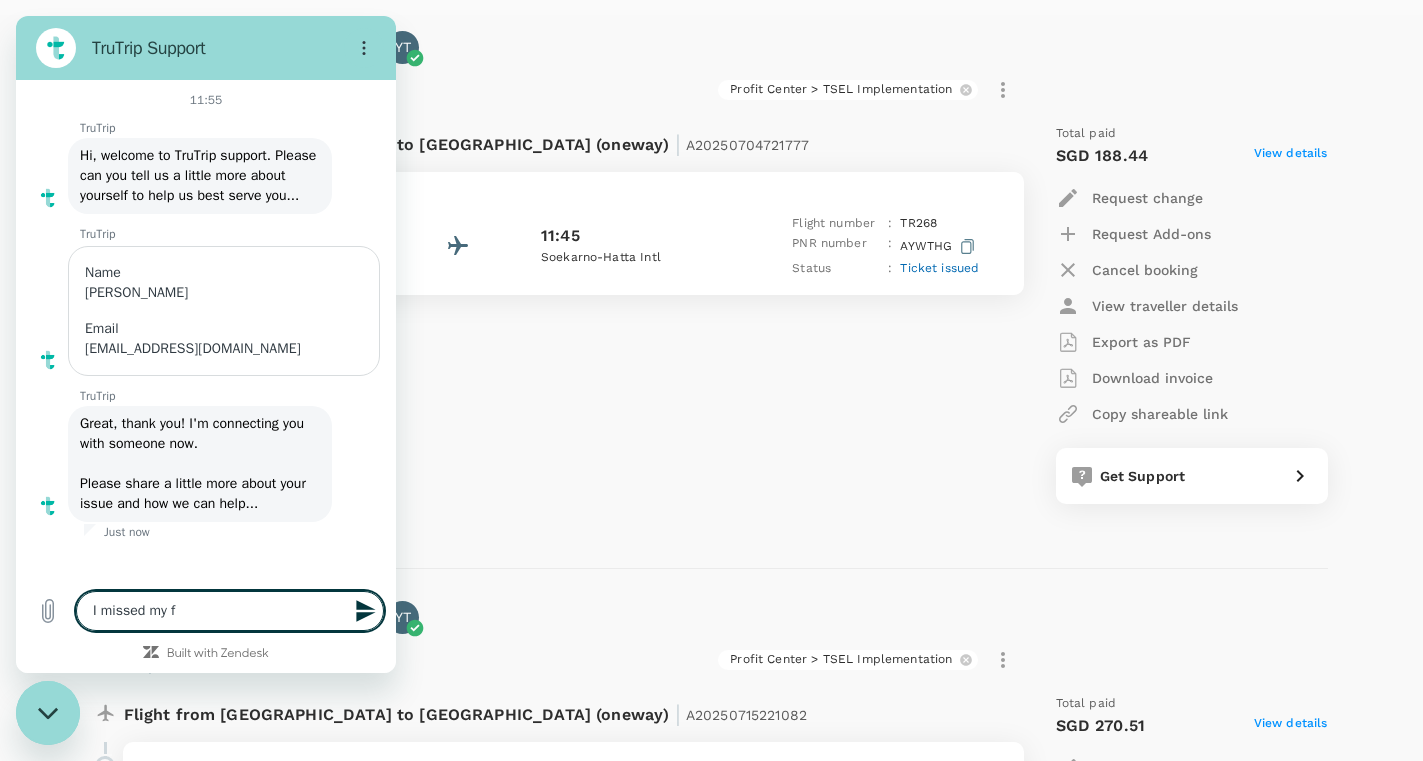 type on "I missed my fl" 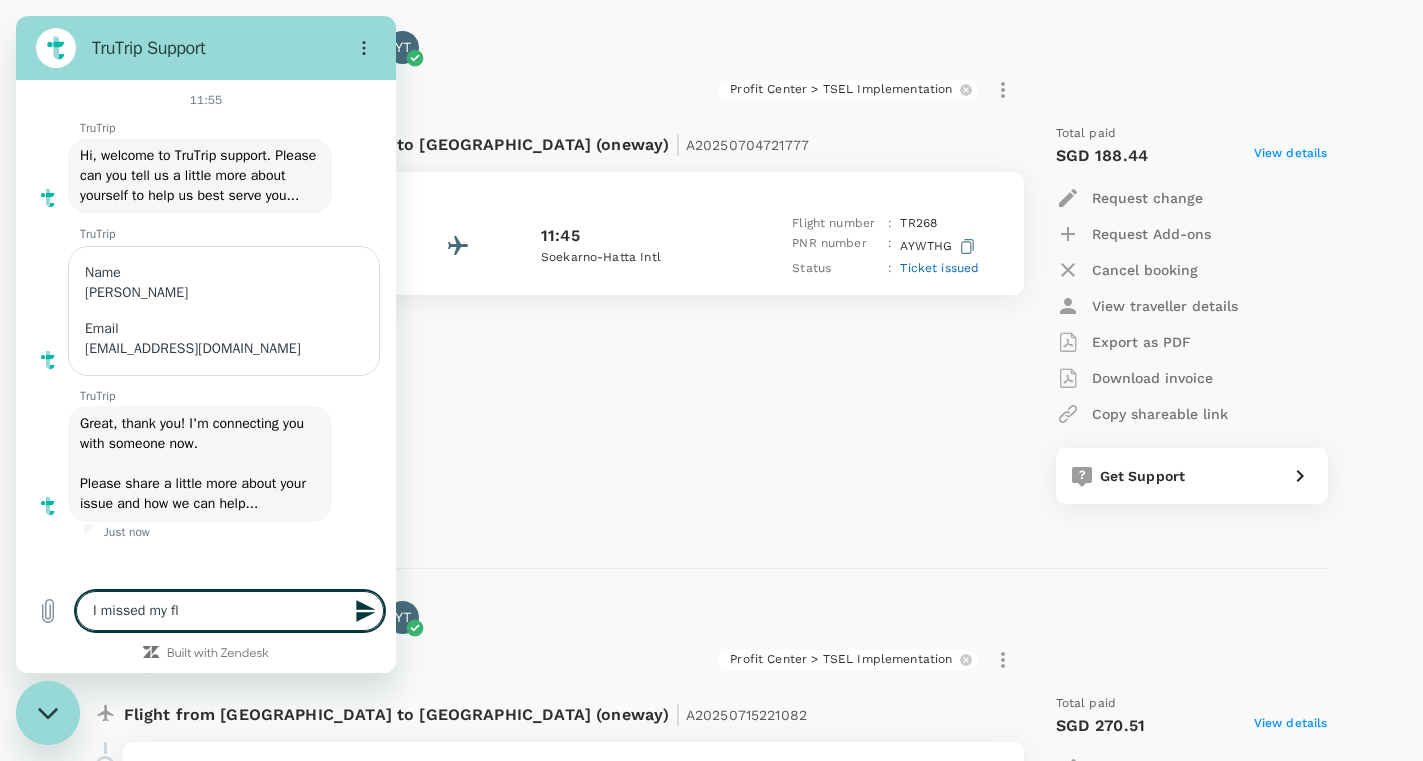 type on "I missed my fli" 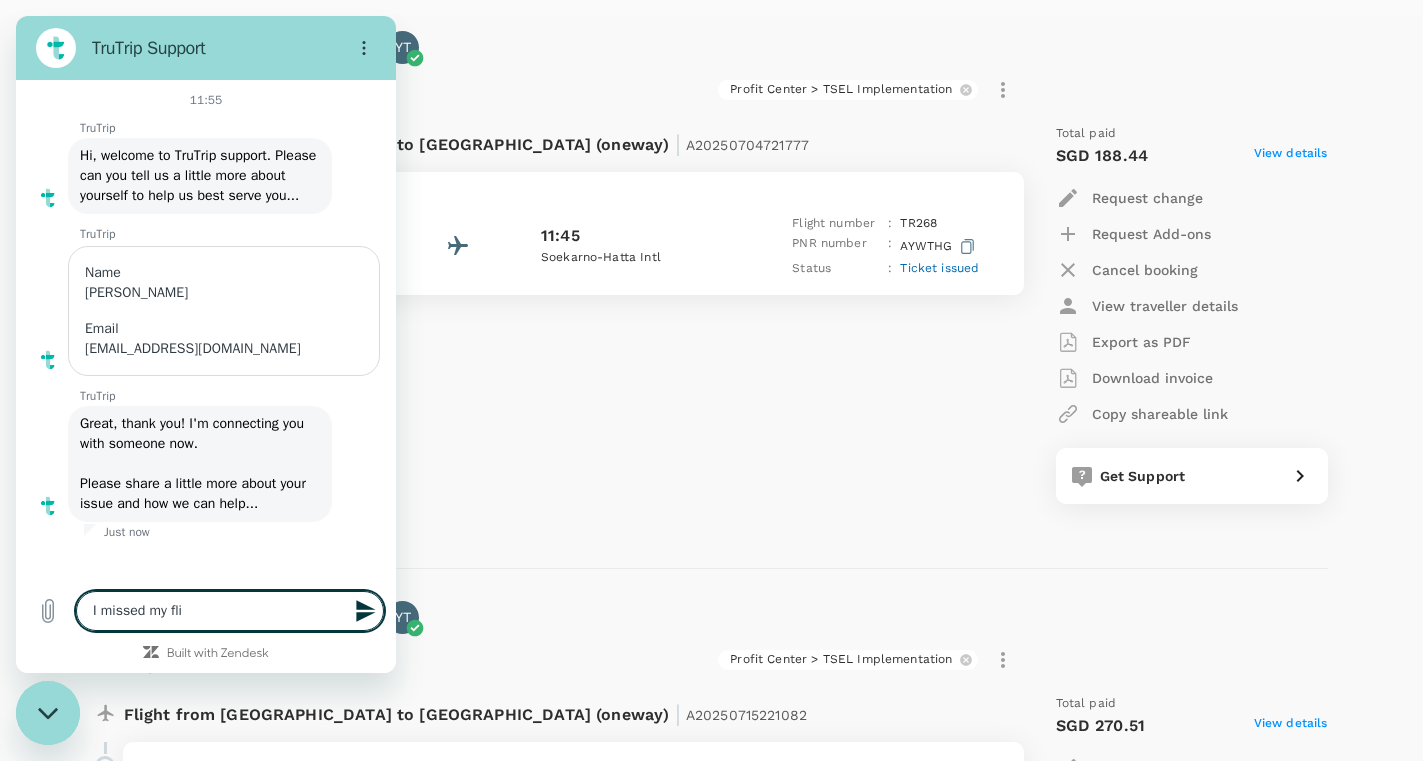 type on "I missed my flig" 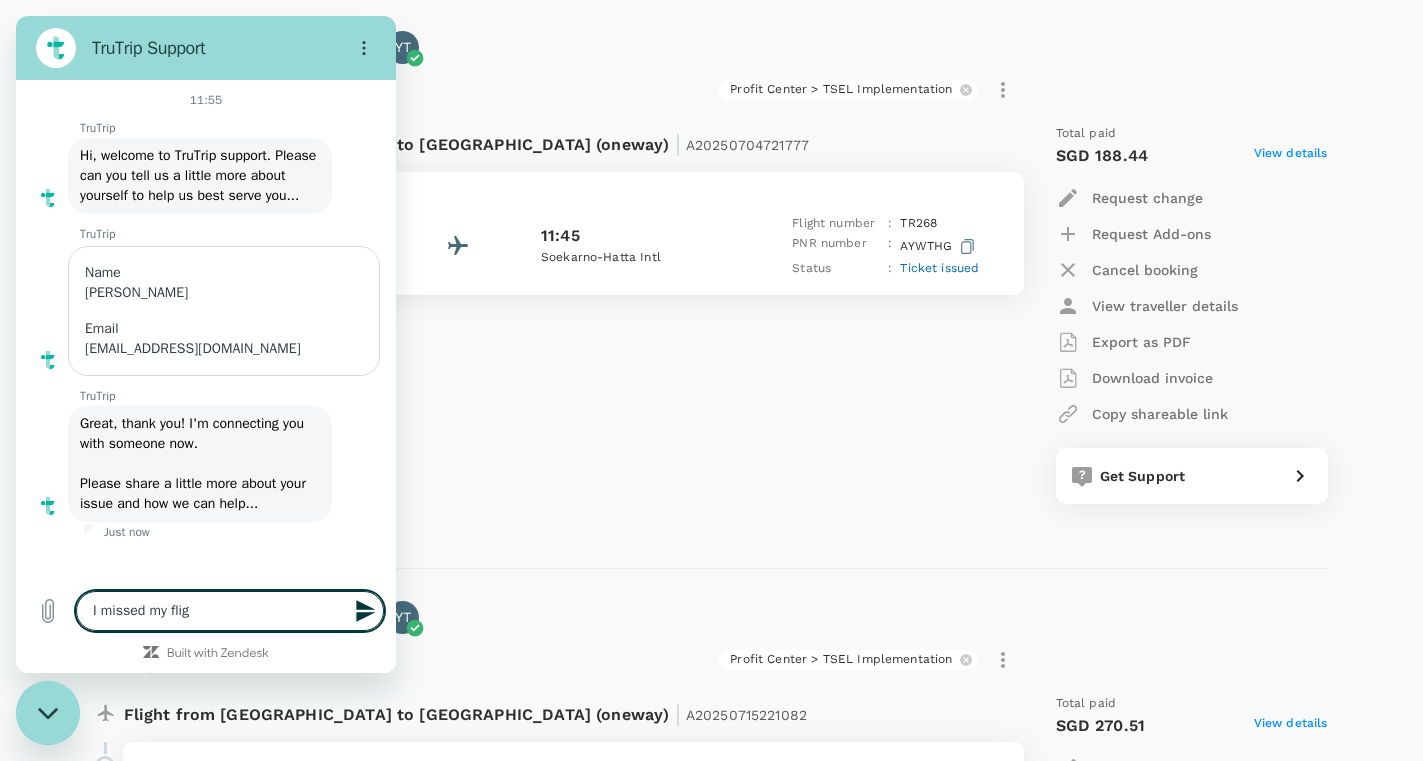 type on "I missed my fligh" 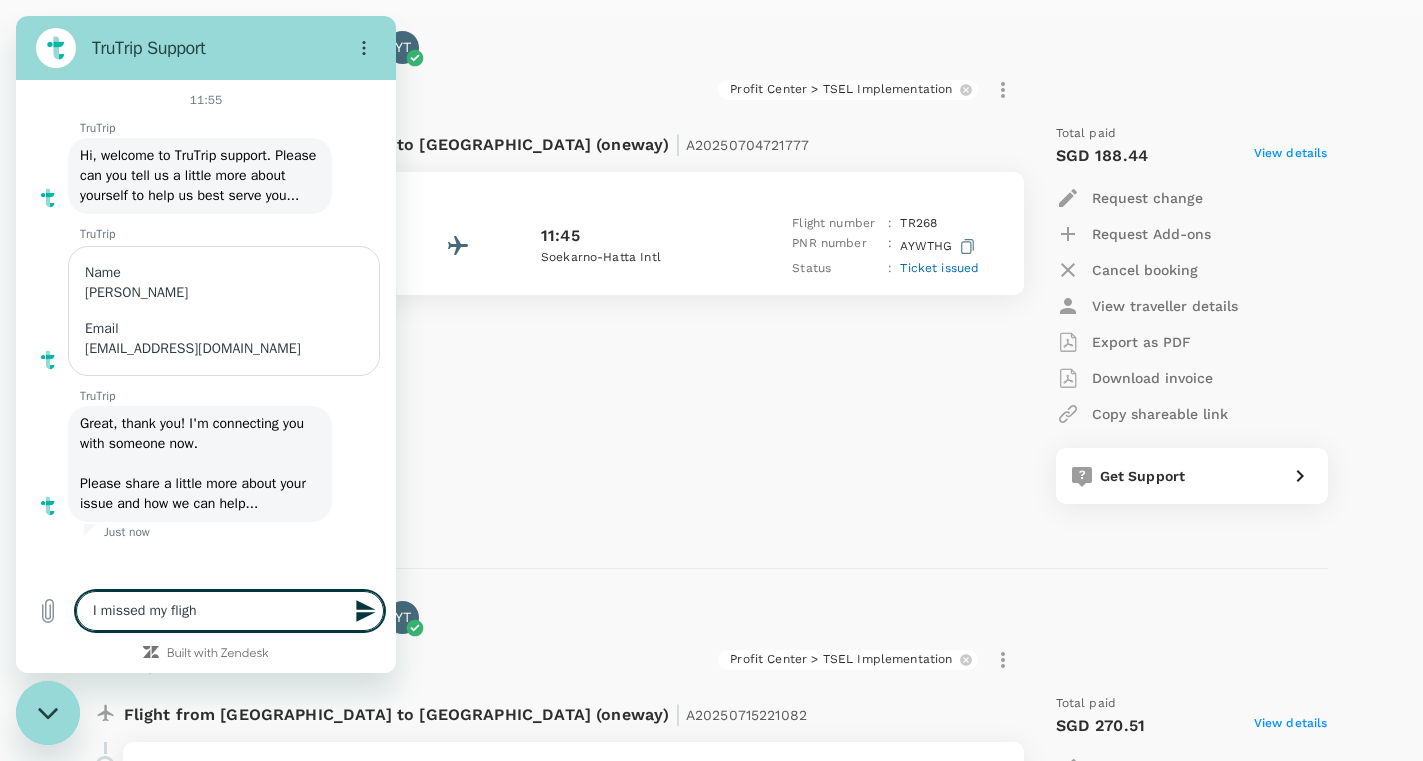 type on "I missed my flight" 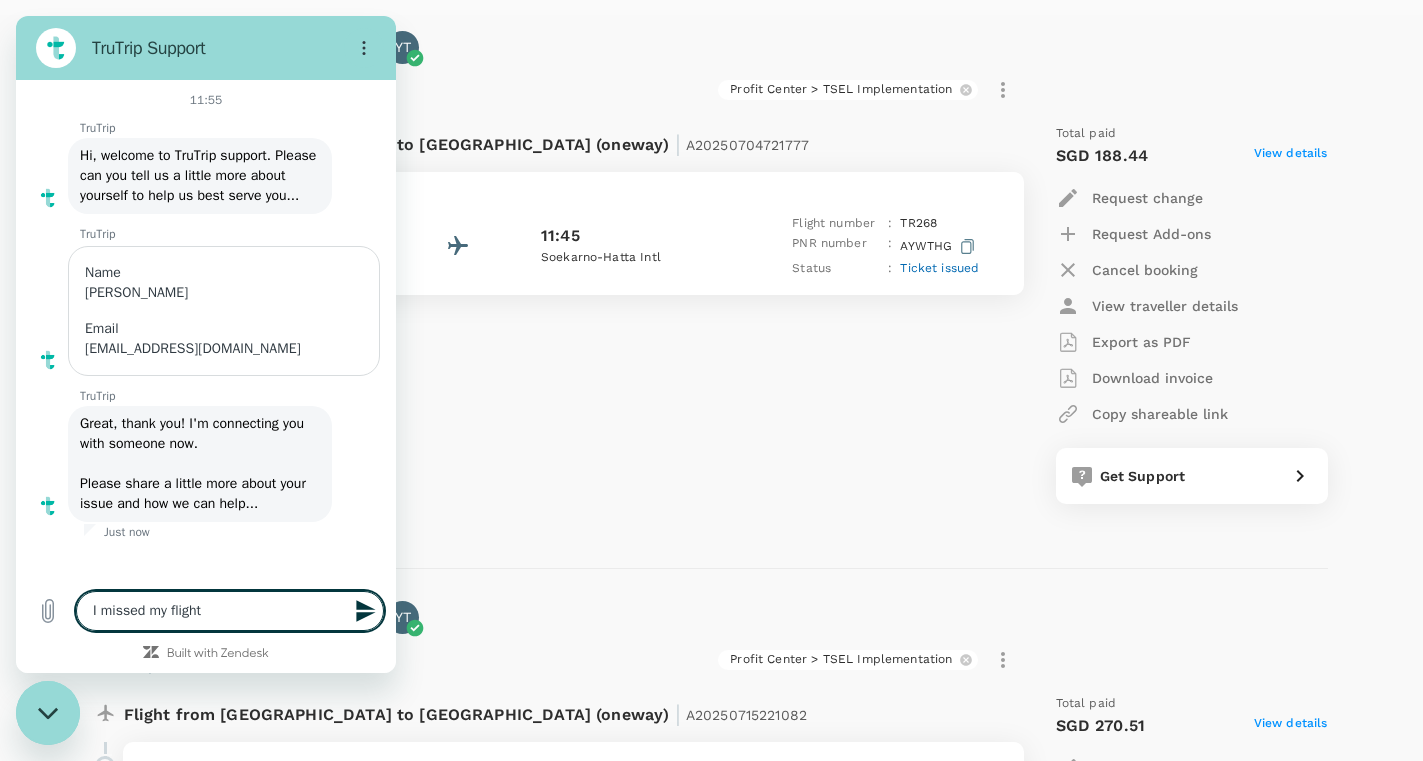 type on "I missed my flight" 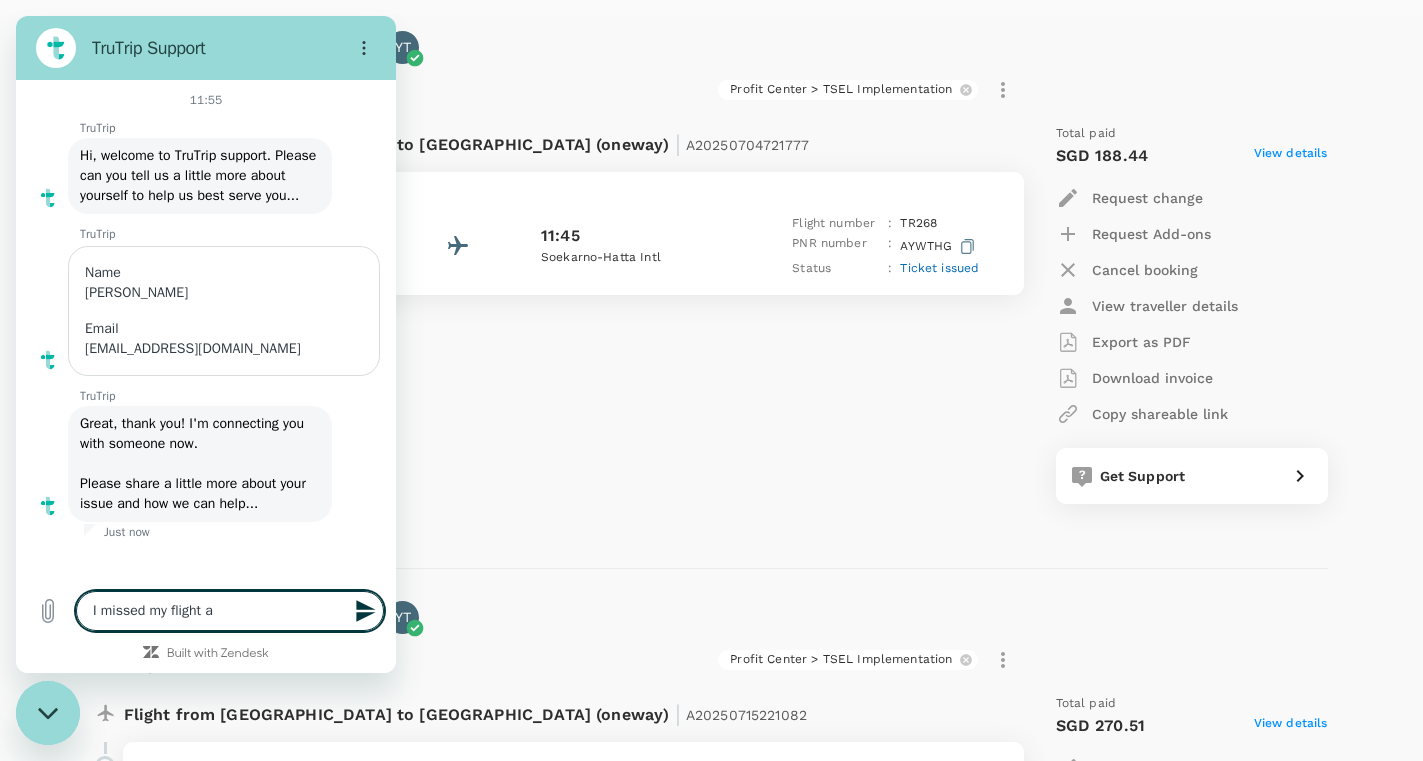 type on "x" 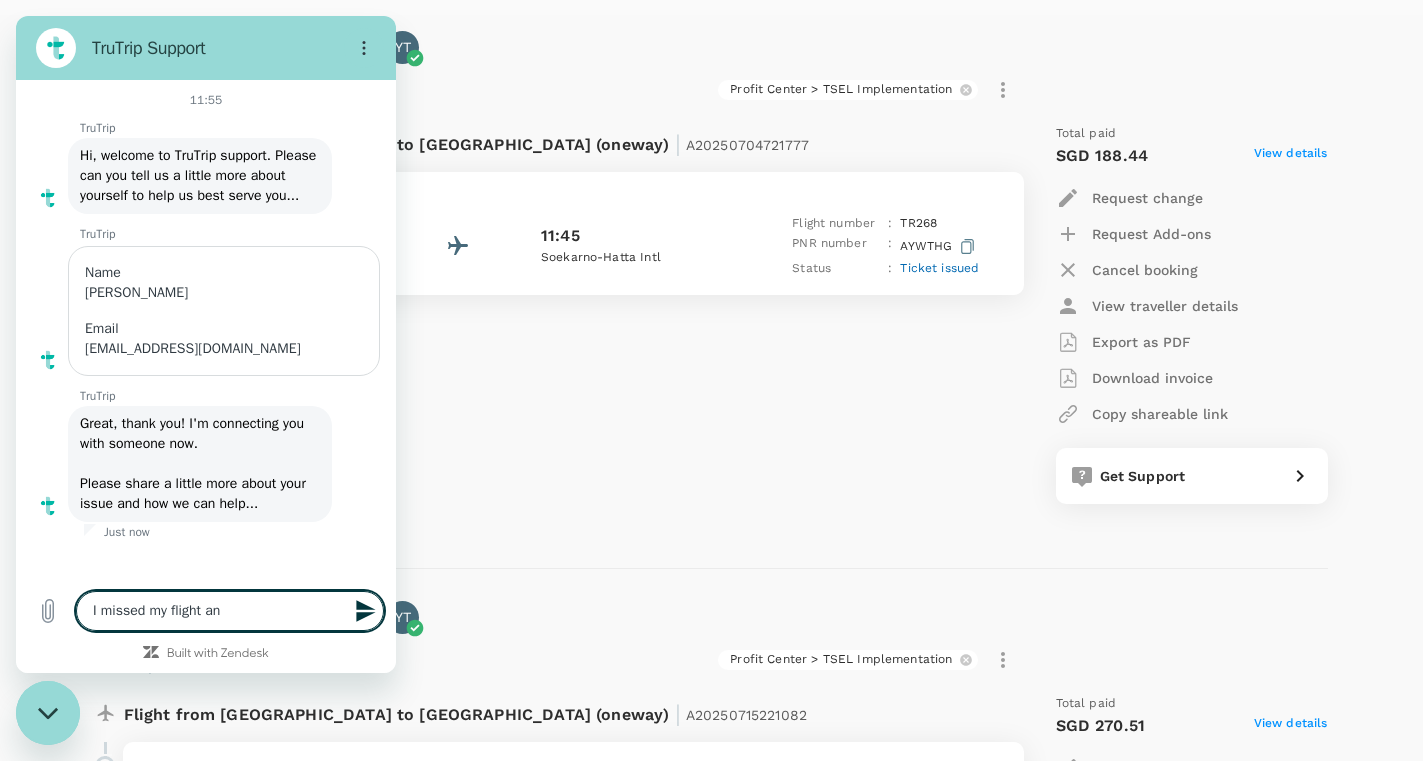 type on "x" 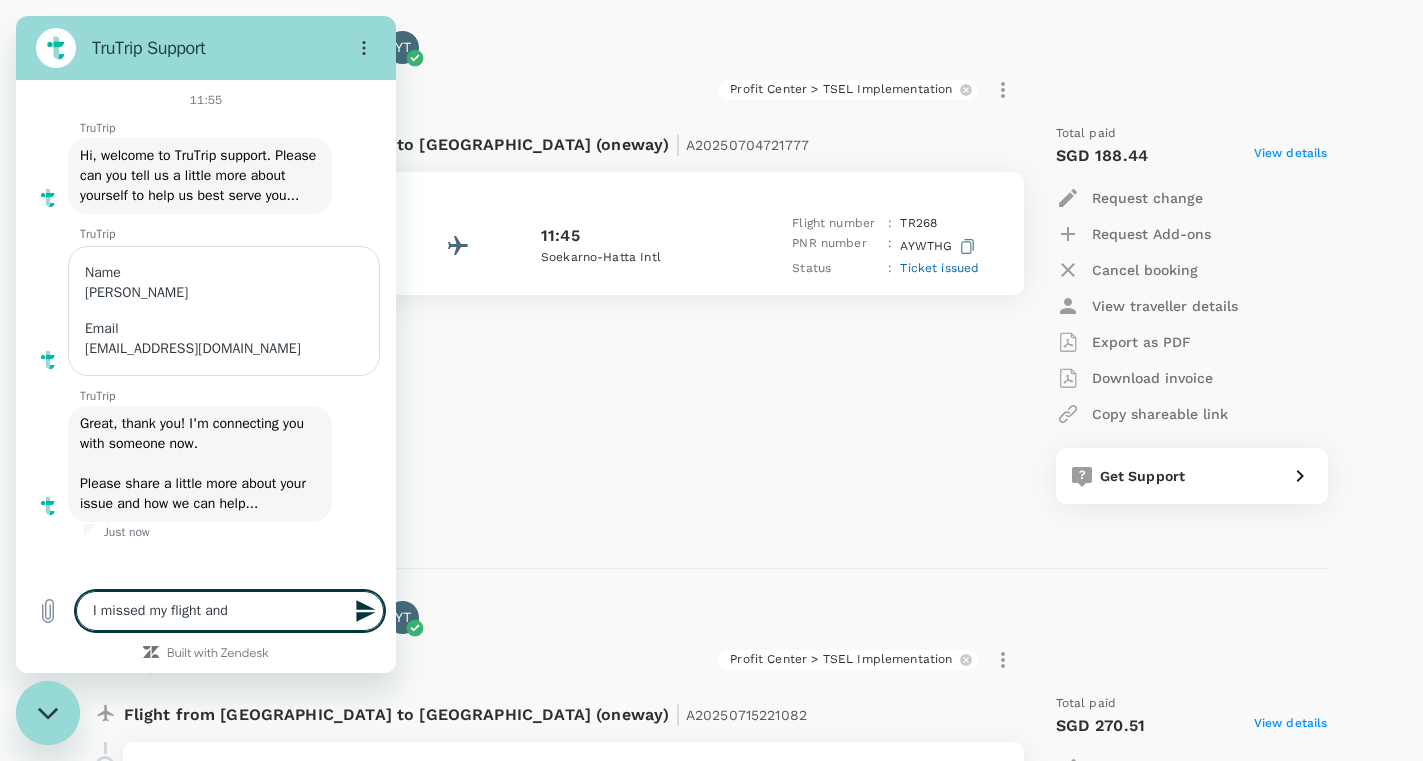 type on "I missed my flight and" 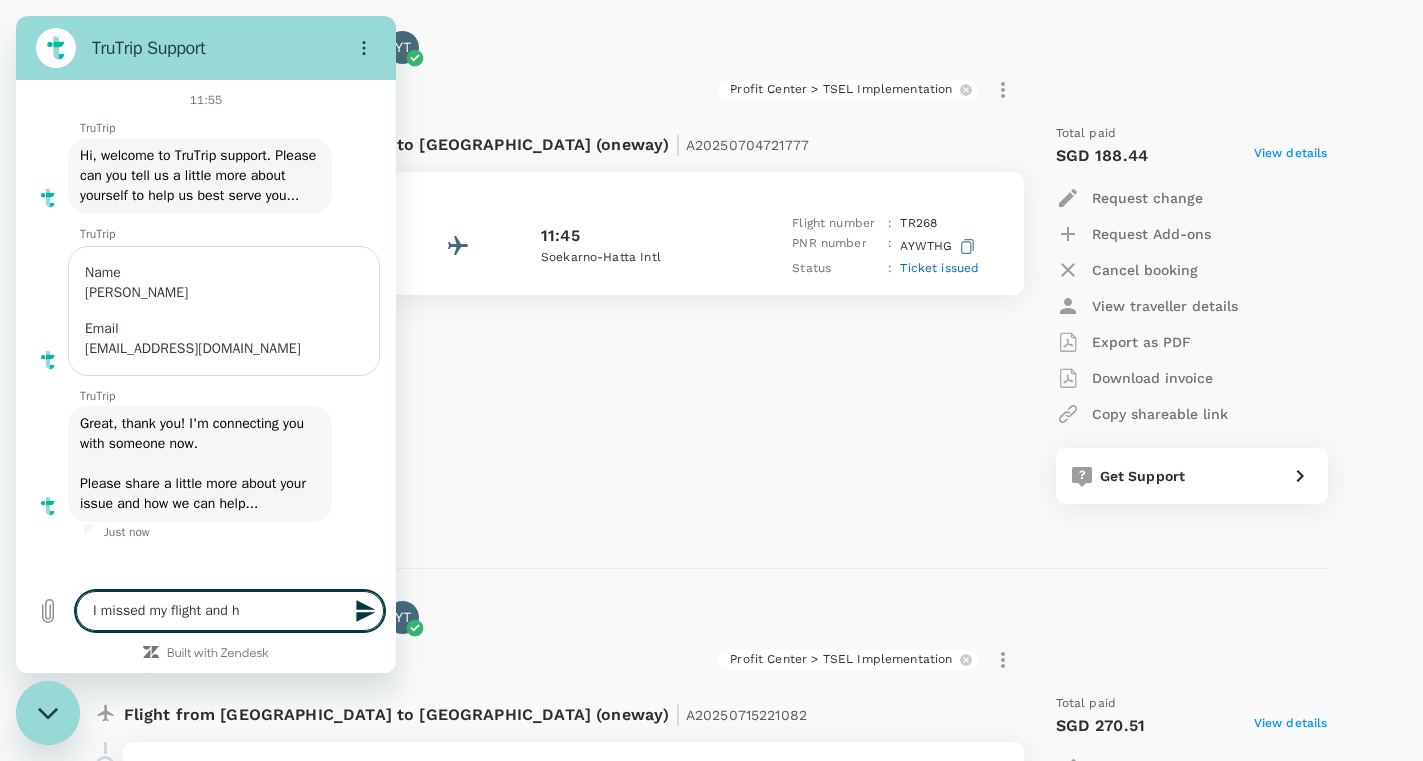 type on "I missed my flight and ha" 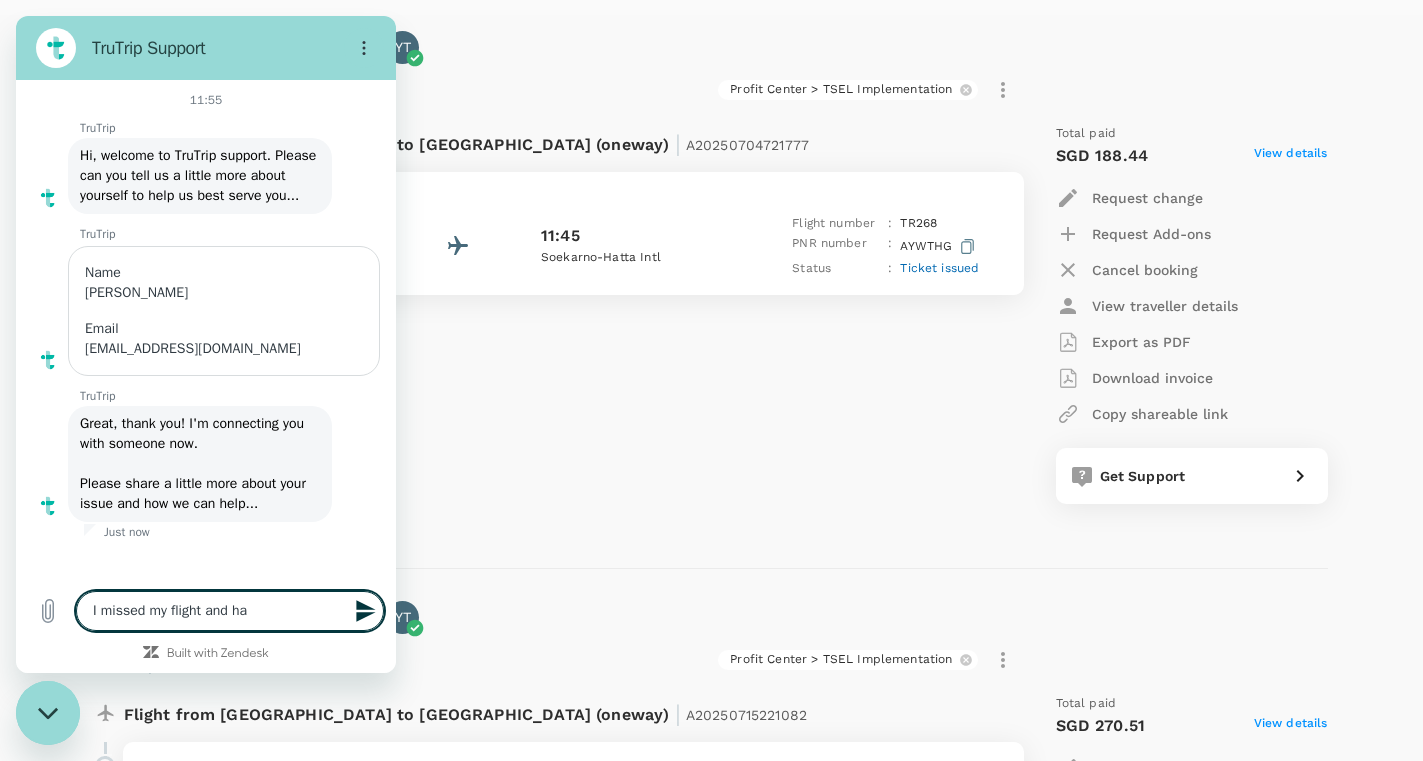 type on "I missed my flight and hav" 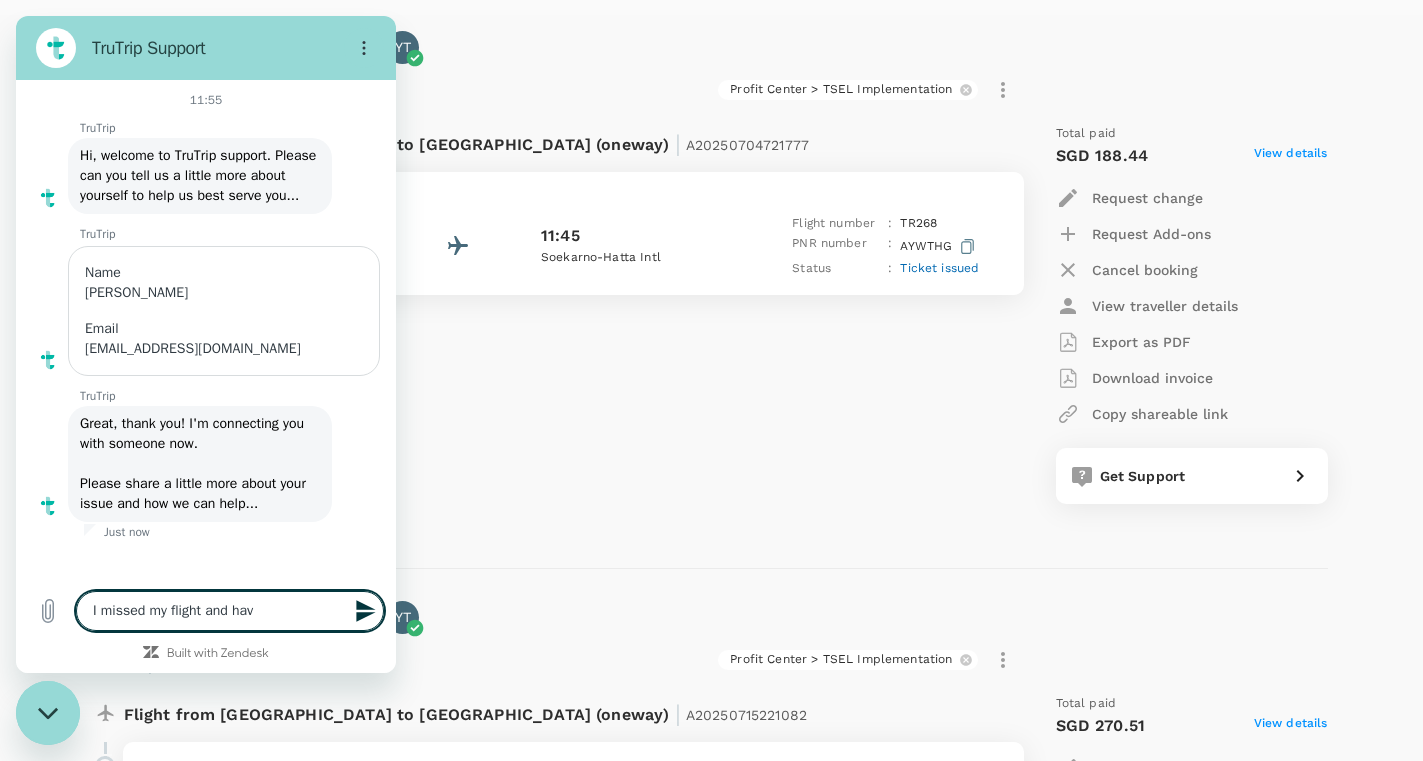 type on "I missed my flight and have" 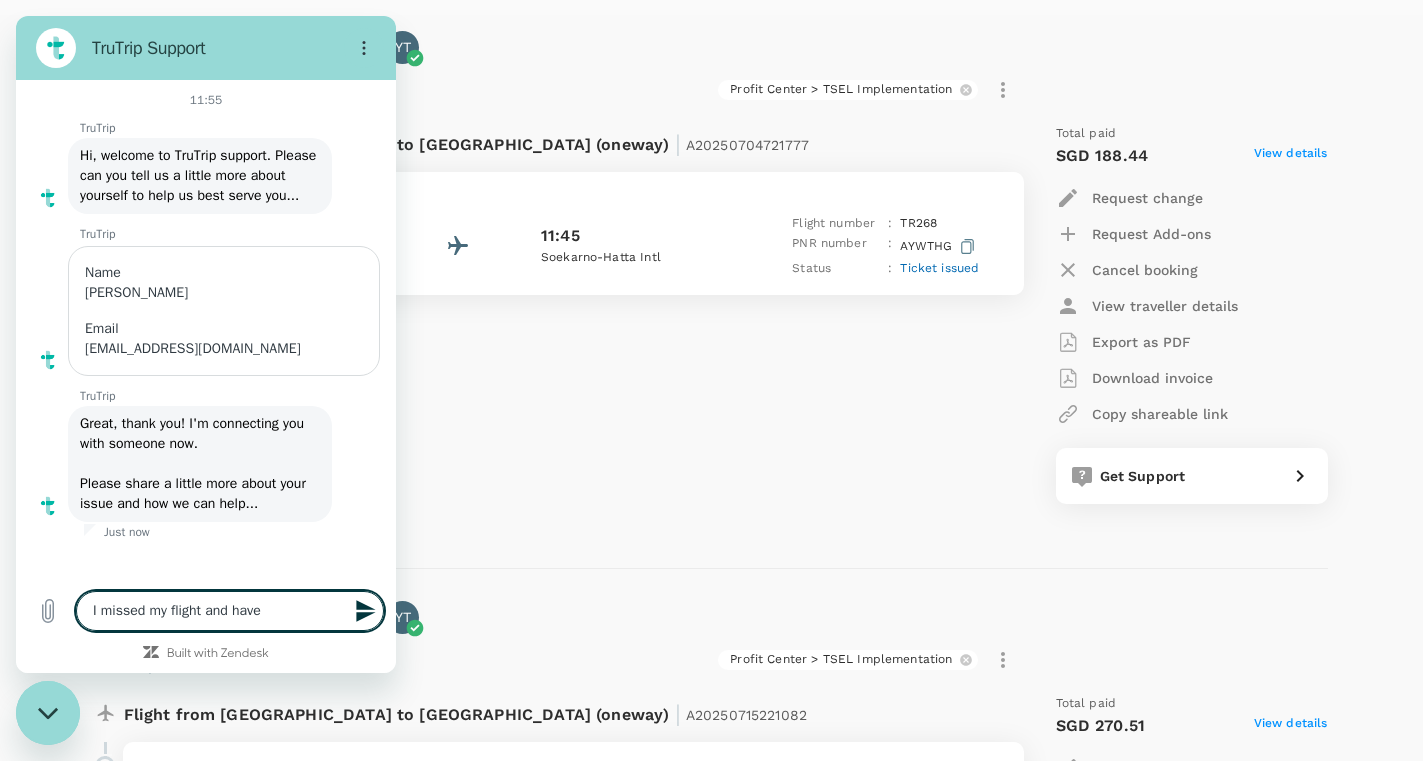 type on "I missed my flight and have" 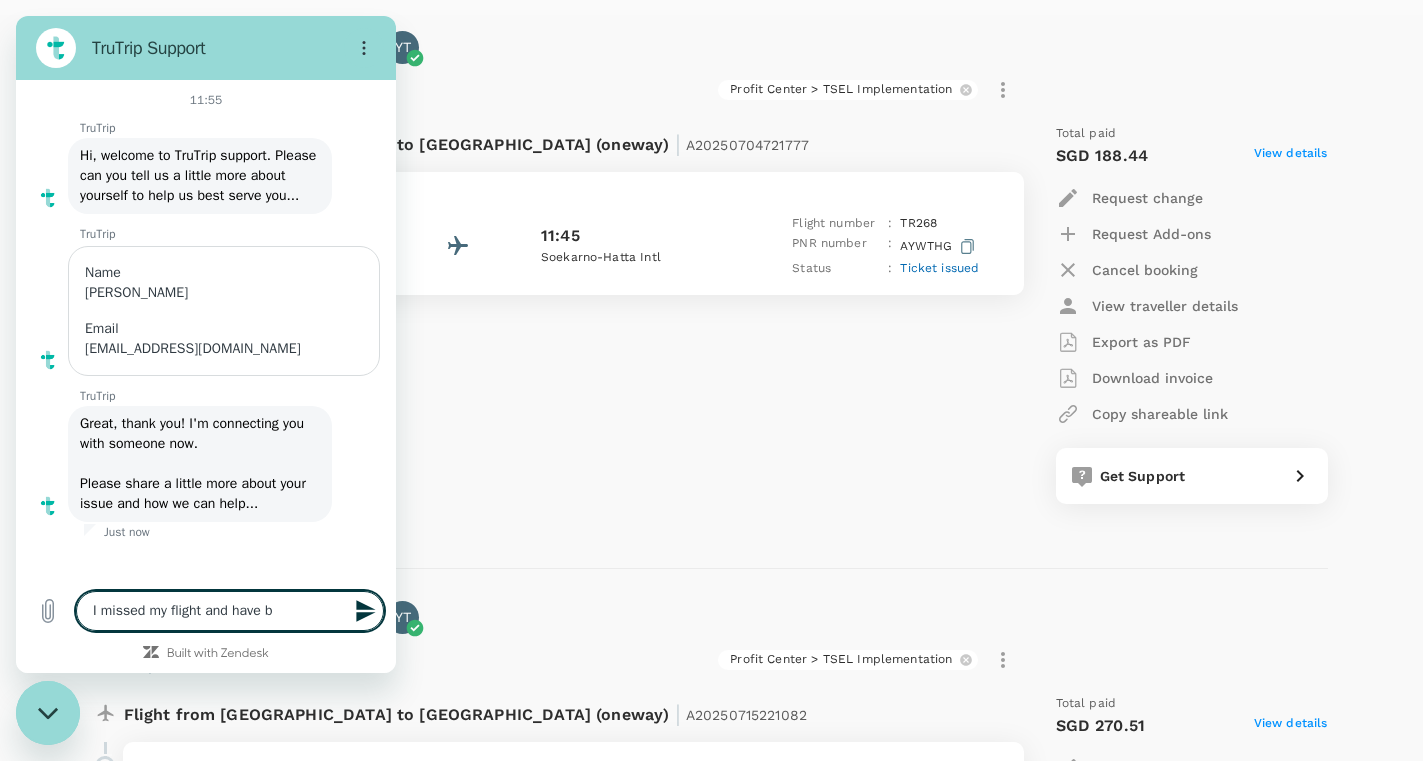 type on "I missed my flight and have bo" 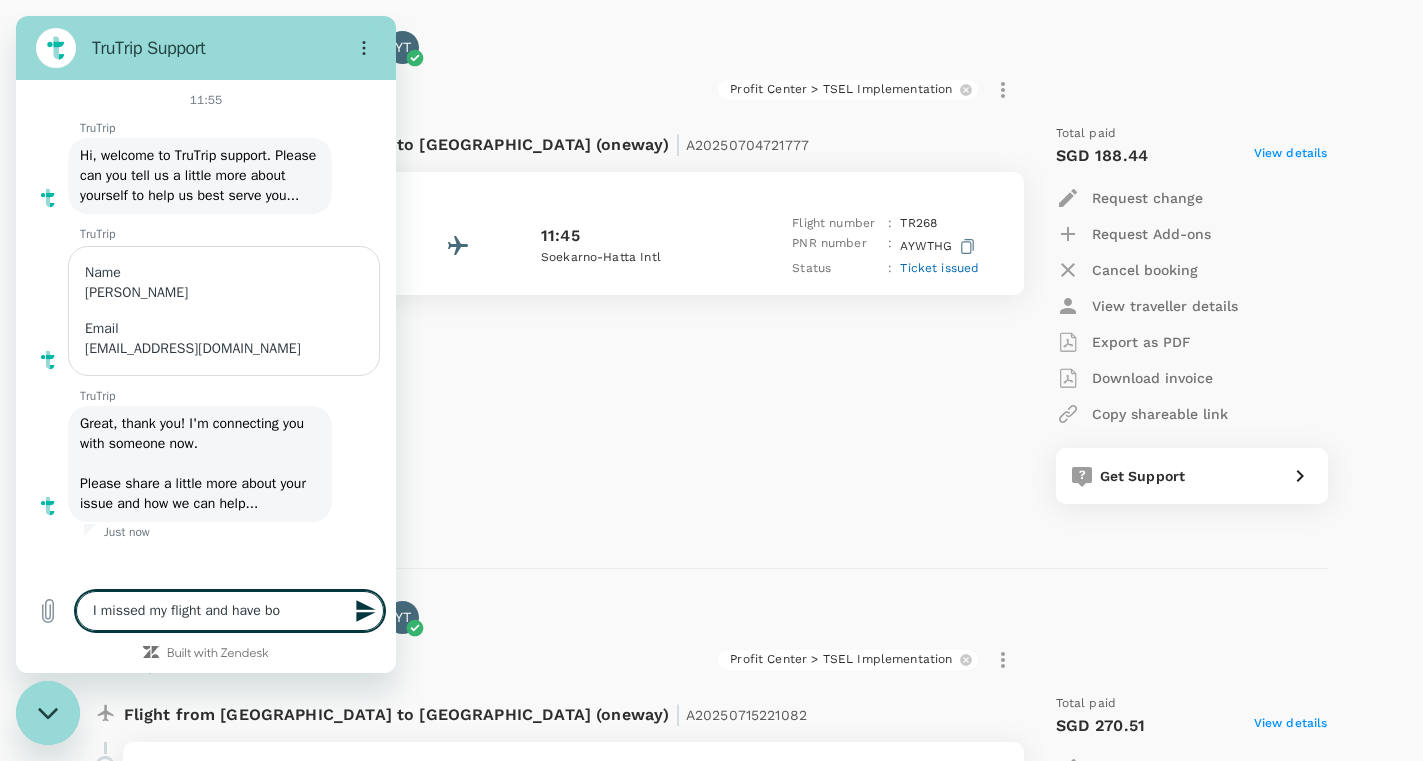 type on "I missed my flight and have boo" 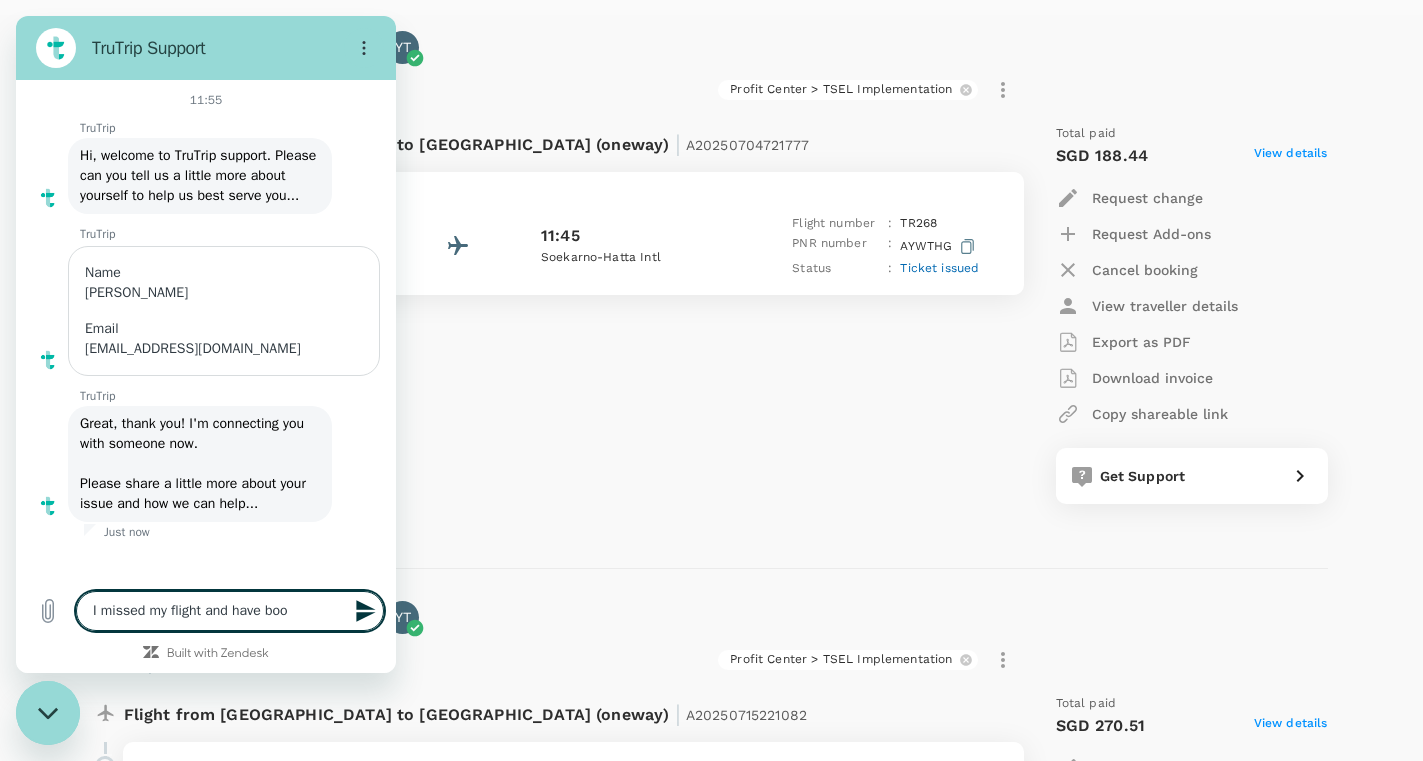 type on "I missed my flight and have book" 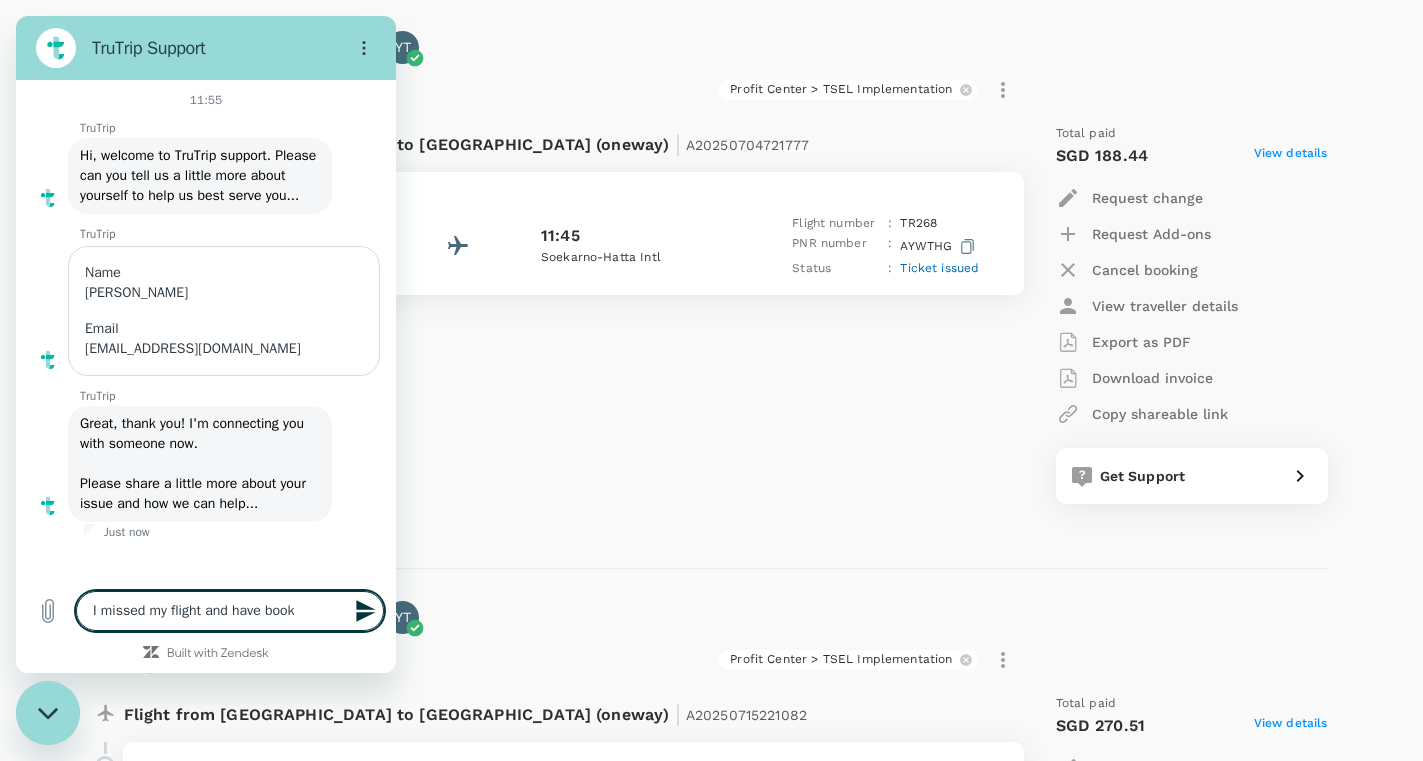 type on "I missed my flight and have booke" 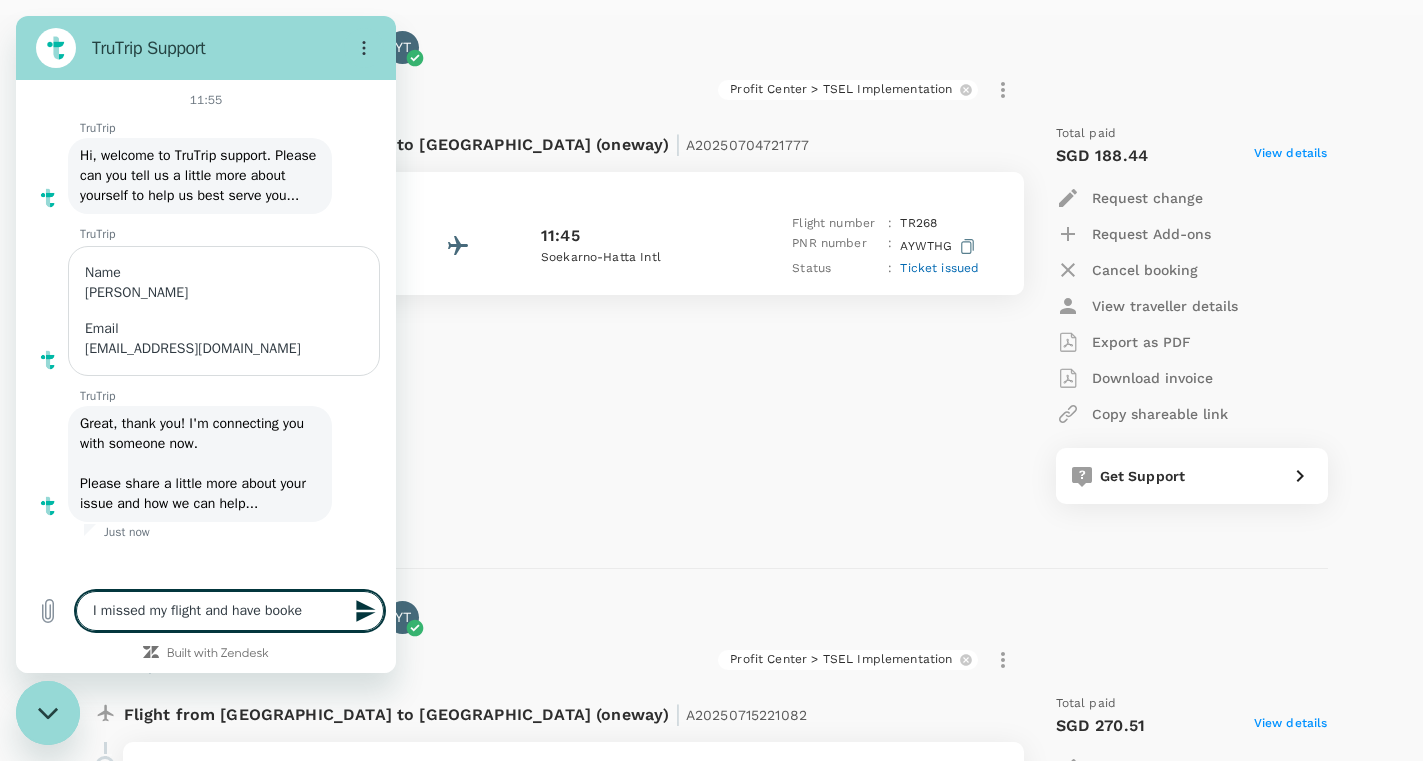 type on "I missed my flight and have booked" 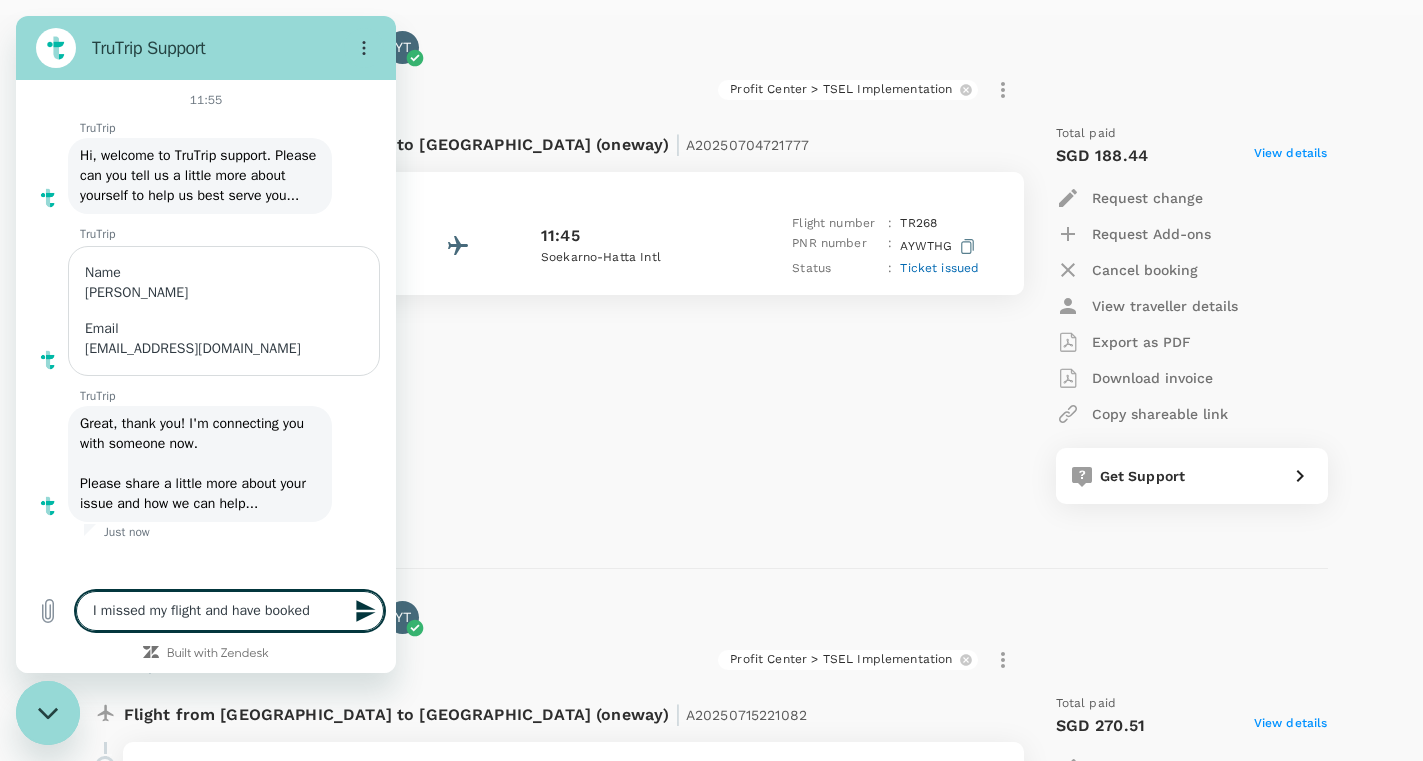 type on "I missed my flight and have booked" 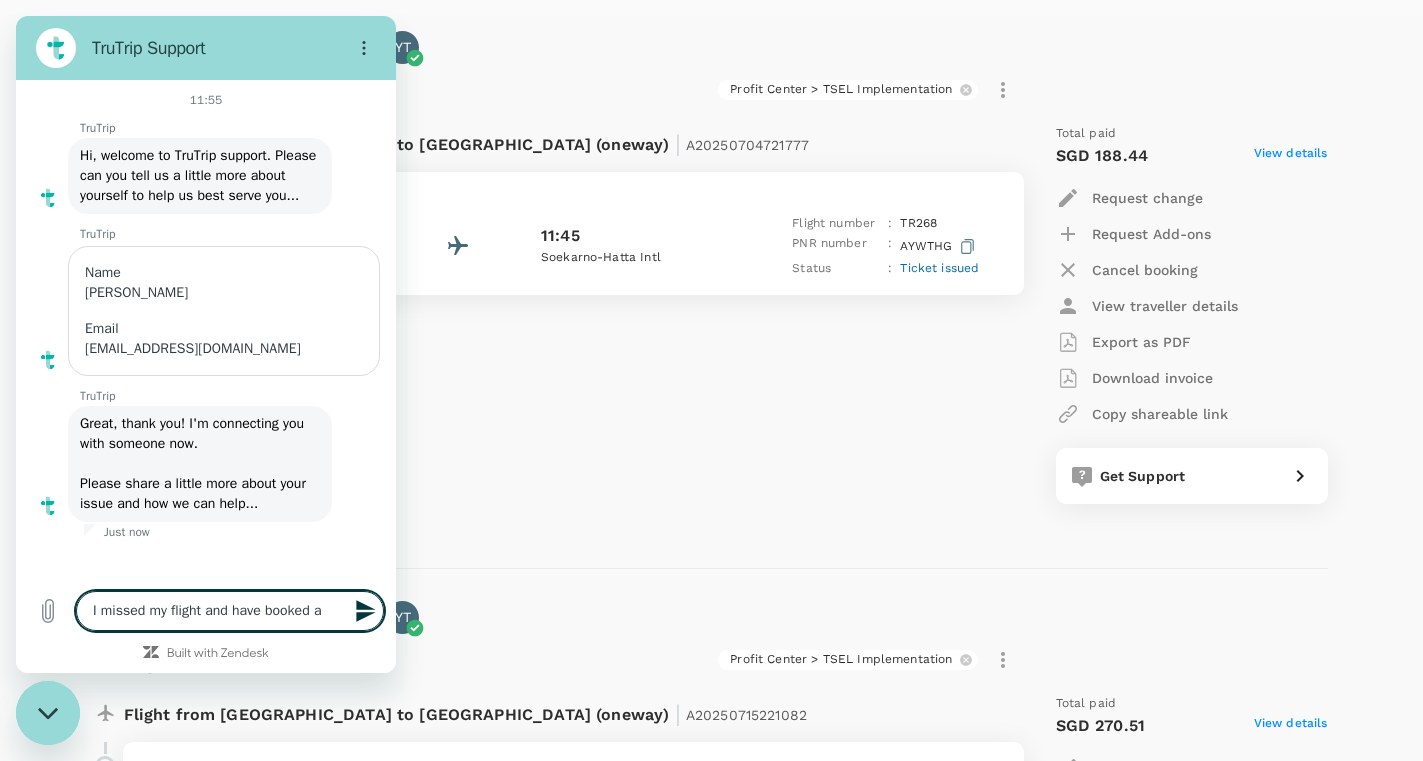 type on "I missed my flight and have booked an" 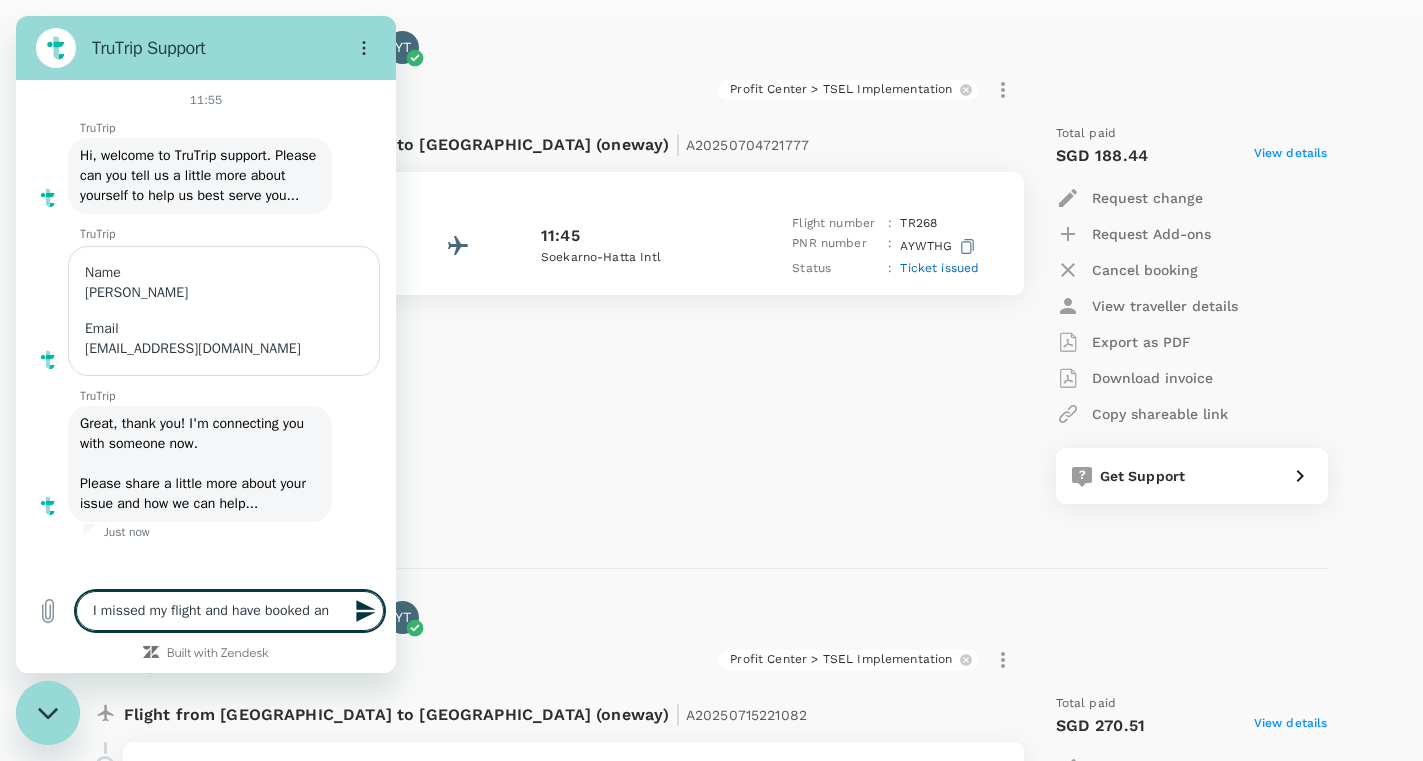 type on "I missed my flight and have booked ano" 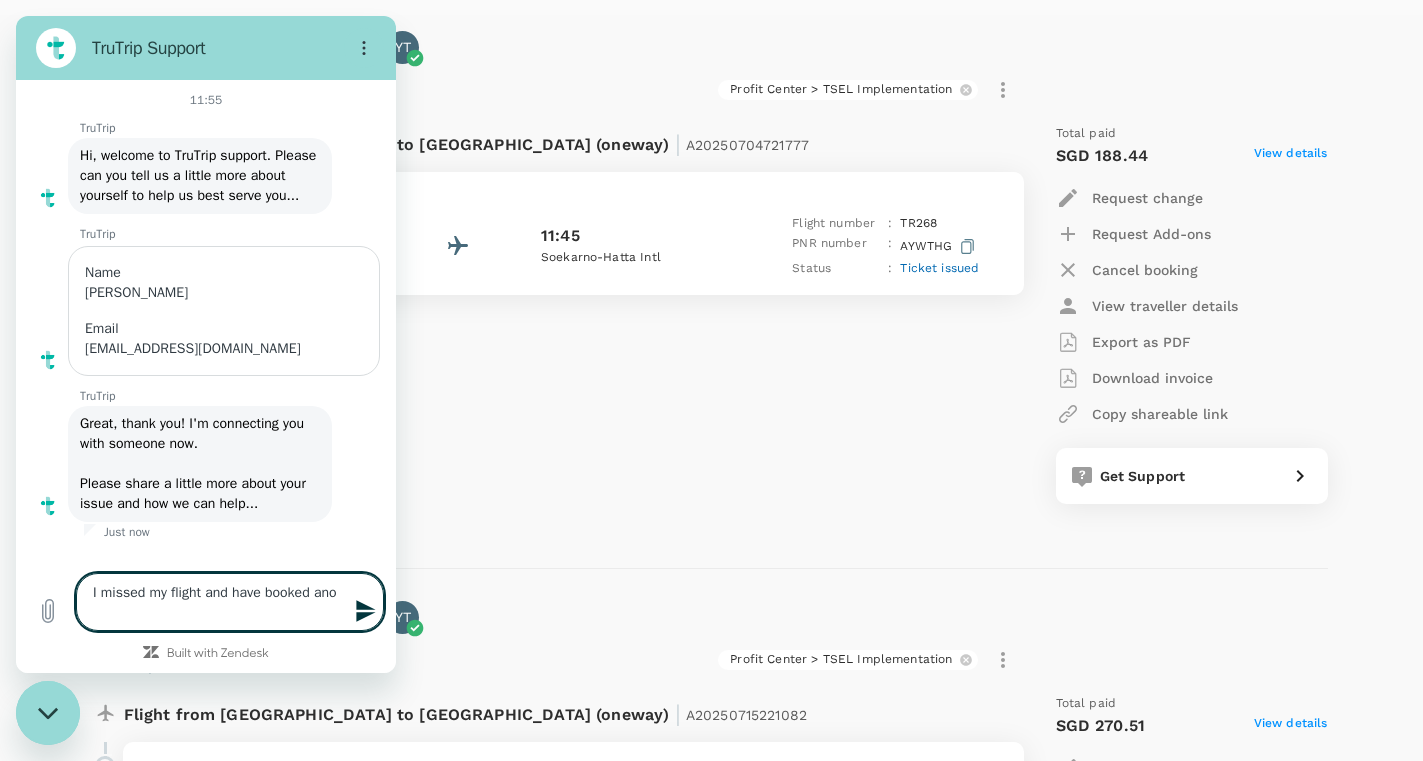 type on "I missed my flight and have booked anot" 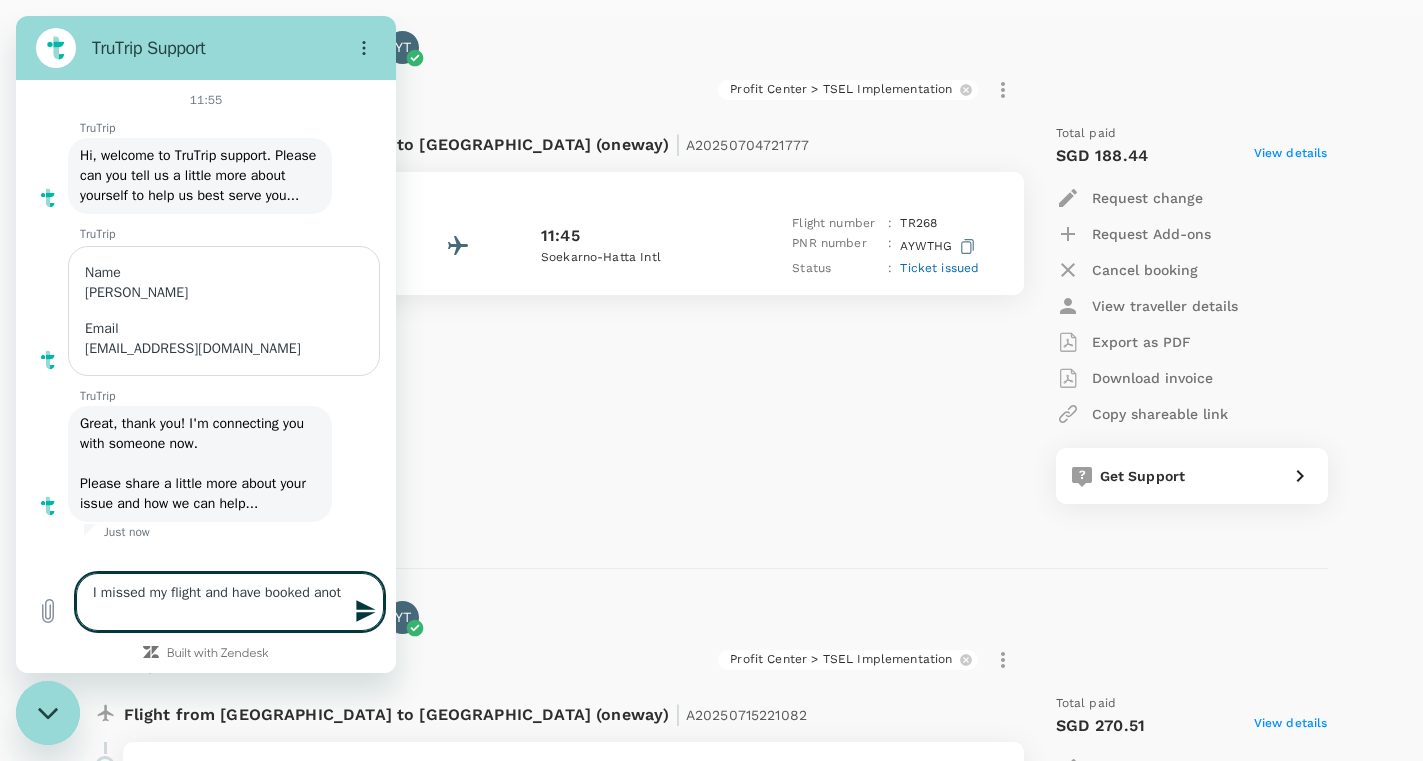 type on "I missed my flight and have booked anoth" 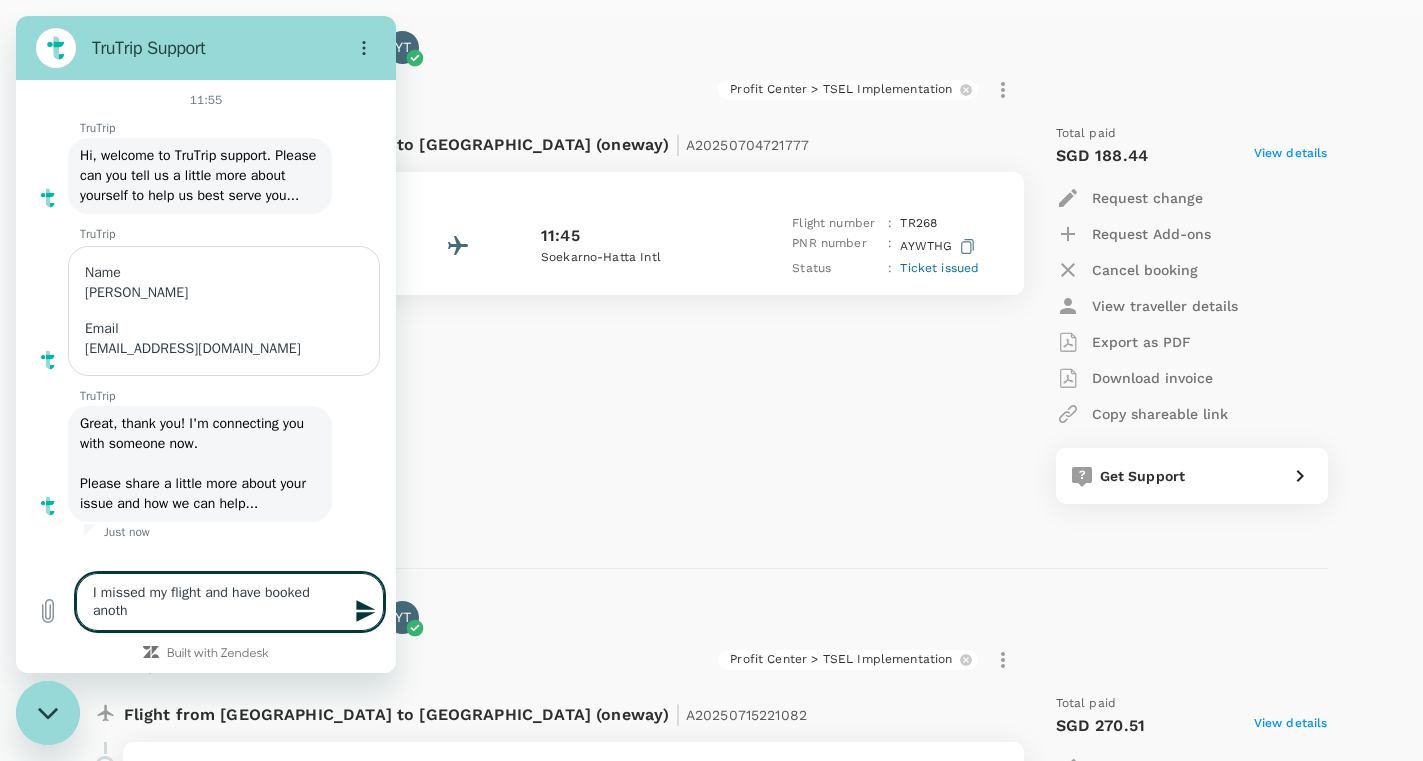 type on "I missed my flight and have booked anothe" 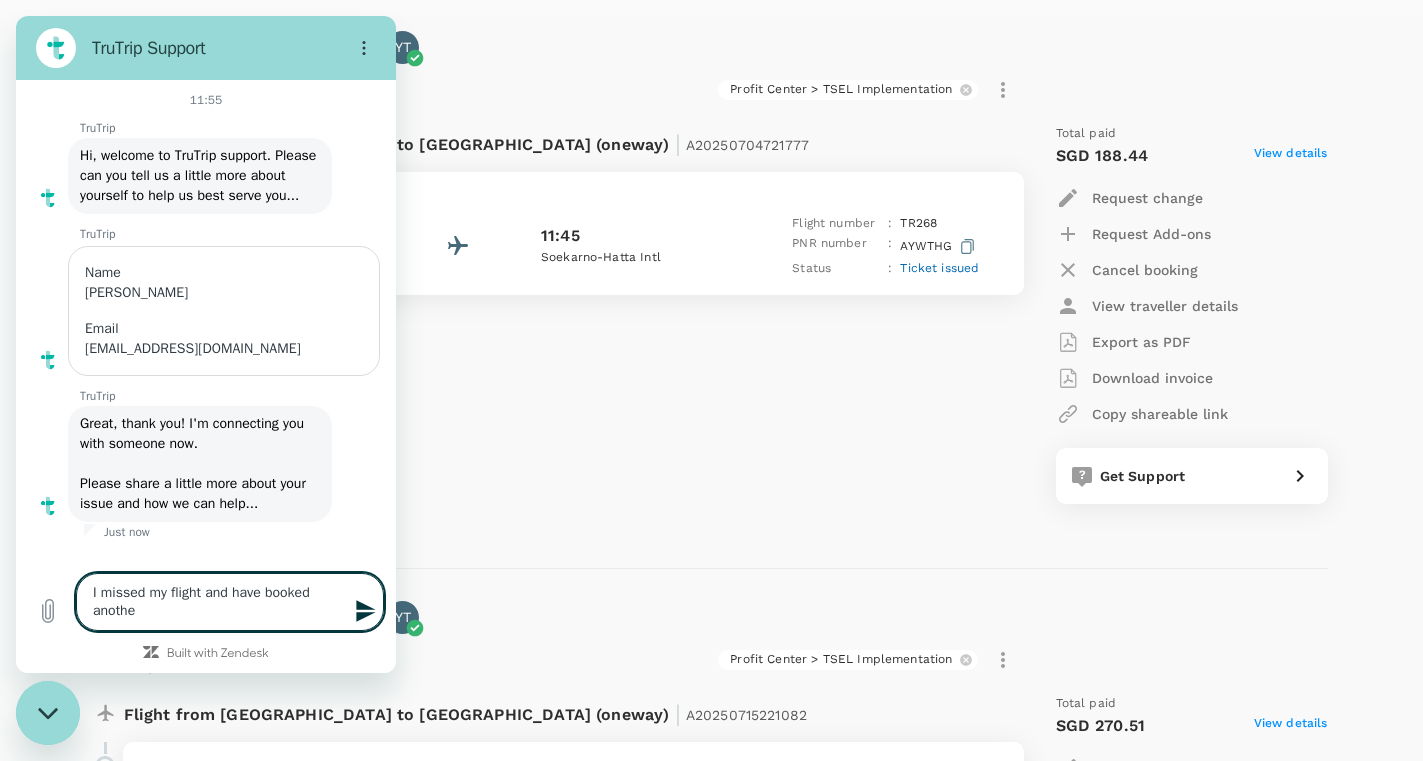 type on "I missed my flight and have booked another" 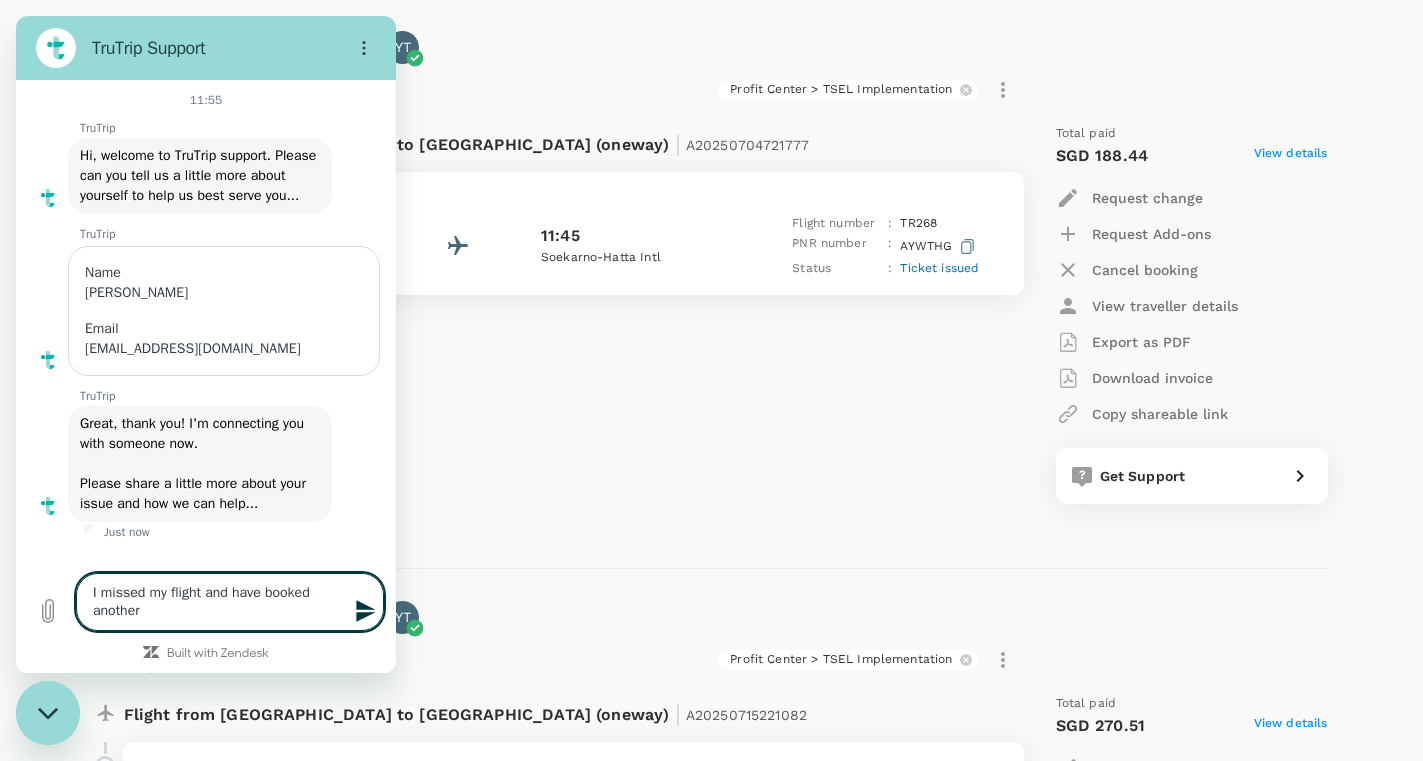 type on "I missed my flight and have booked another" 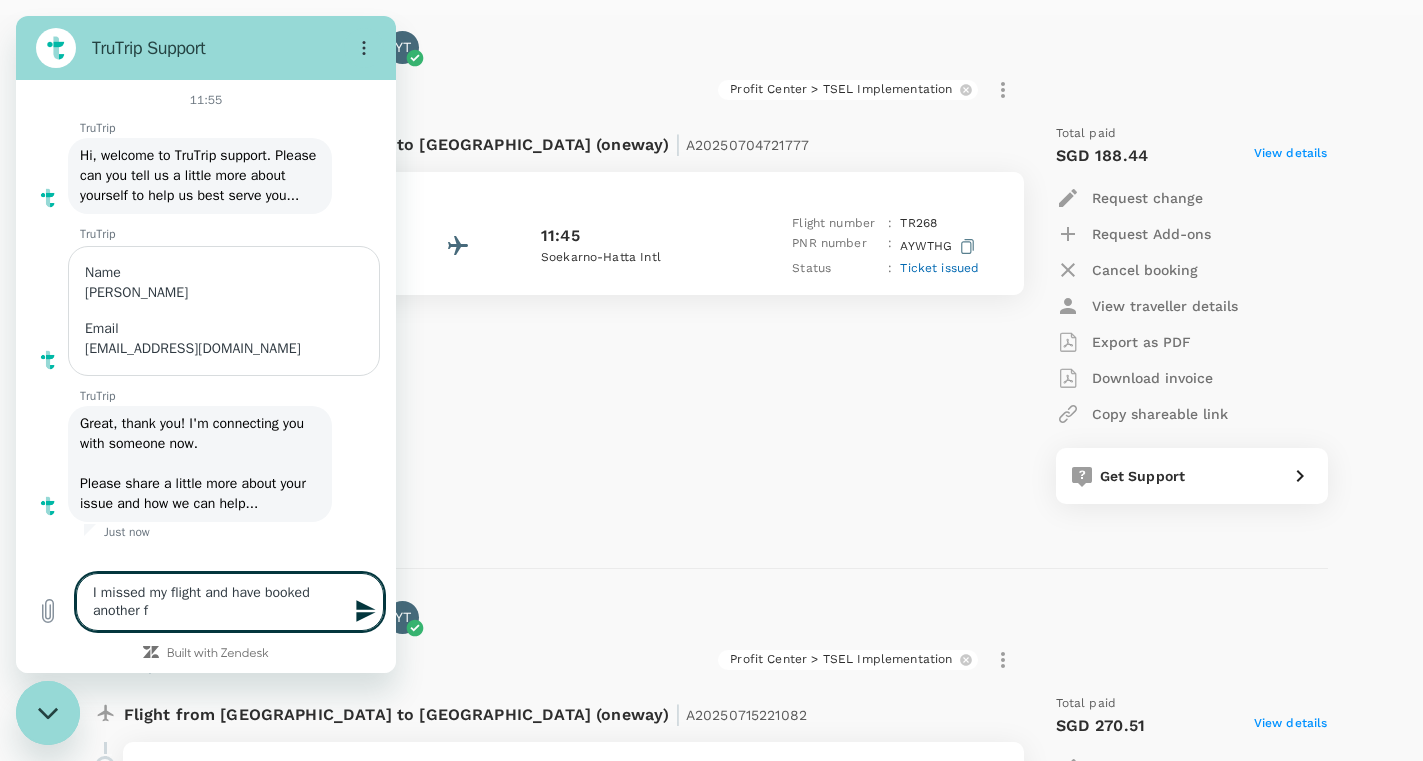 type on "I missed my flight and have booked another fl" 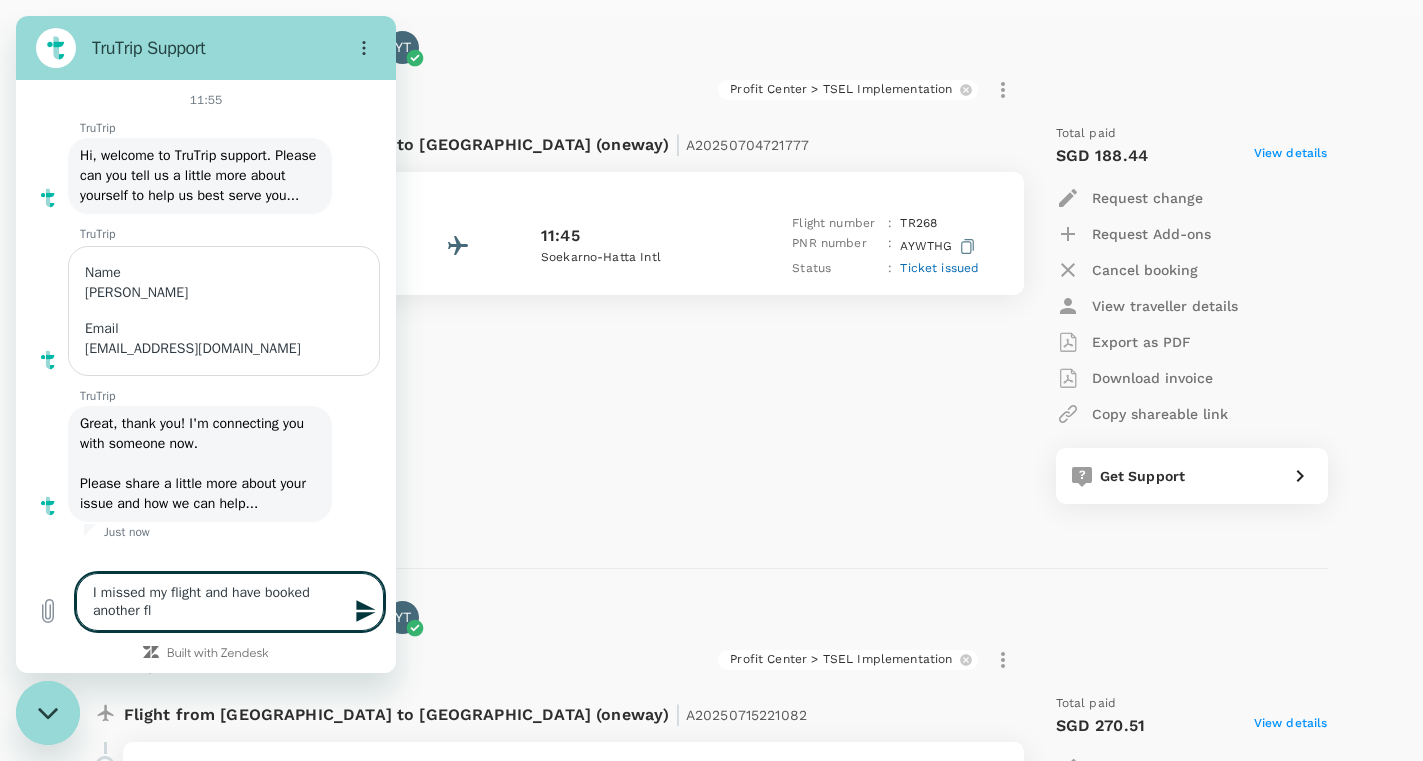 type on "I missed my flight and have booked another fli" 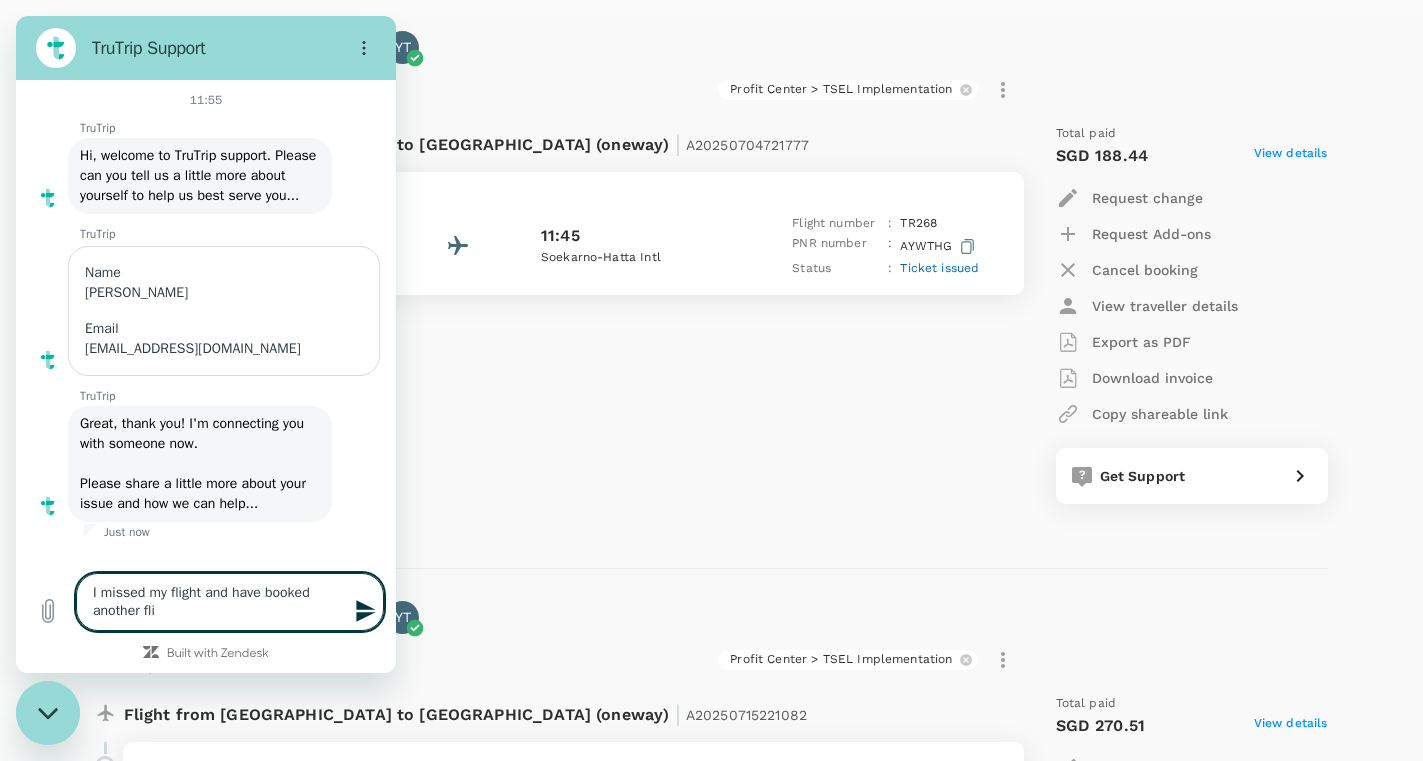 type on "I missed my flight and have booked another flig" 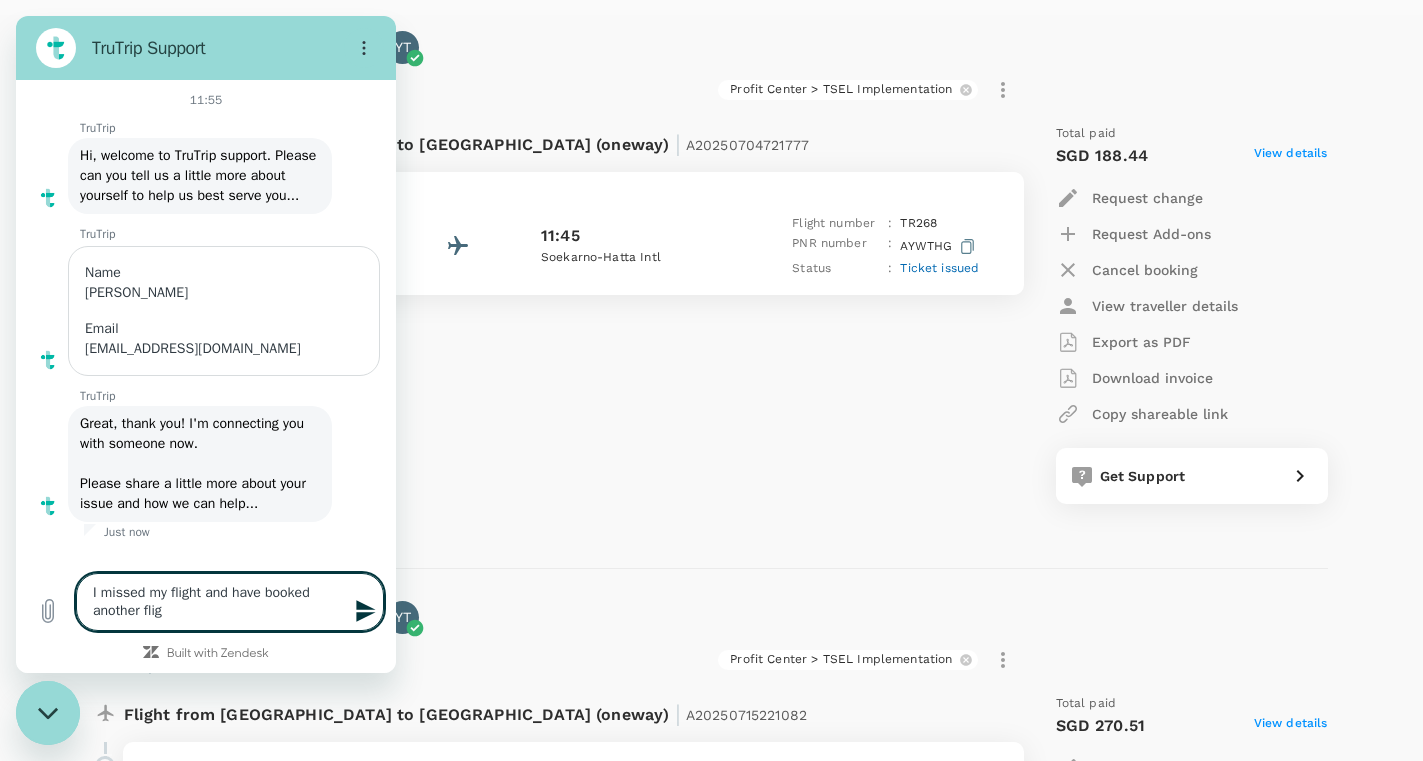 type on "I missed my flight and have booked another fligh" 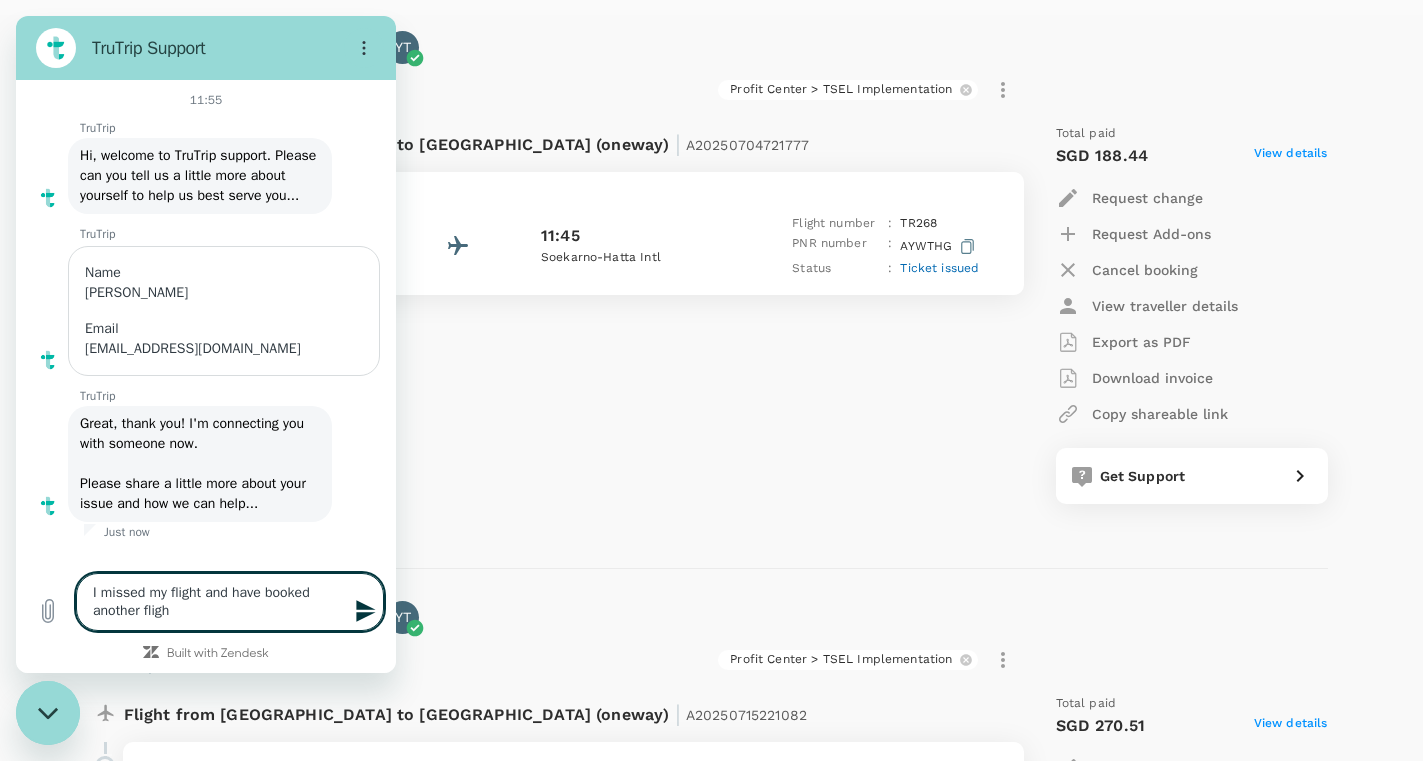 type on "I missed my flight and have booked another flight" 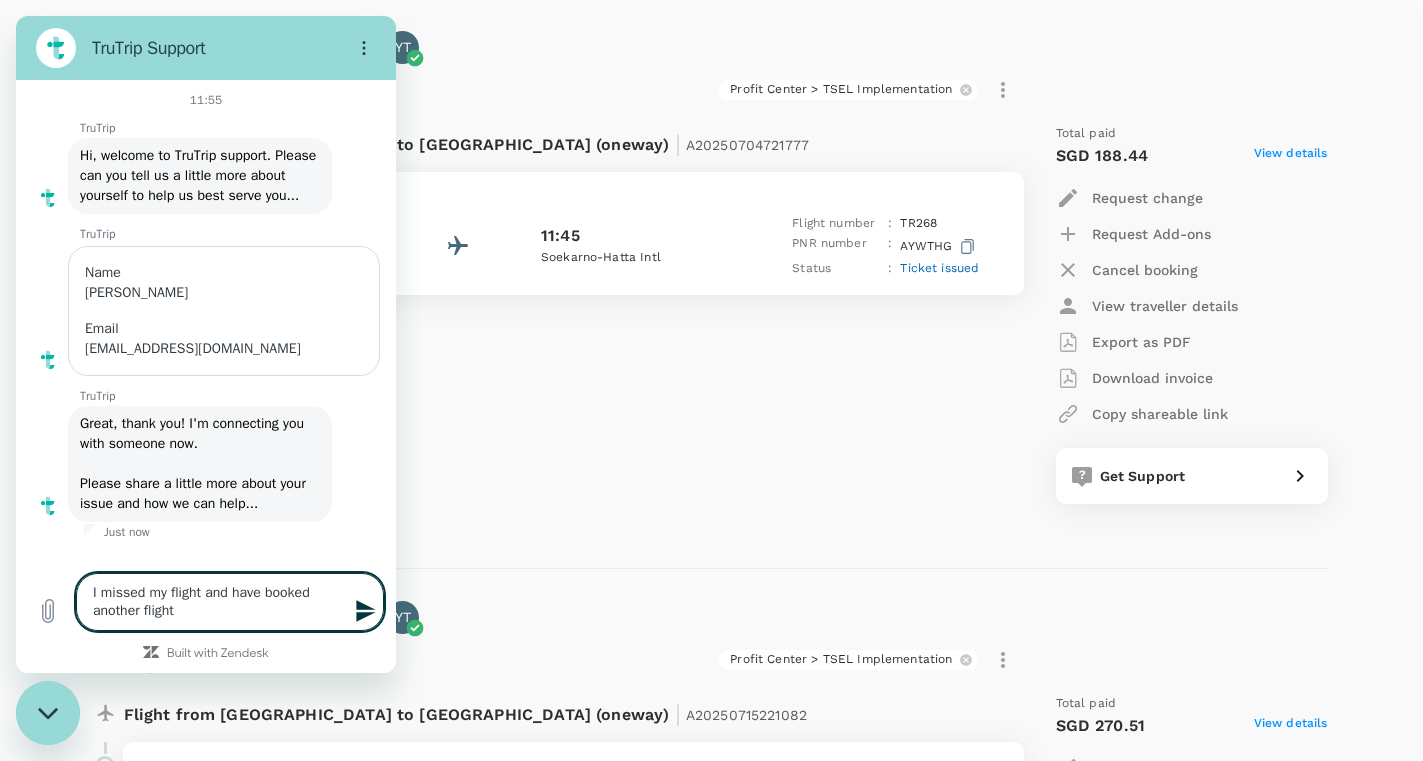 type on "I missed my flight and have booked another flight" 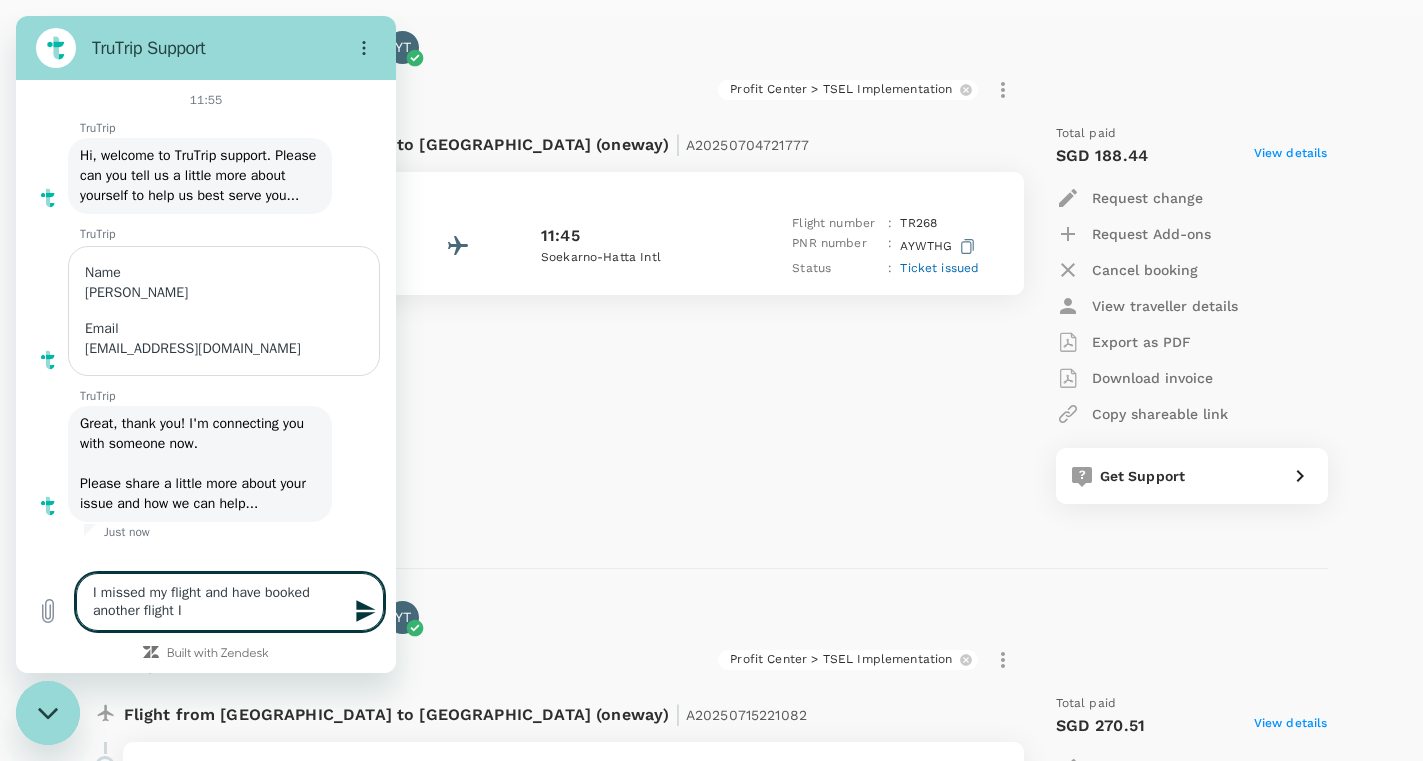 type on "I missed my flight and have booked another flight ID" 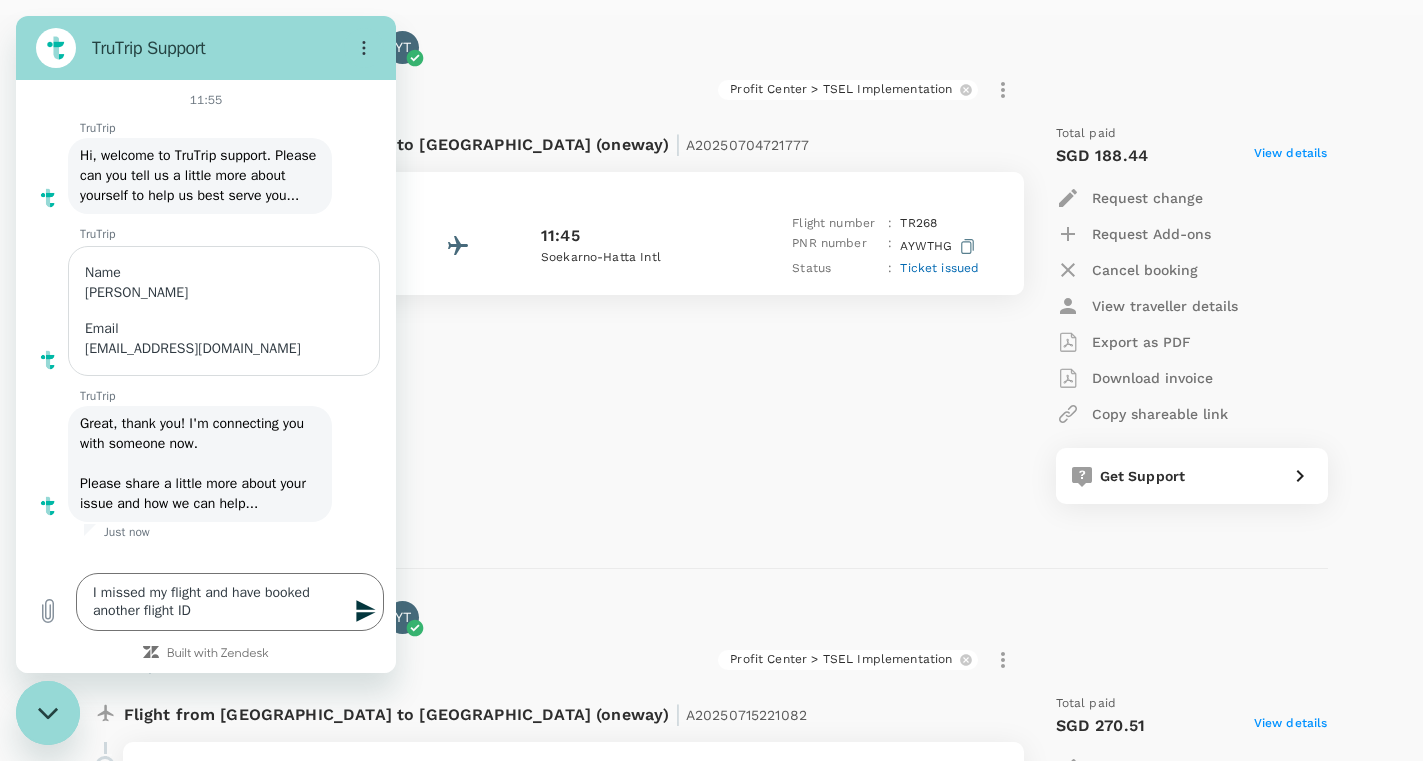click on "Flight from [GEOGRAPHIC_DATA] to [GEOGRAPHIC_DATA] (oneway)   |   A20250704721777 [DATE]   10:50 [GEOGRAPHIC_DATA] Changi 11:45 Soekarno-Hatta Intl Flight number : TR 268 PNR number : AYWTHG   Status : Ticket issued" at bounding box center (548, 314) 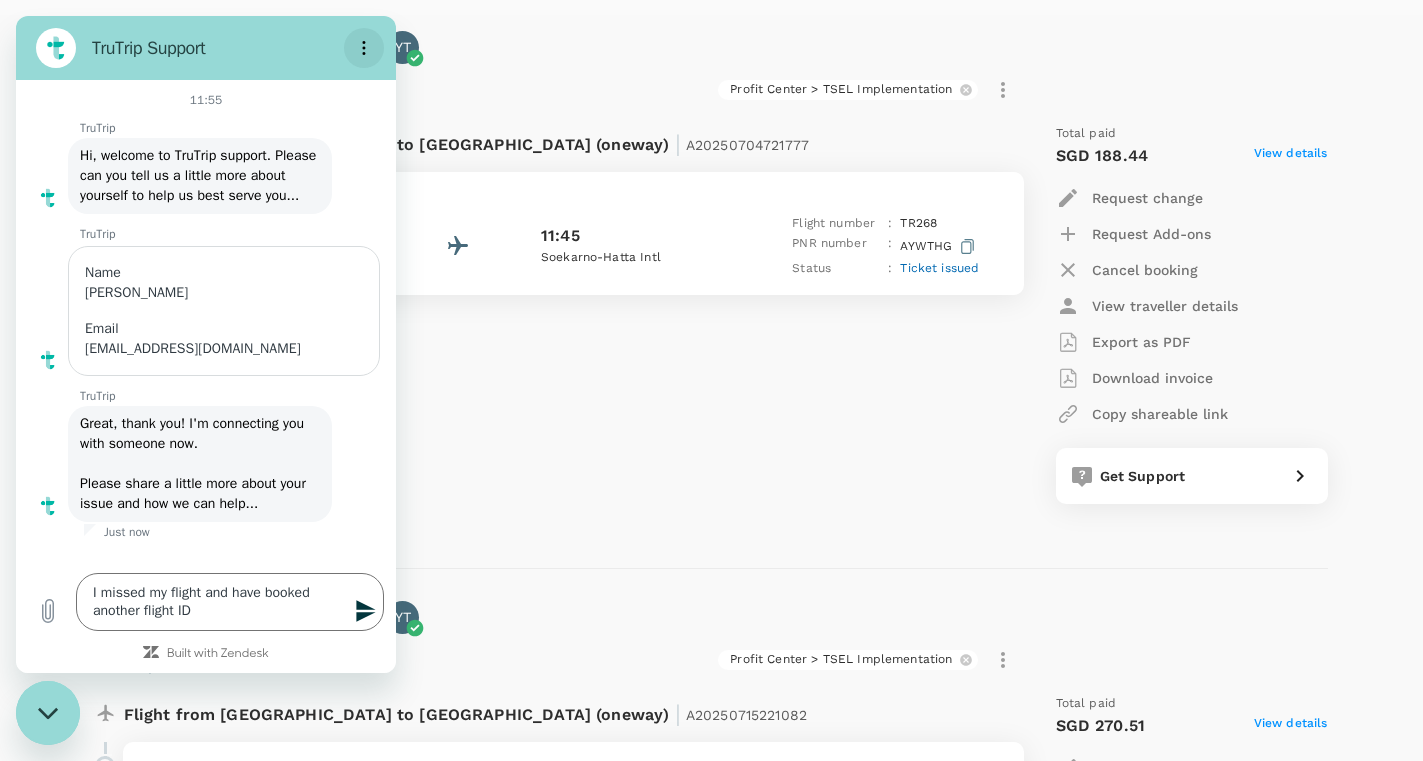 click 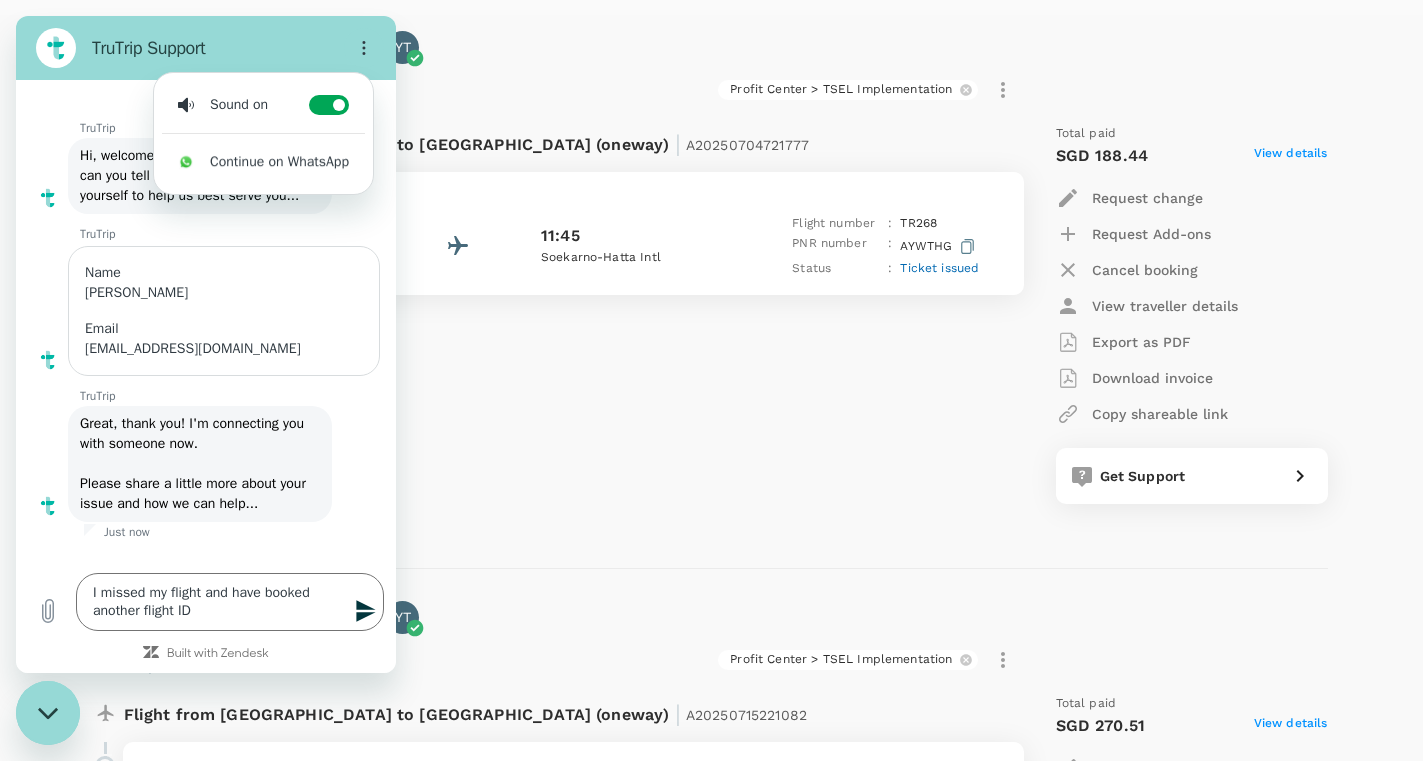 click on "Profit Center > TSEL Implementation" at bounding box center [637, 86] 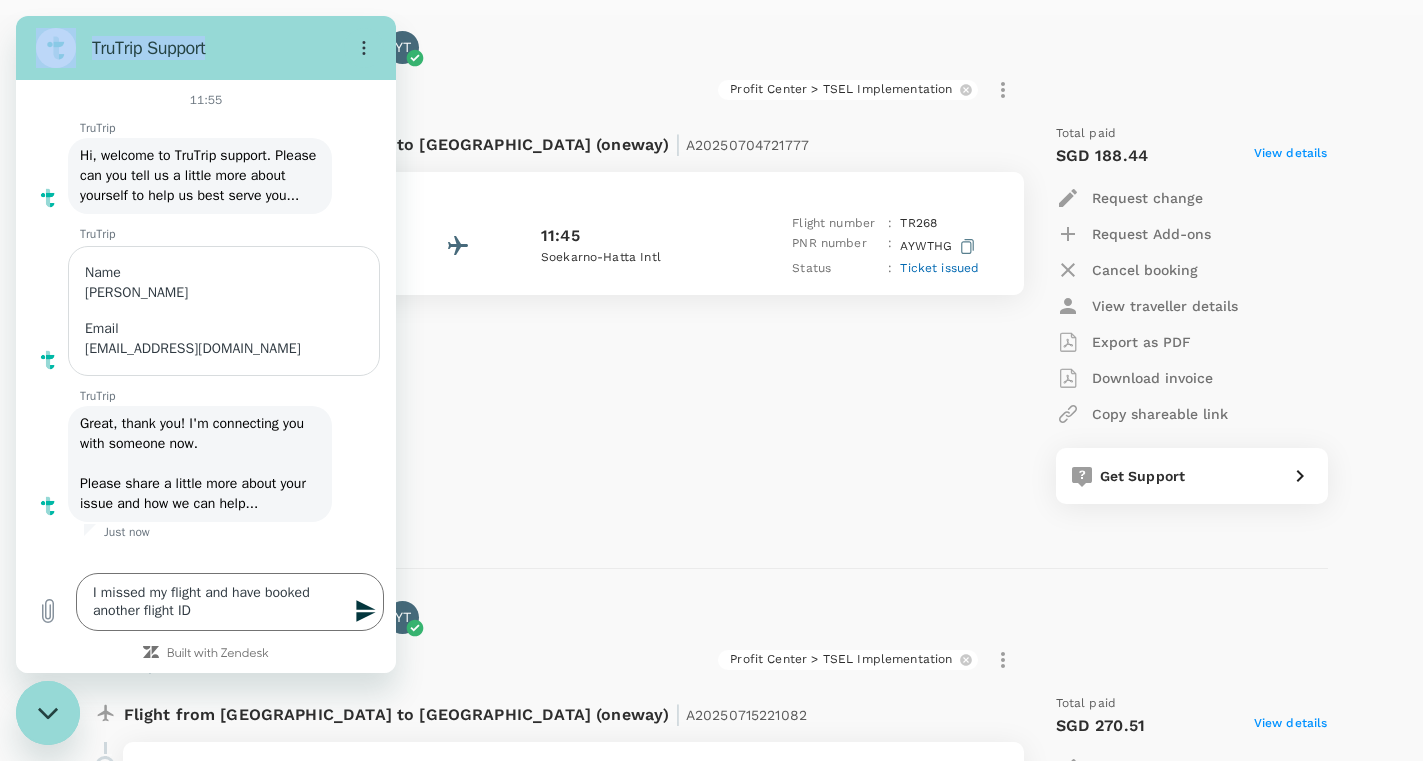 drag, startPoint x: 308, startPoint y: 57, endPoint x: 546, endPoint y: 75, distance: 238.6797 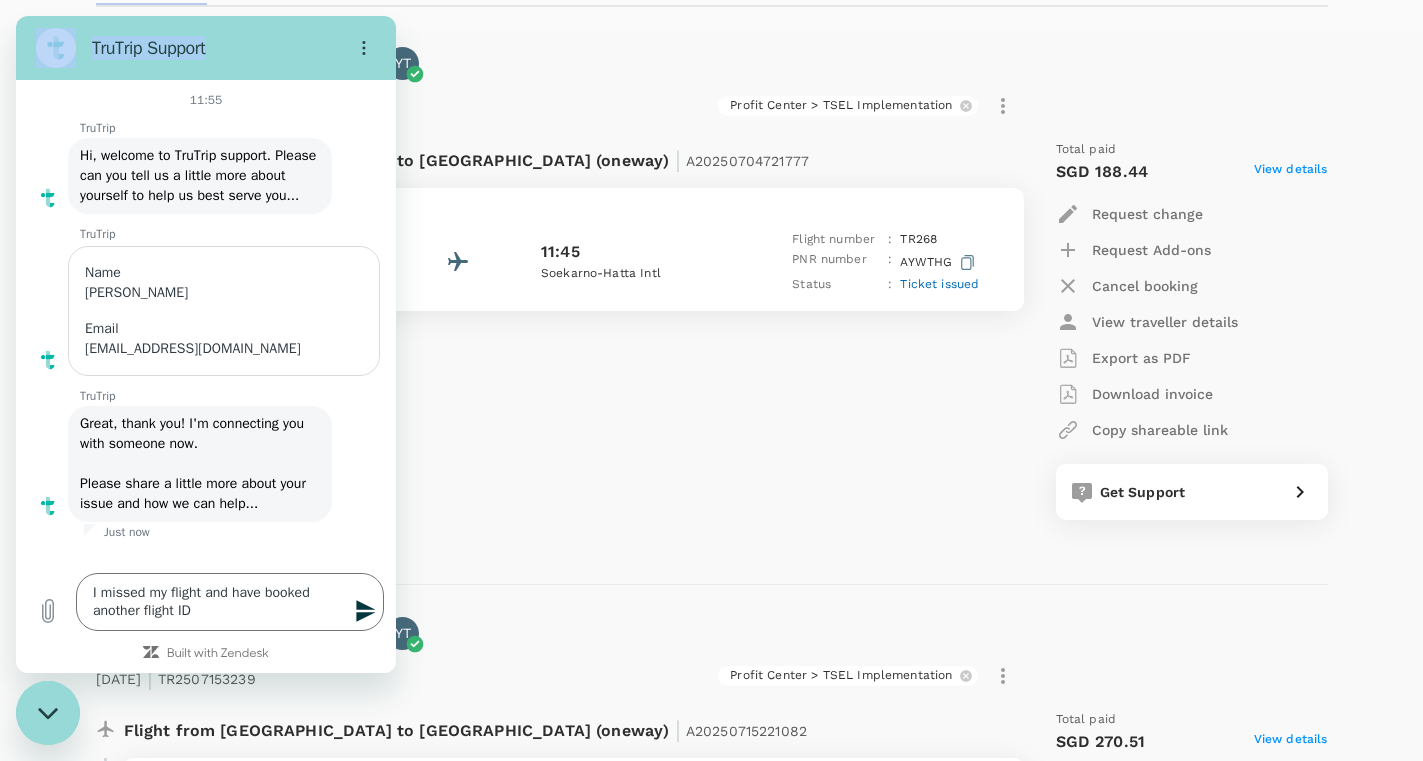 scroll, scrollTop: 0, scrollLeft: 0, axis: both 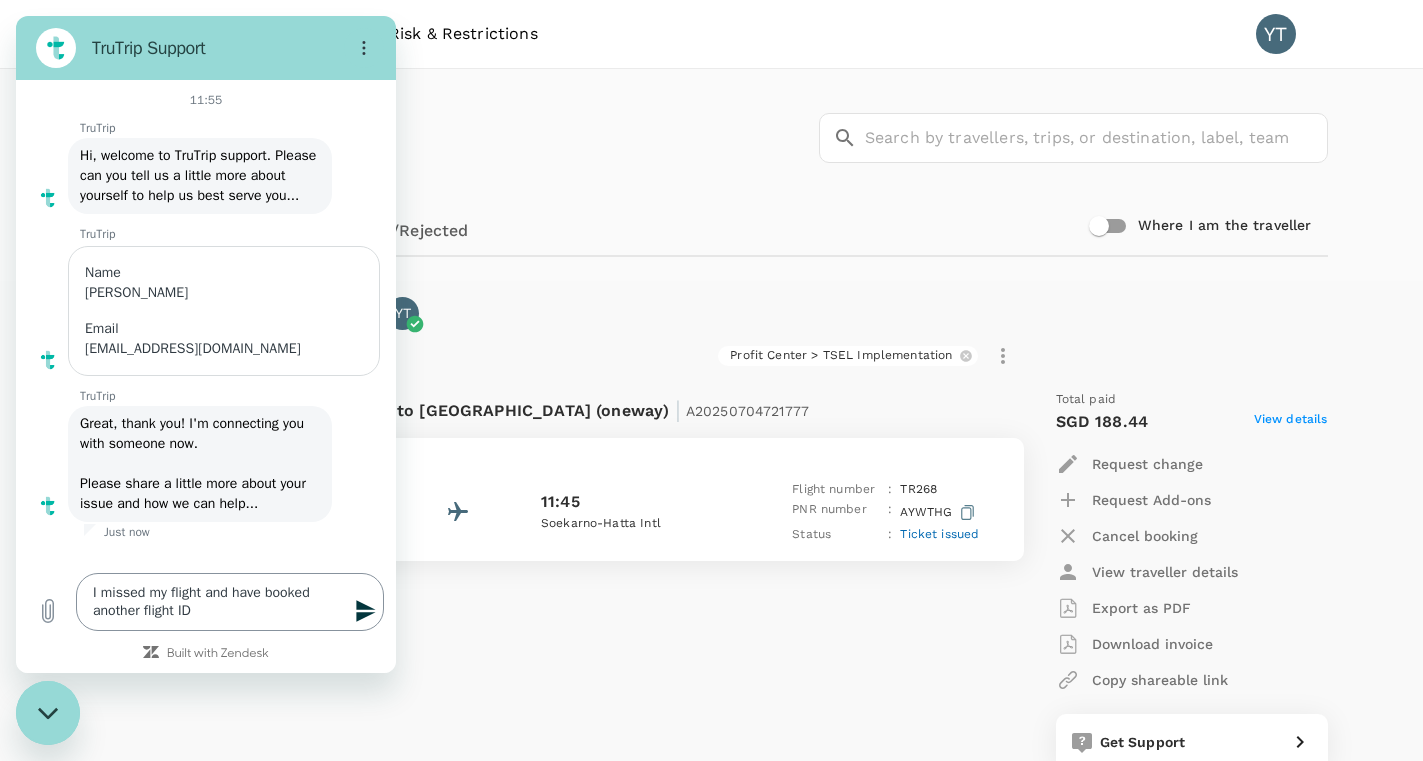 click on "I missed my flight and have booked another flight ID" at bounding box center (230, 602) 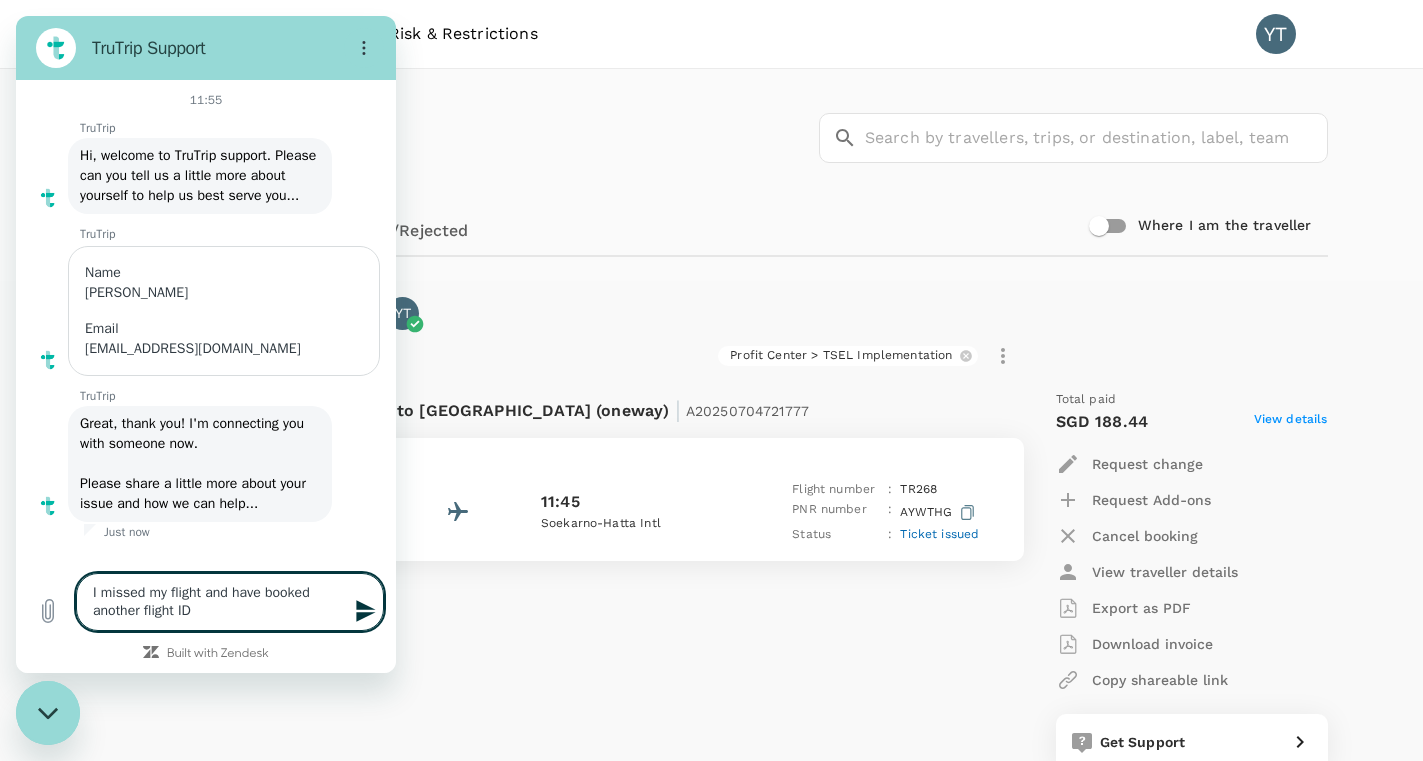 type on "I missed my flight and have booked another flight ID" 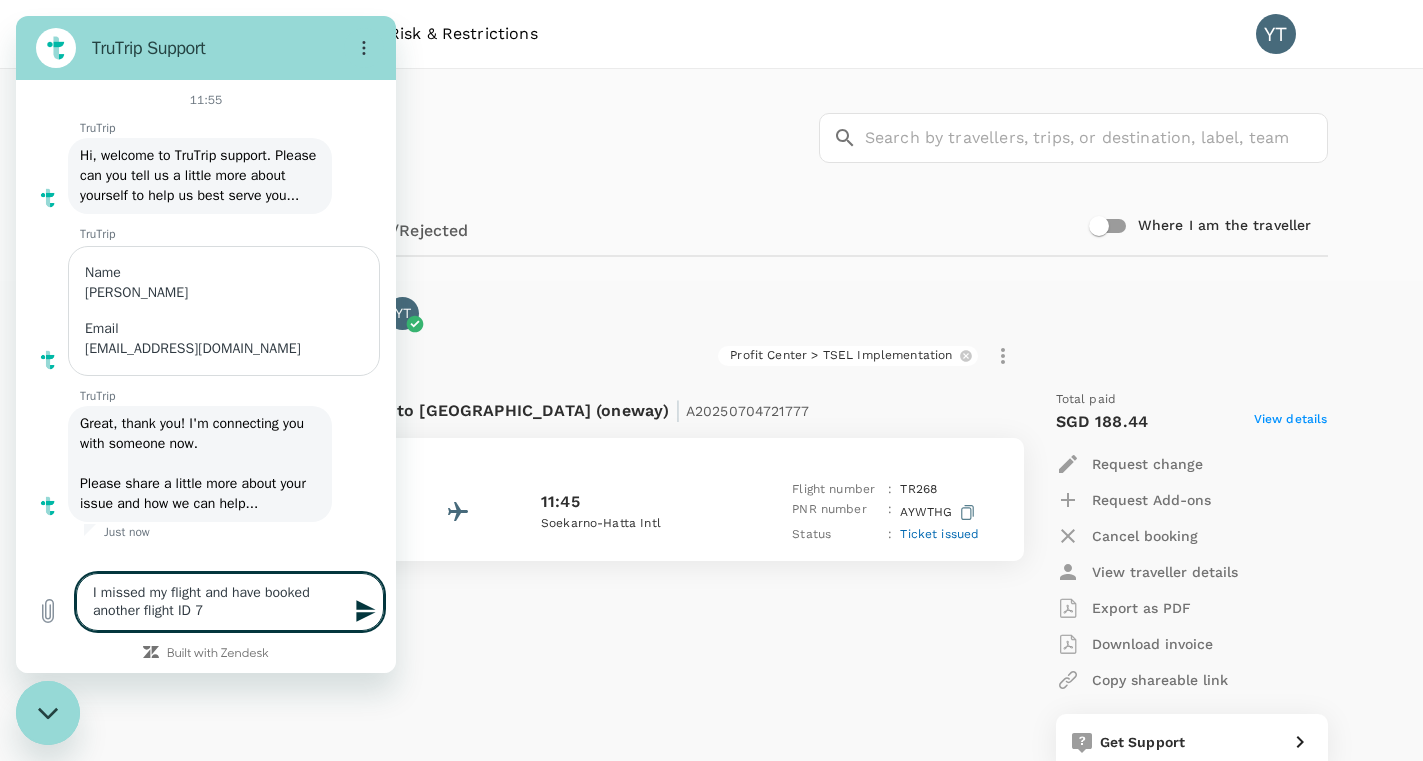 type on "I missed my flight and have booked another flight ID 71" 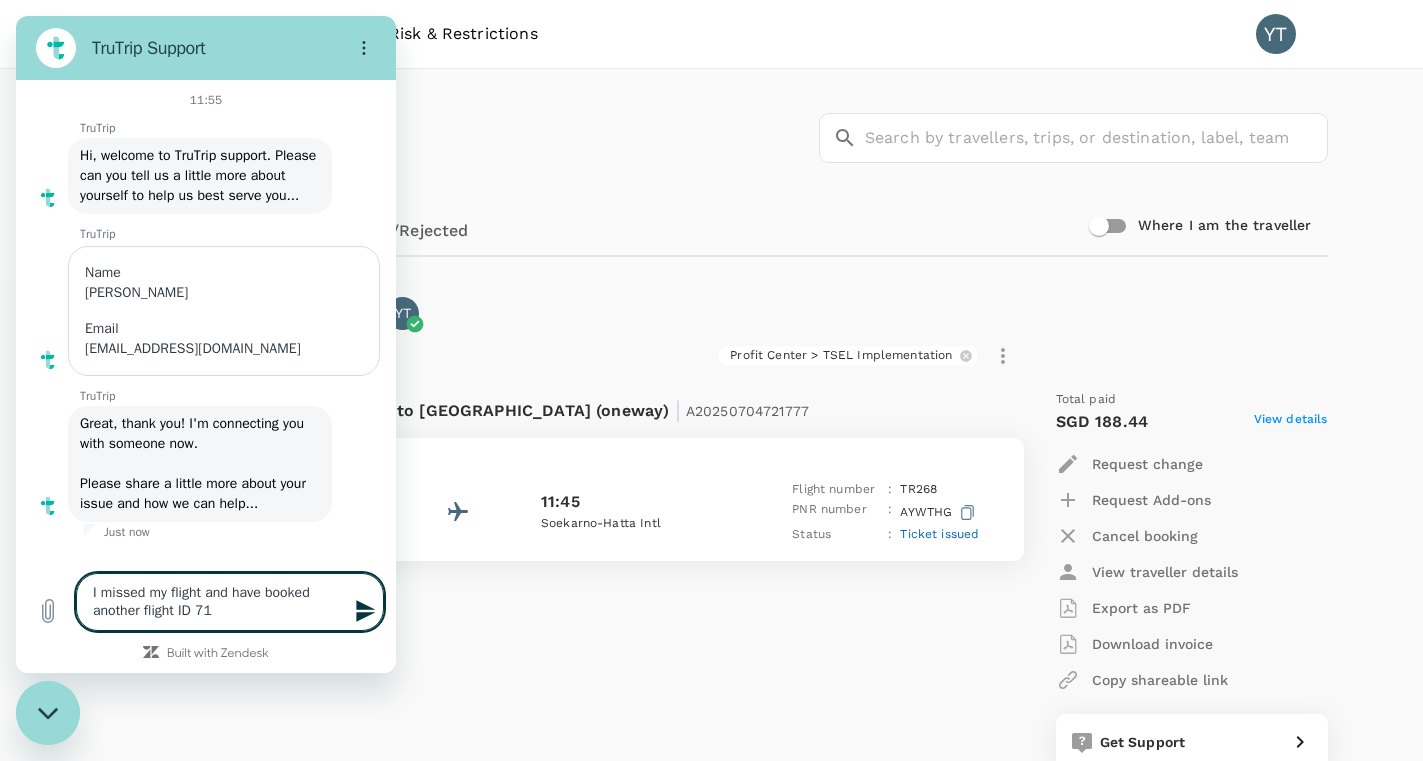 type on "I missed my flight and have booked another flight ID 715" 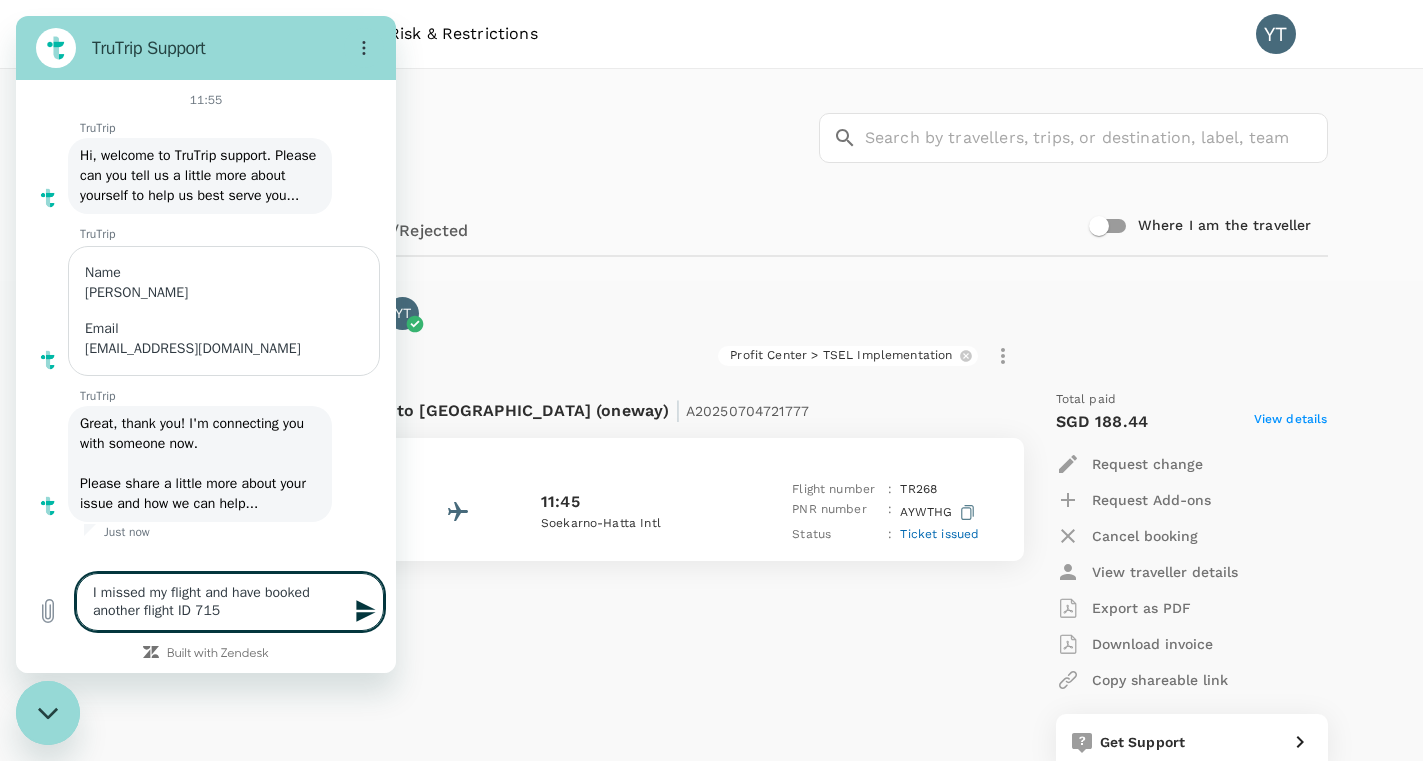 type on "I missed my flight and have booked another flight ID 7156" 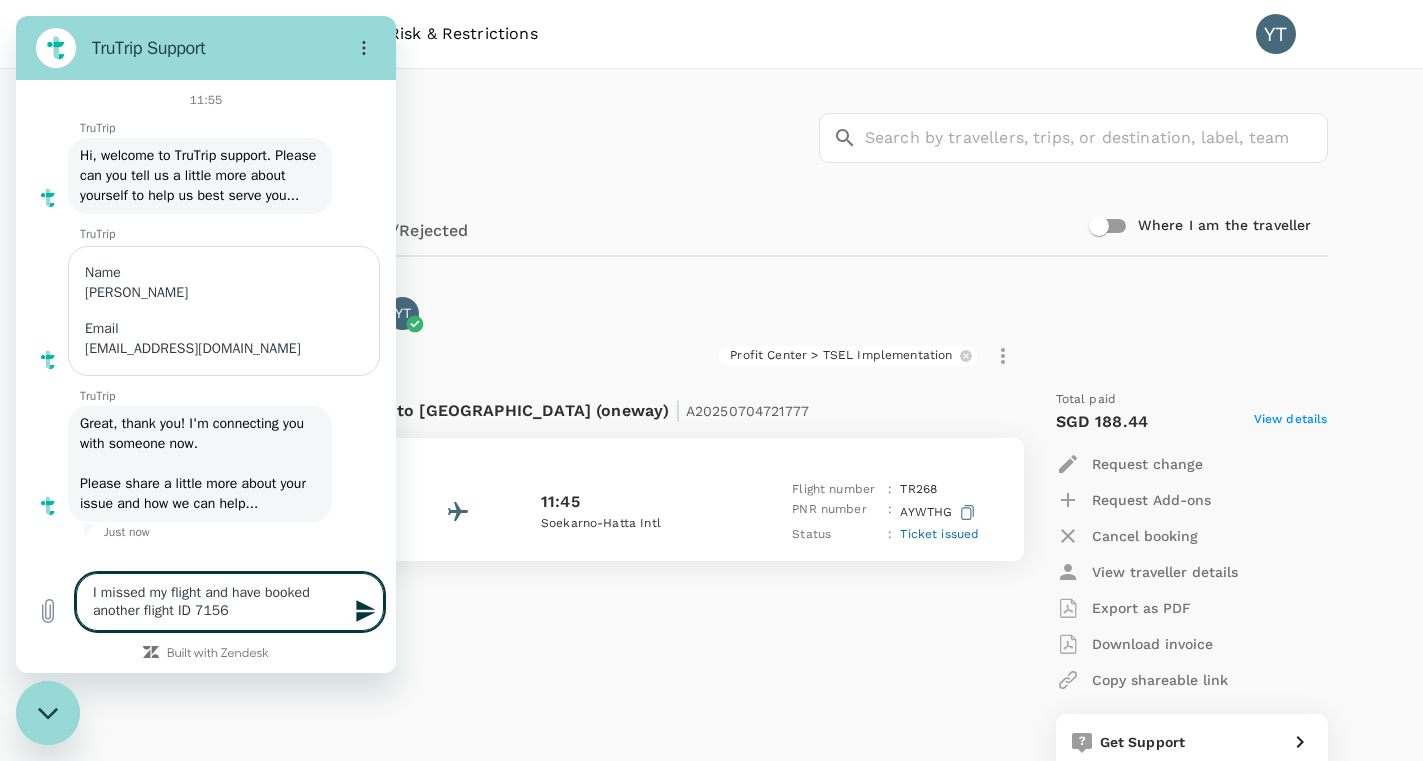 type on "I missed my flight and have booked another flight ID 7156" 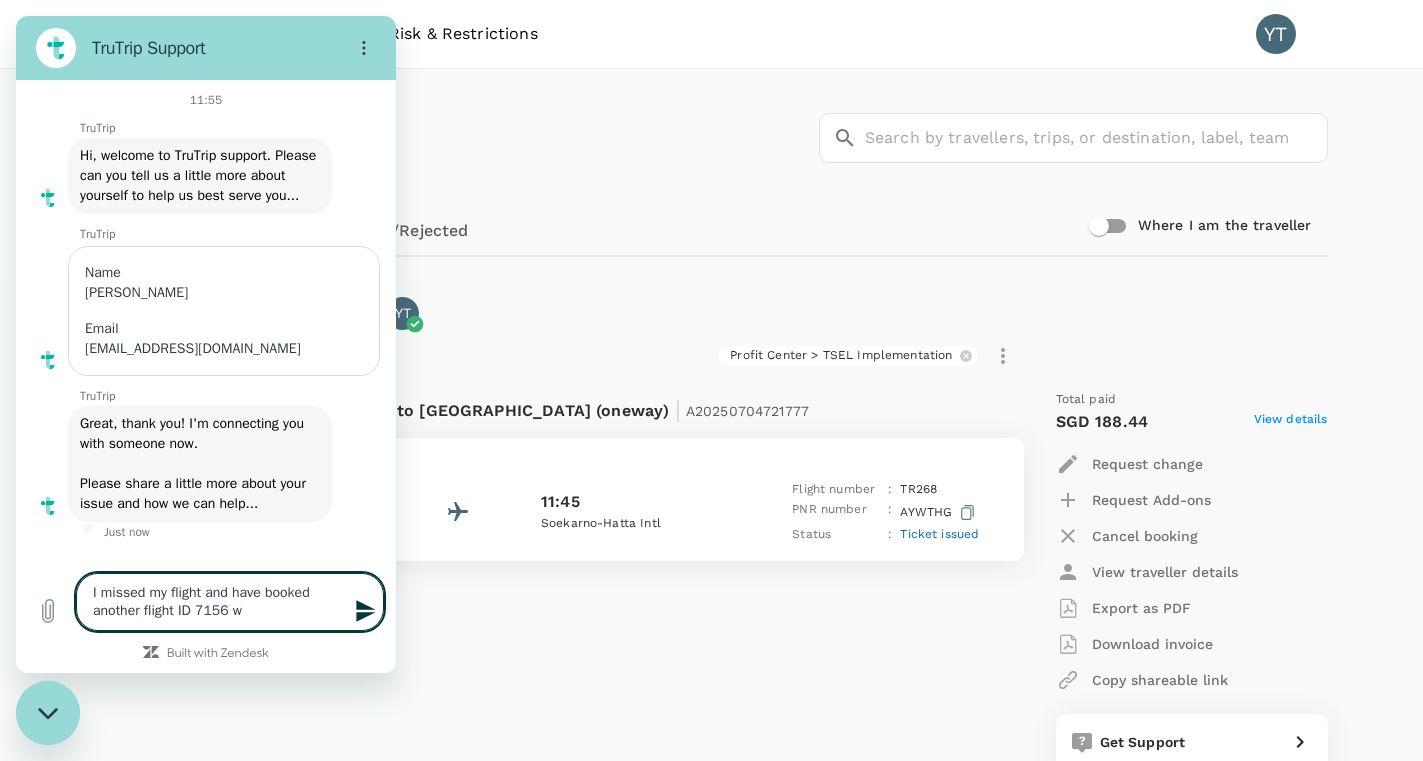 type on "I missed my flight and have booked another flight ID 7156 wh" 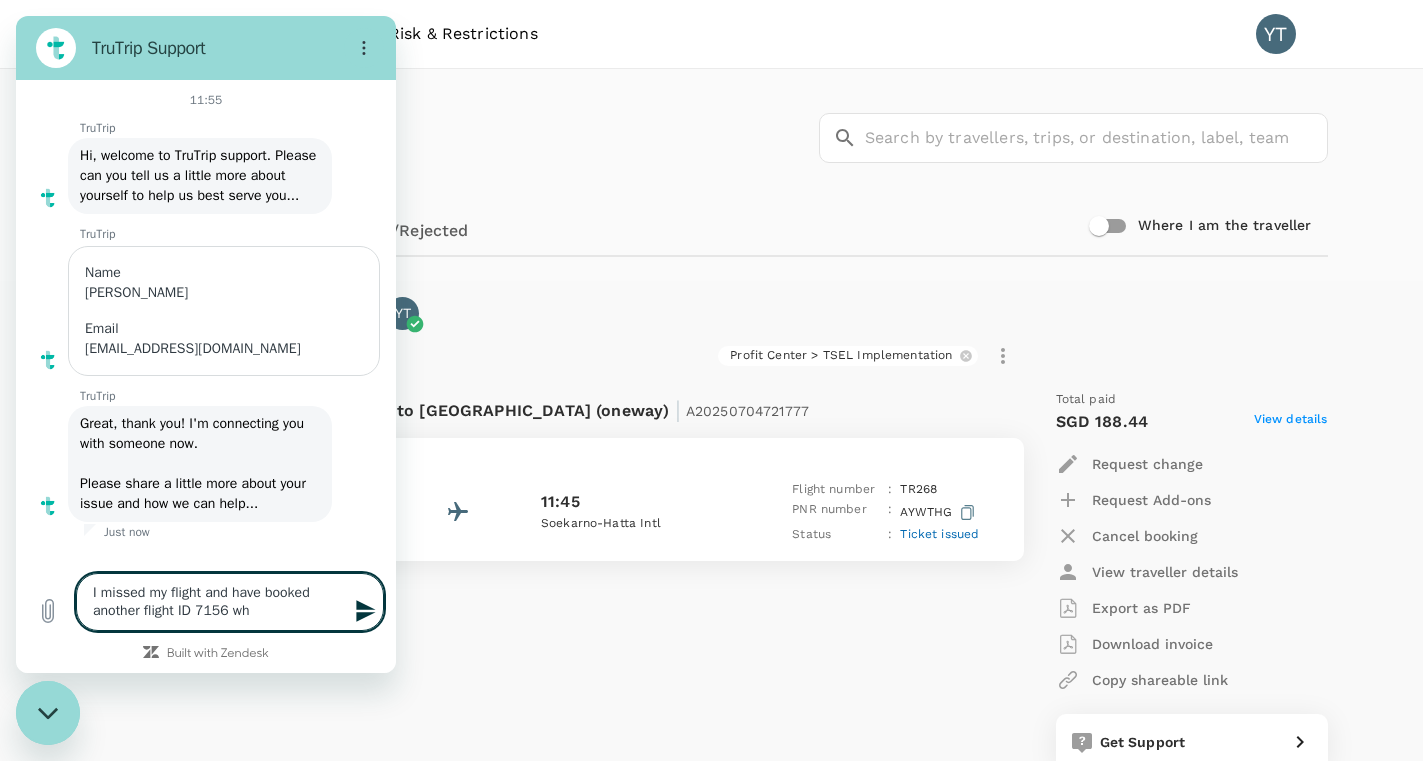 type on "I missed my flight and have booked another flight ID 7156 whi" 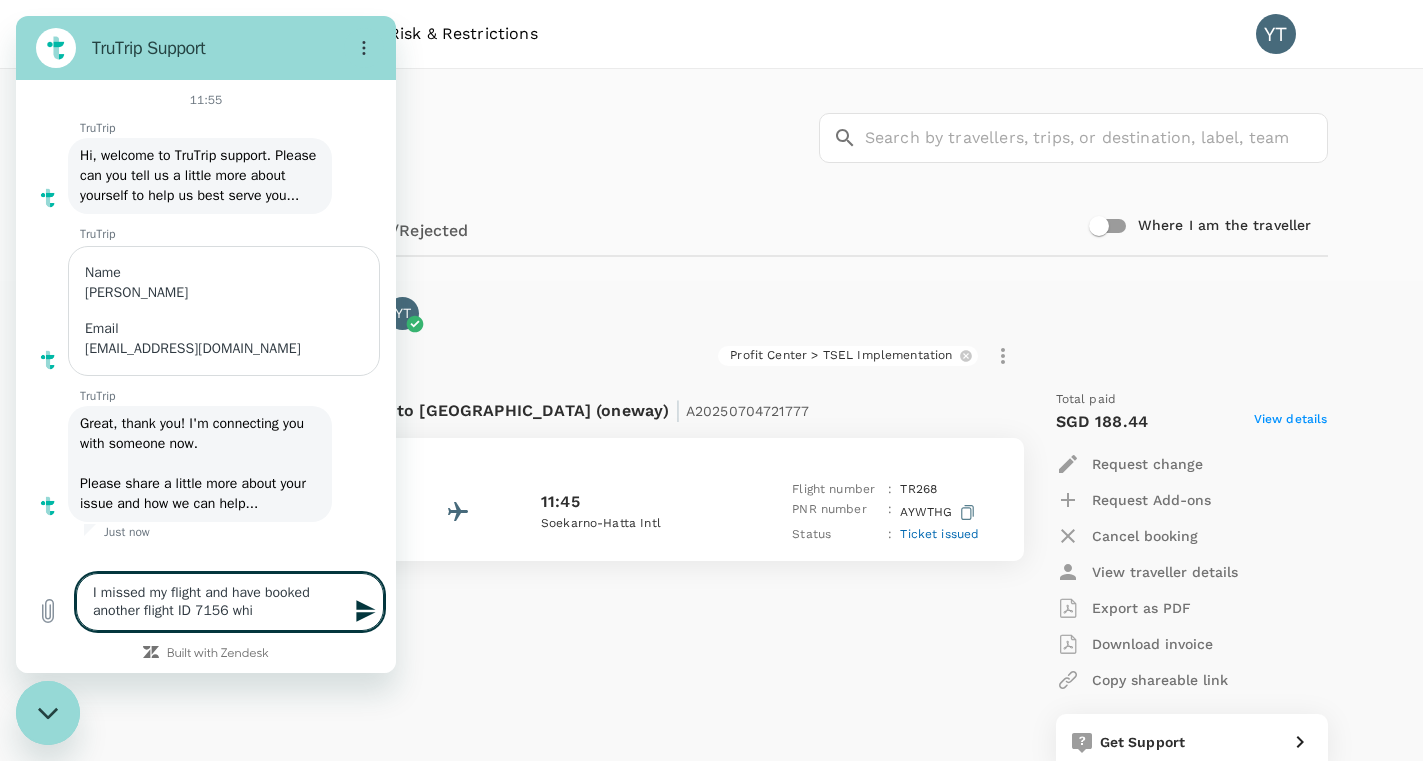 type on "I missed my flight and have booked another flight ID 7156 whic" 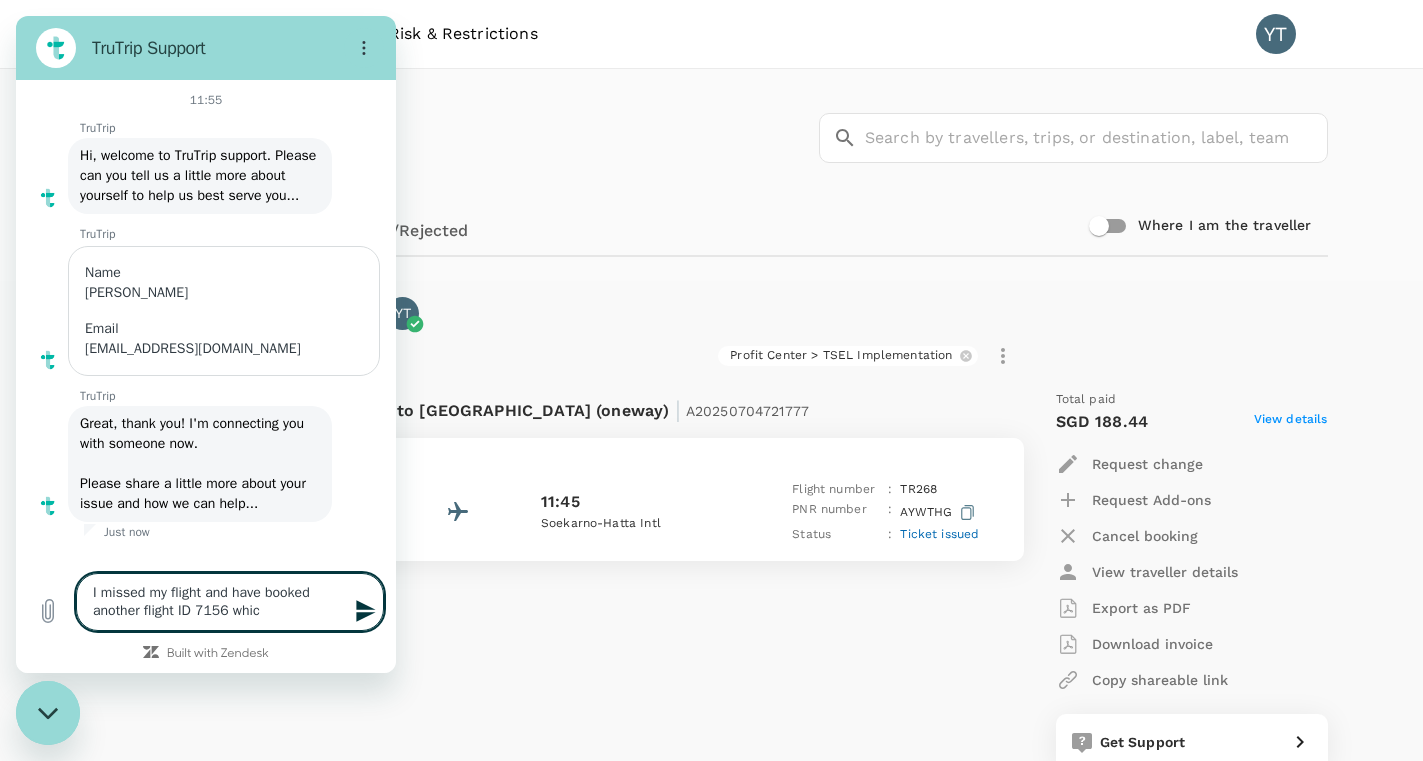 type on "I missed my flight and have booked another flight ID 7156 which" 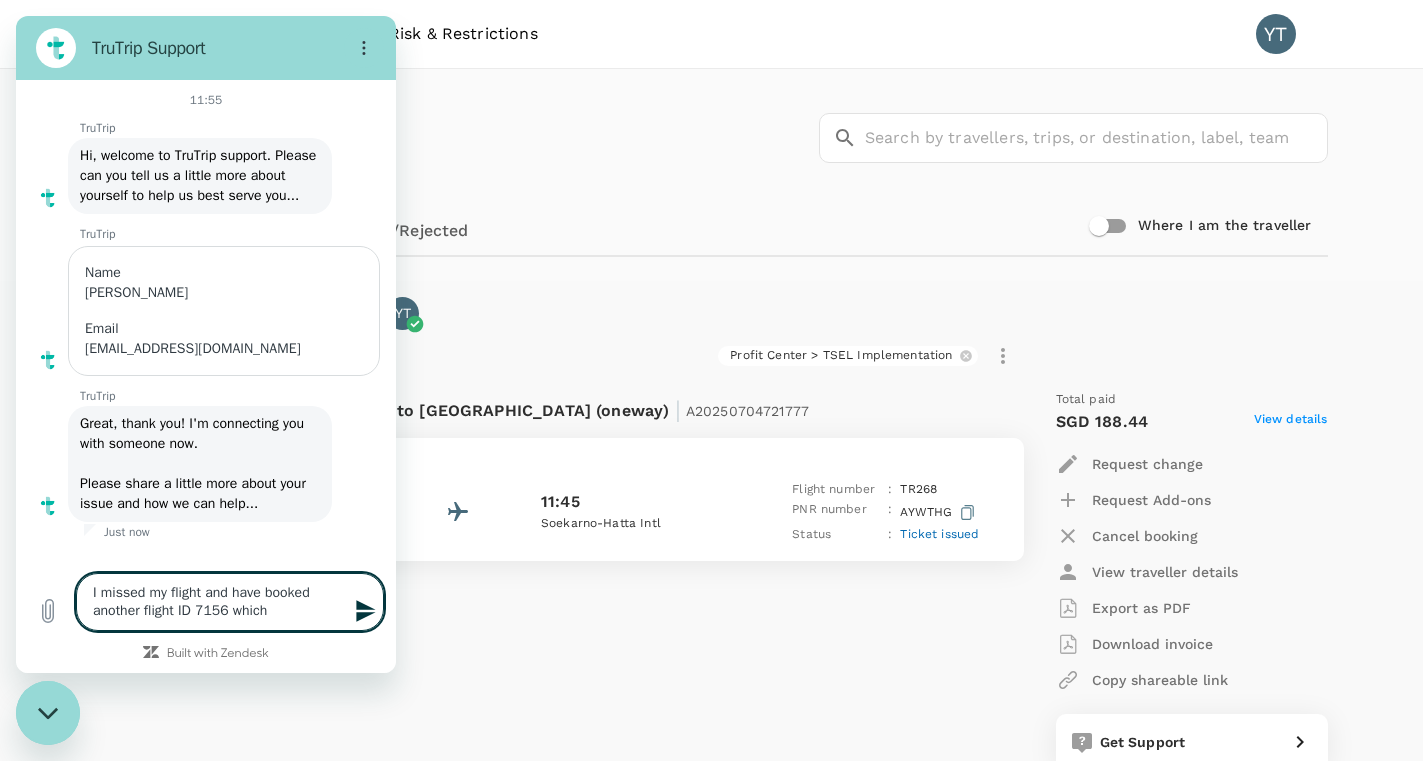type on "I missed my flight and have booked another flight ID 7156 which" 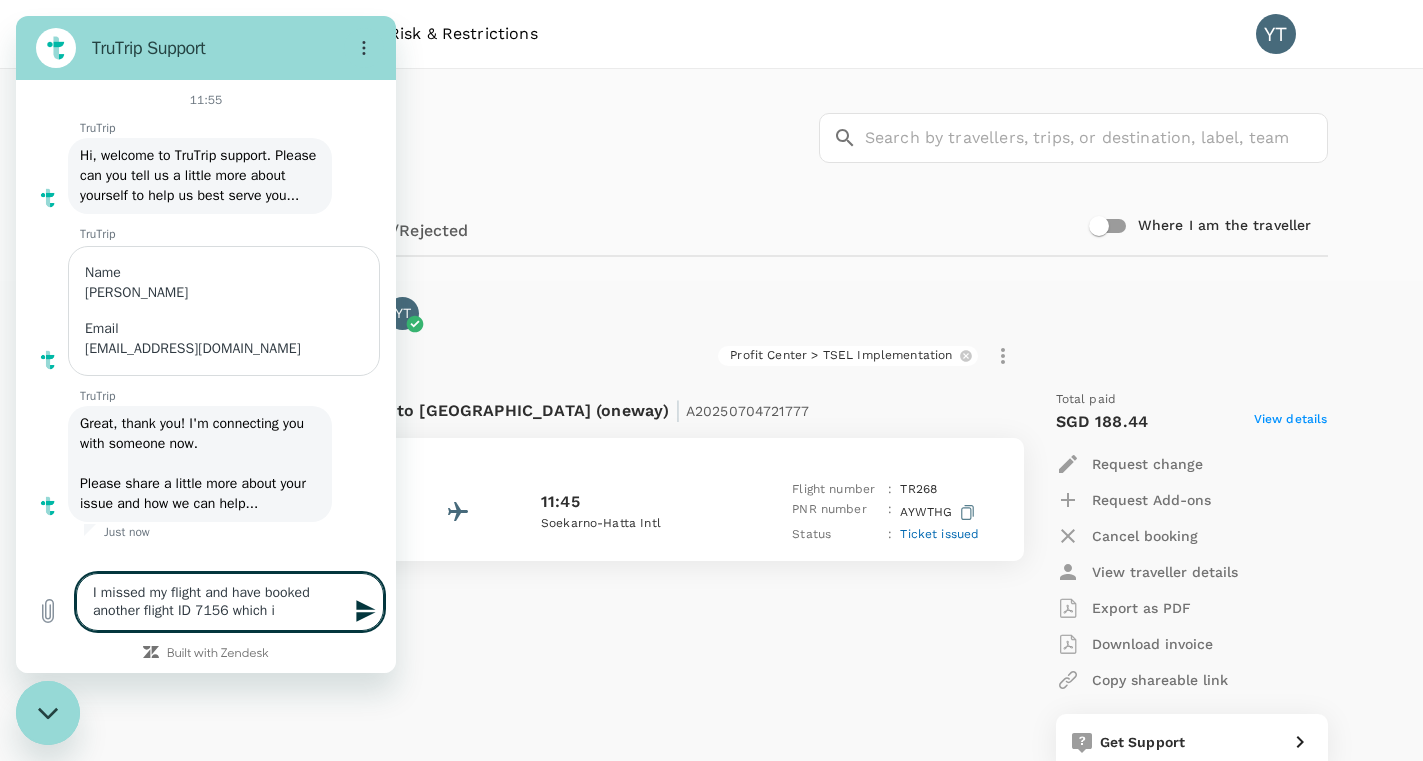 type on "I missed my flight and have booked another flight ID 7156 which is" 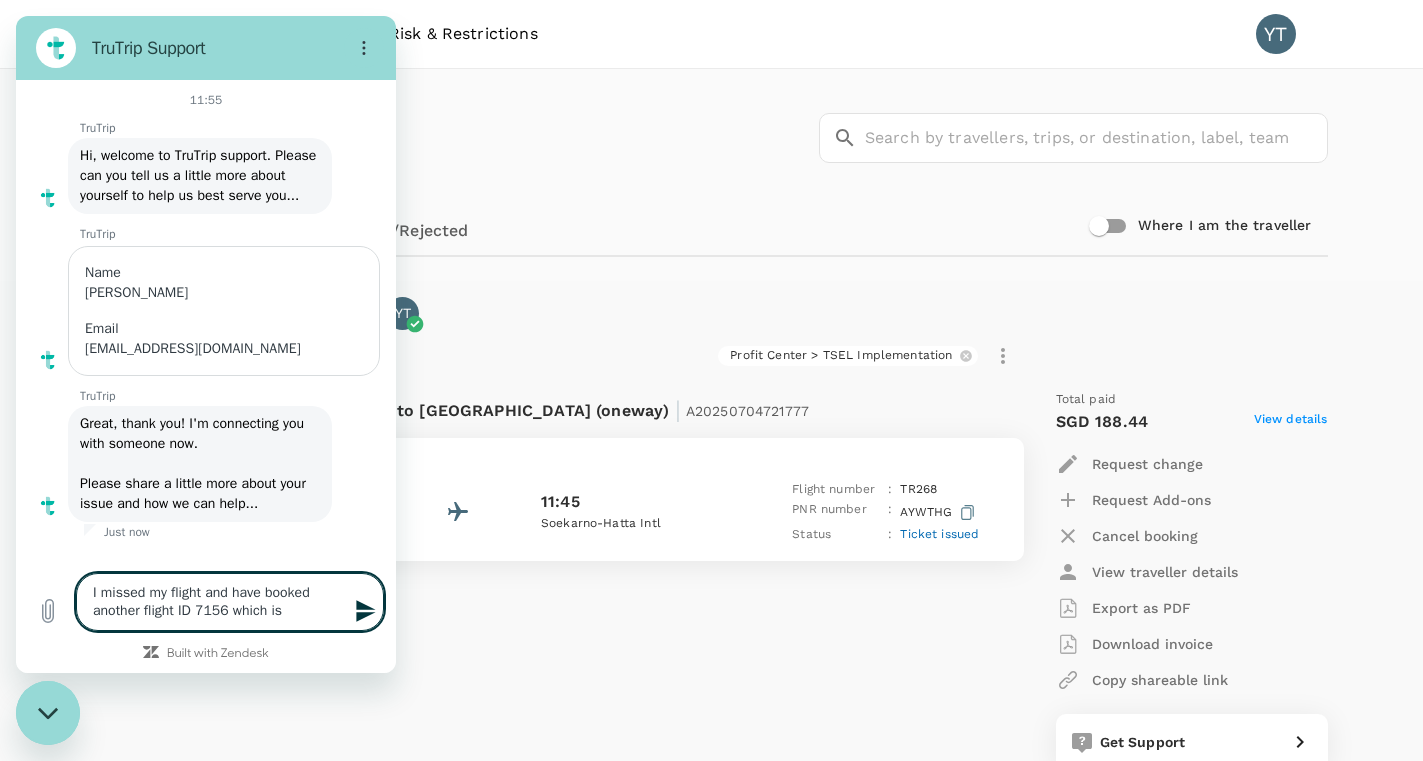 type on "I missed my flight and have booked another flight ID 7156 which is" 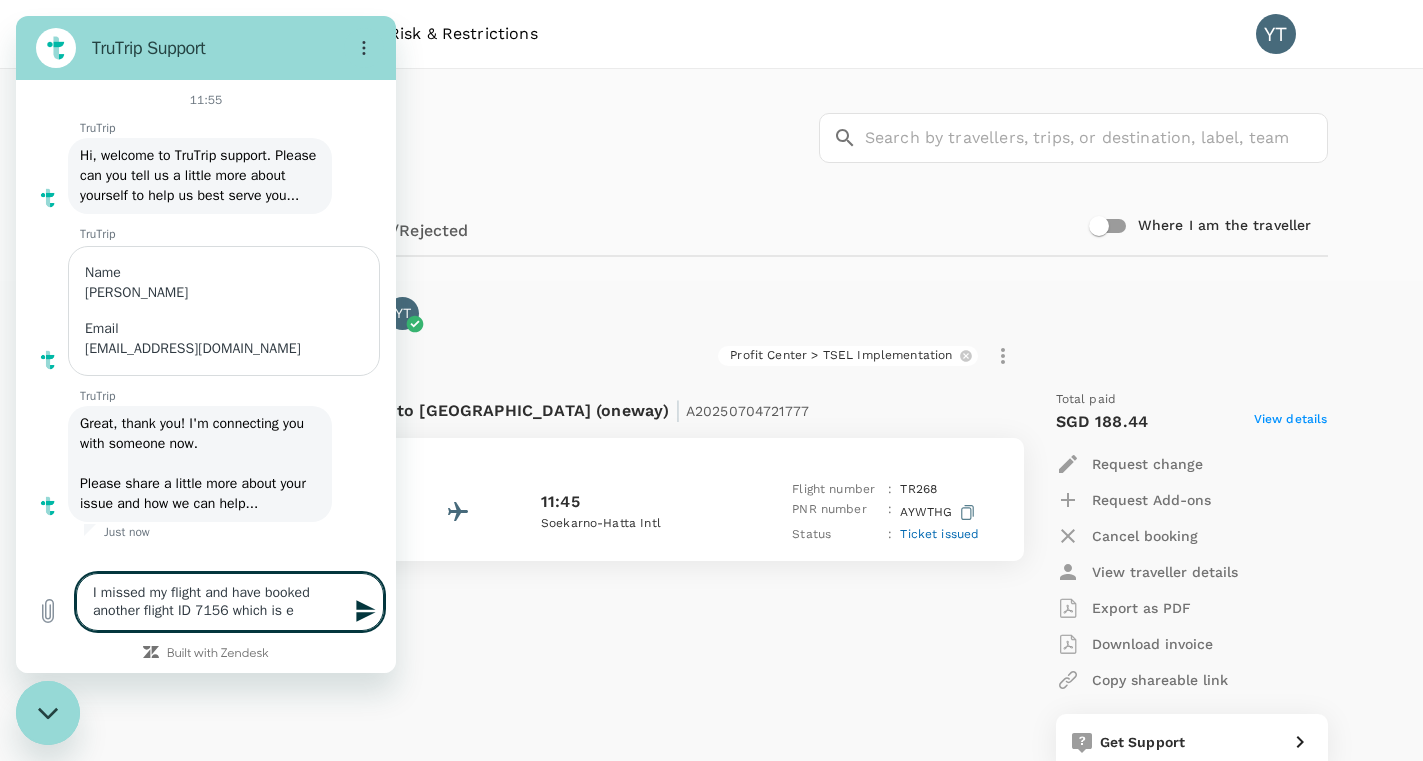 type on "I missed my flight and have booked another flight ID 7156 which is el" 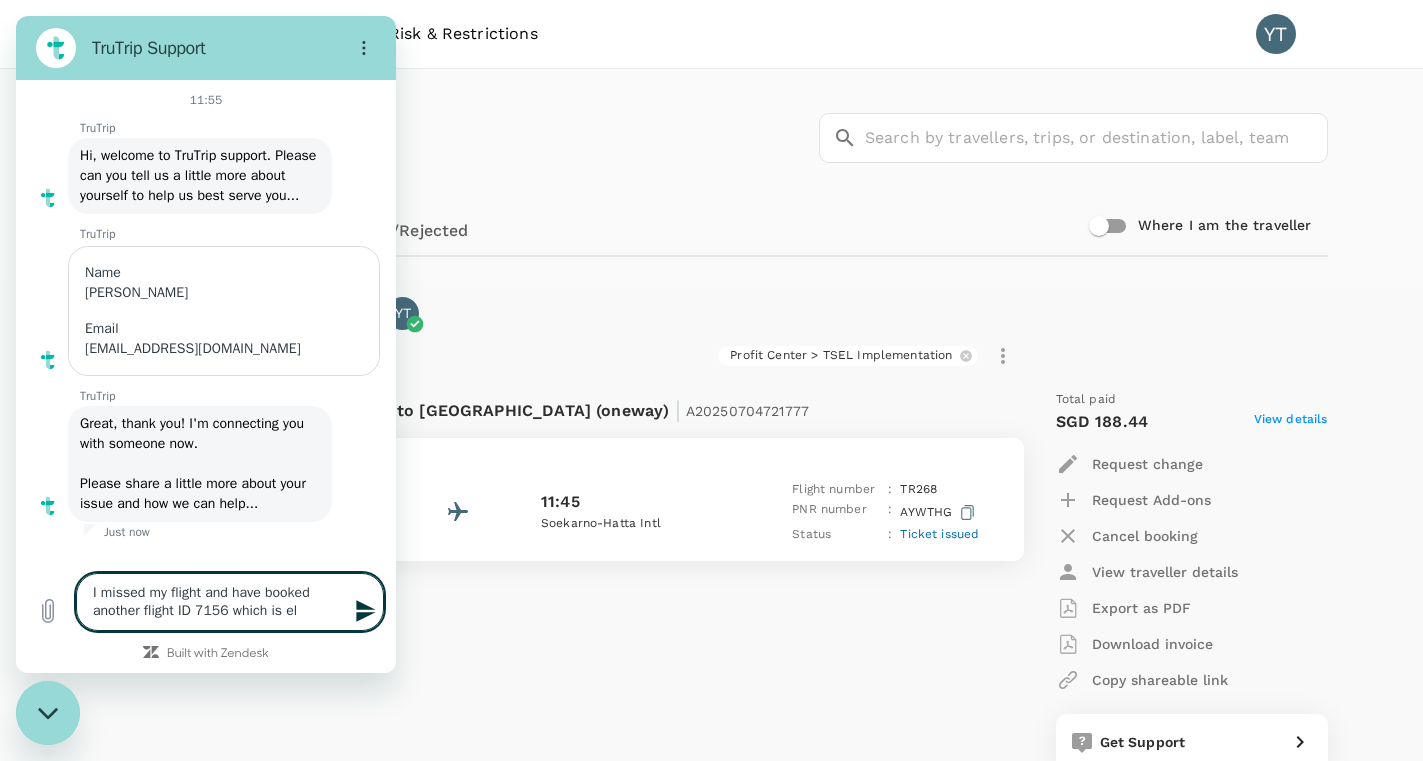 type on "I missed my flight and have booked another flight ID 7156 which is ela" 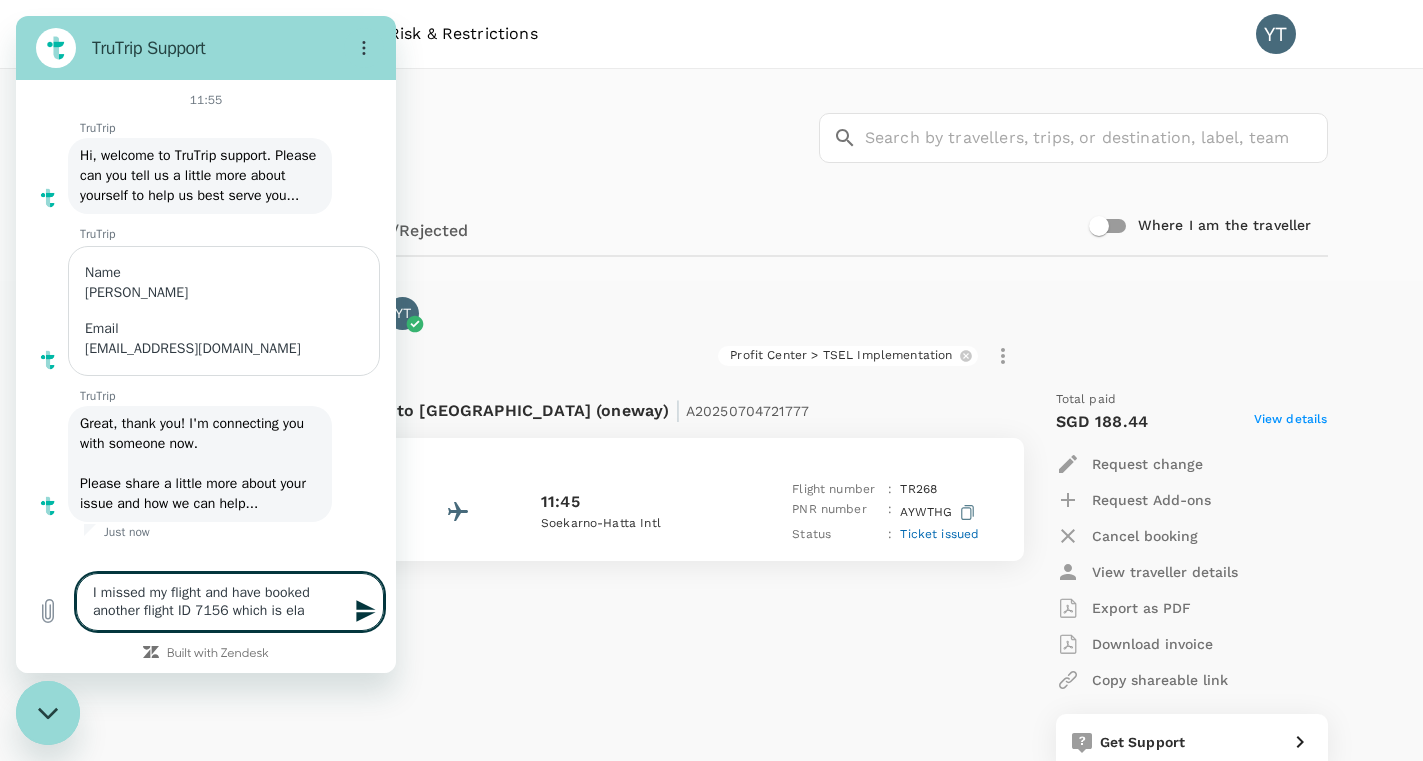 type on "x" 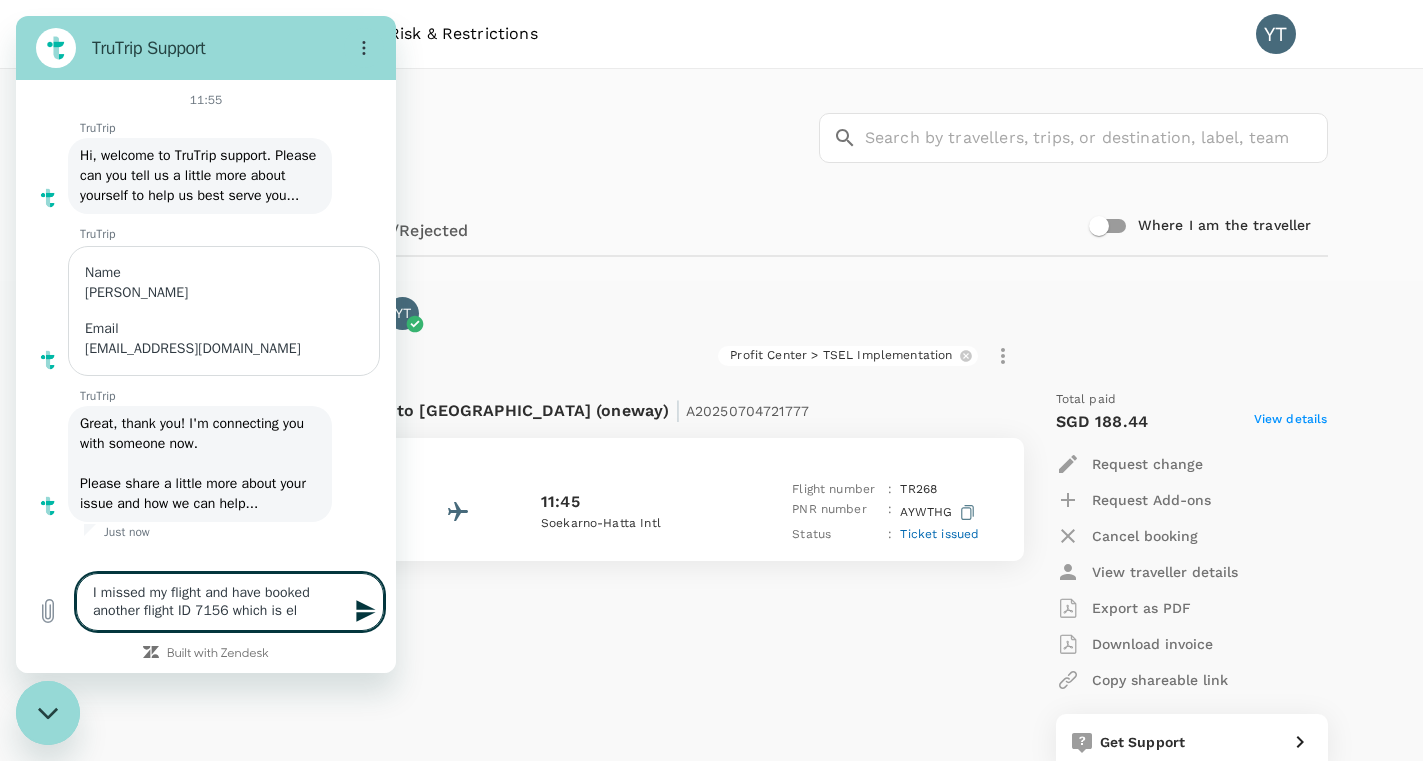 type on "I missed my flight and have booked another flight ID 7156 which is e" 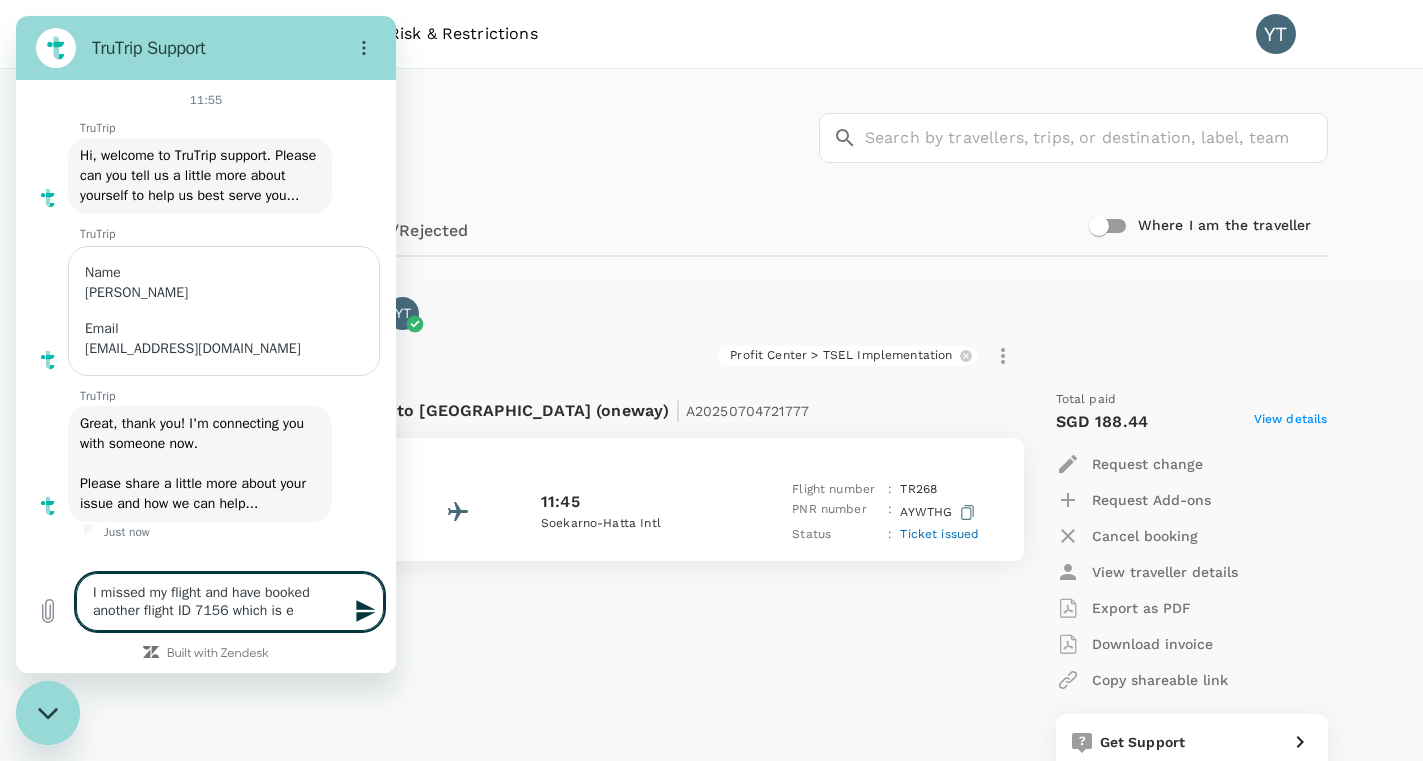 type on "I missed my flight and have booked another flight ID 7156 which is" 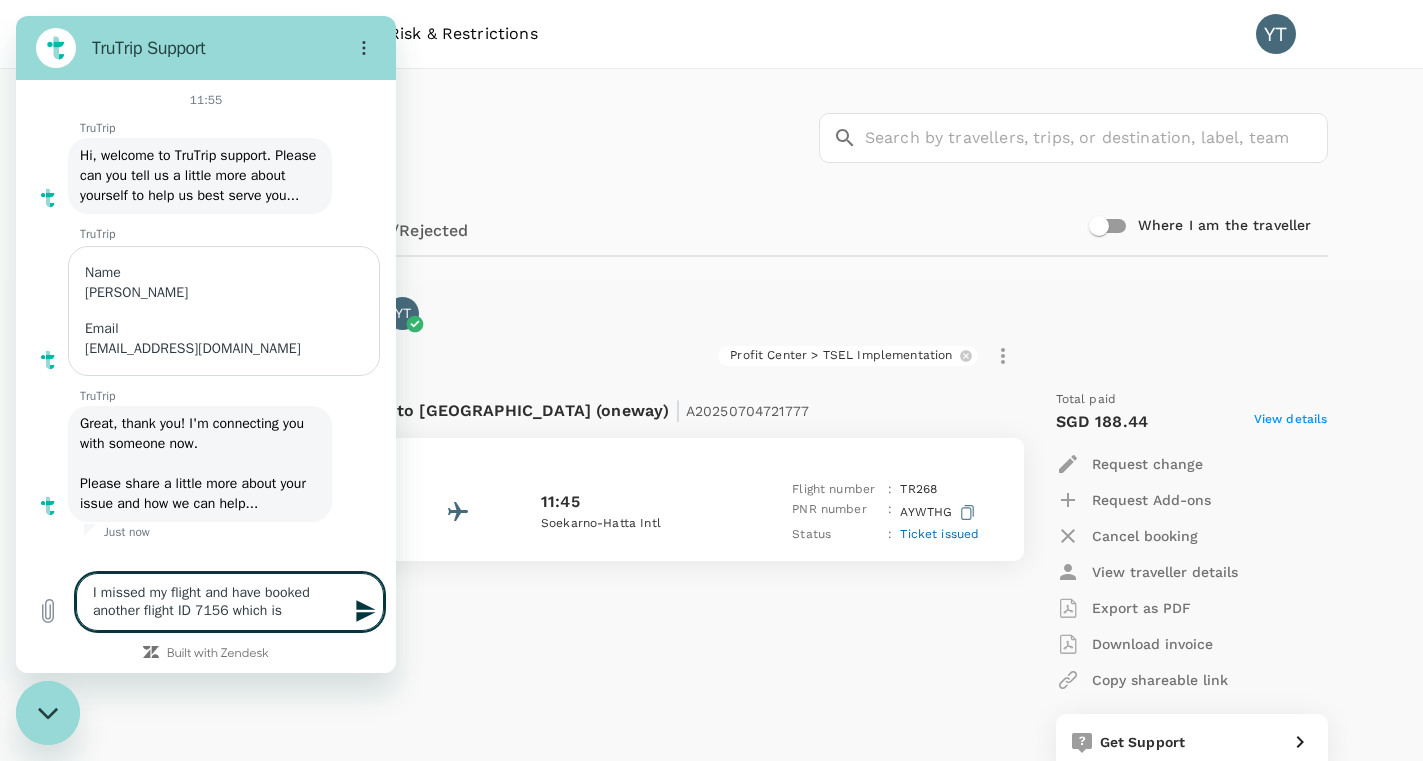 type on "I missed my flight and have booked another flight ID 7156 which is l" 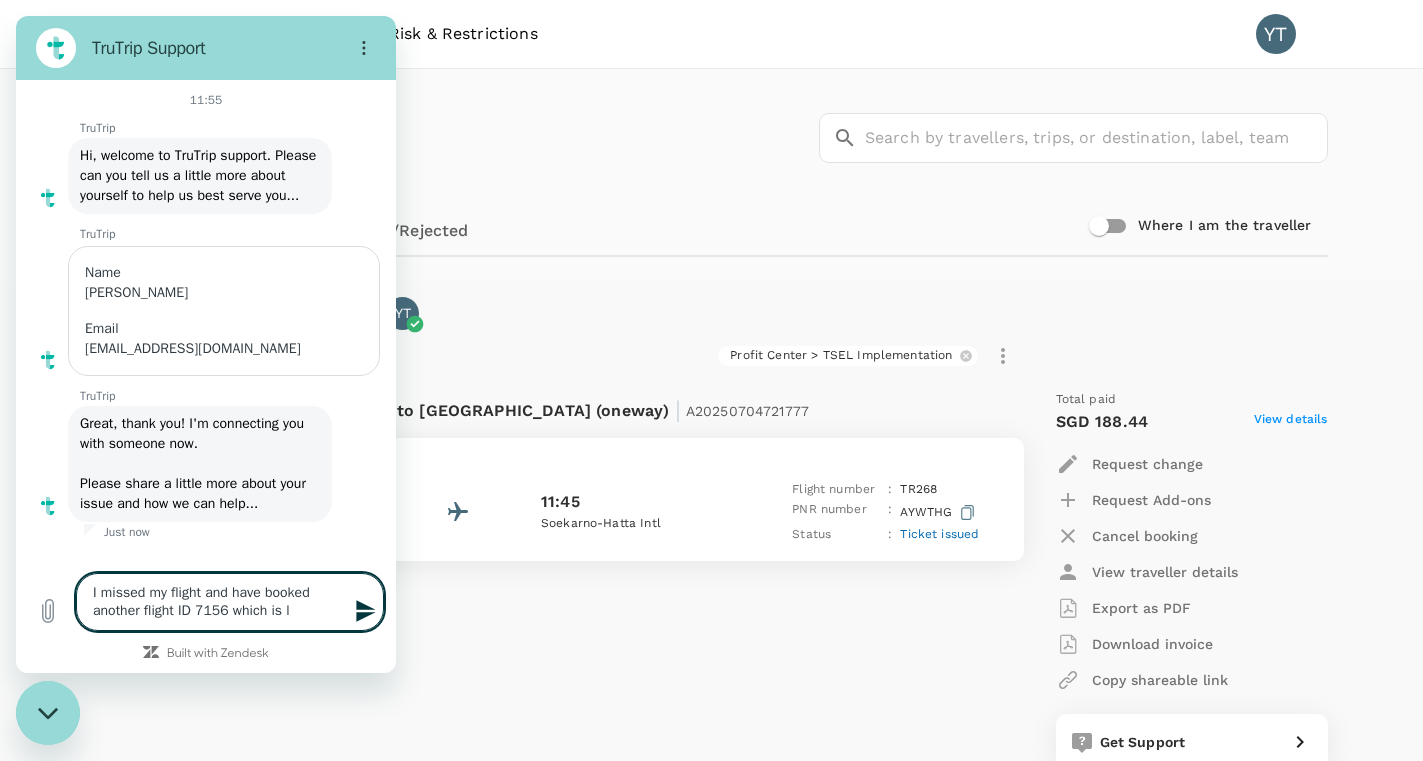 type on "I missed my flight and have booked another flight ID 7156 which is le" 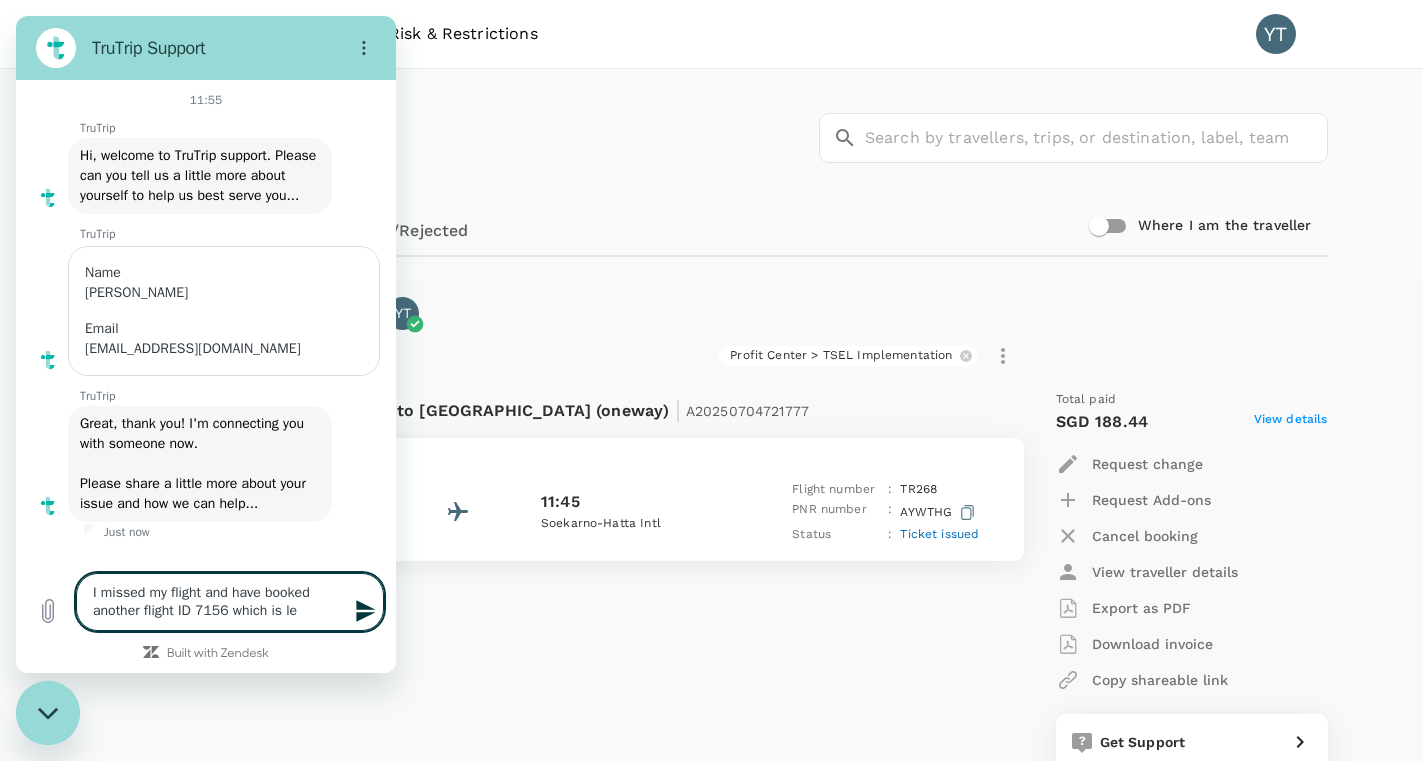type on "I missed my flight and have booked another flight ID 7156 which is [PERSON_NAME]" 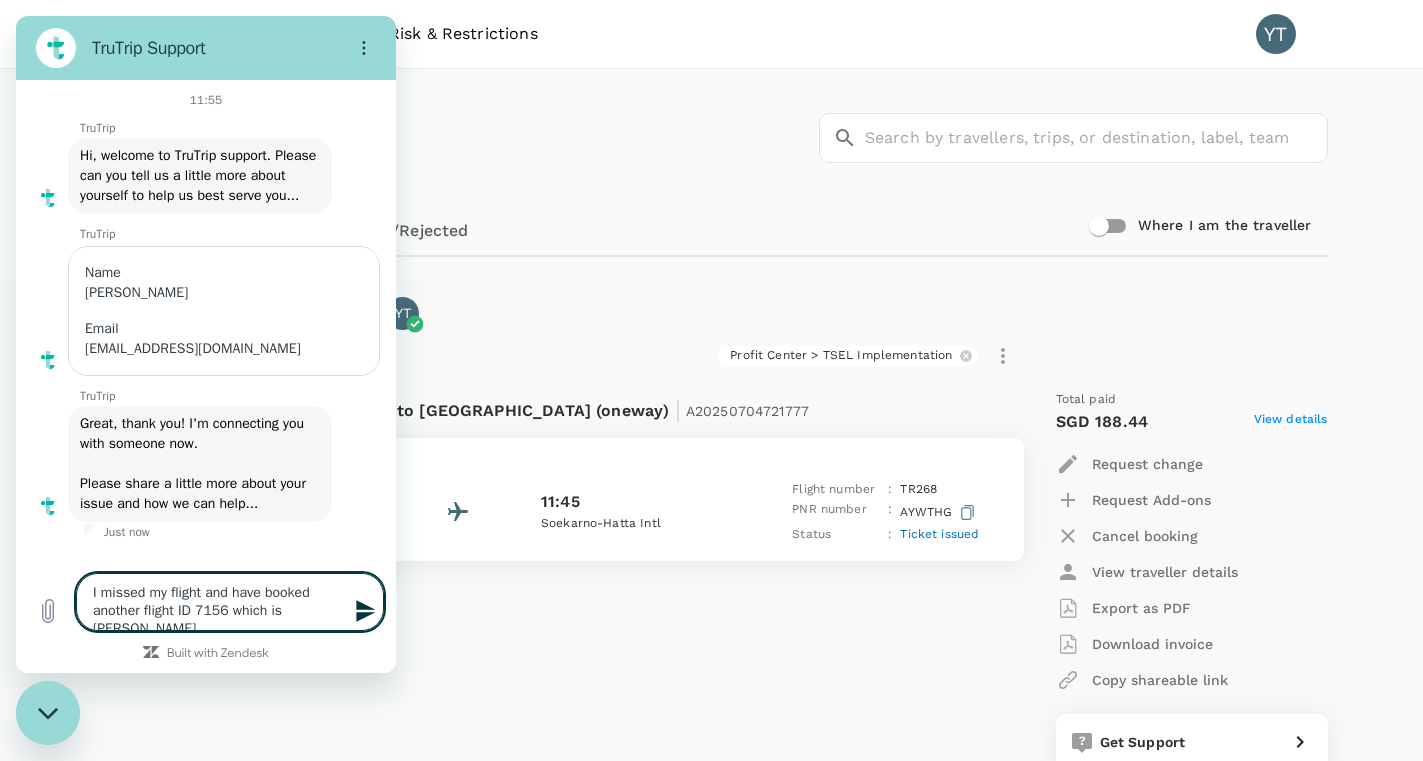 type on "I missed my flight and have booked another flight ID 7156 which is leav" 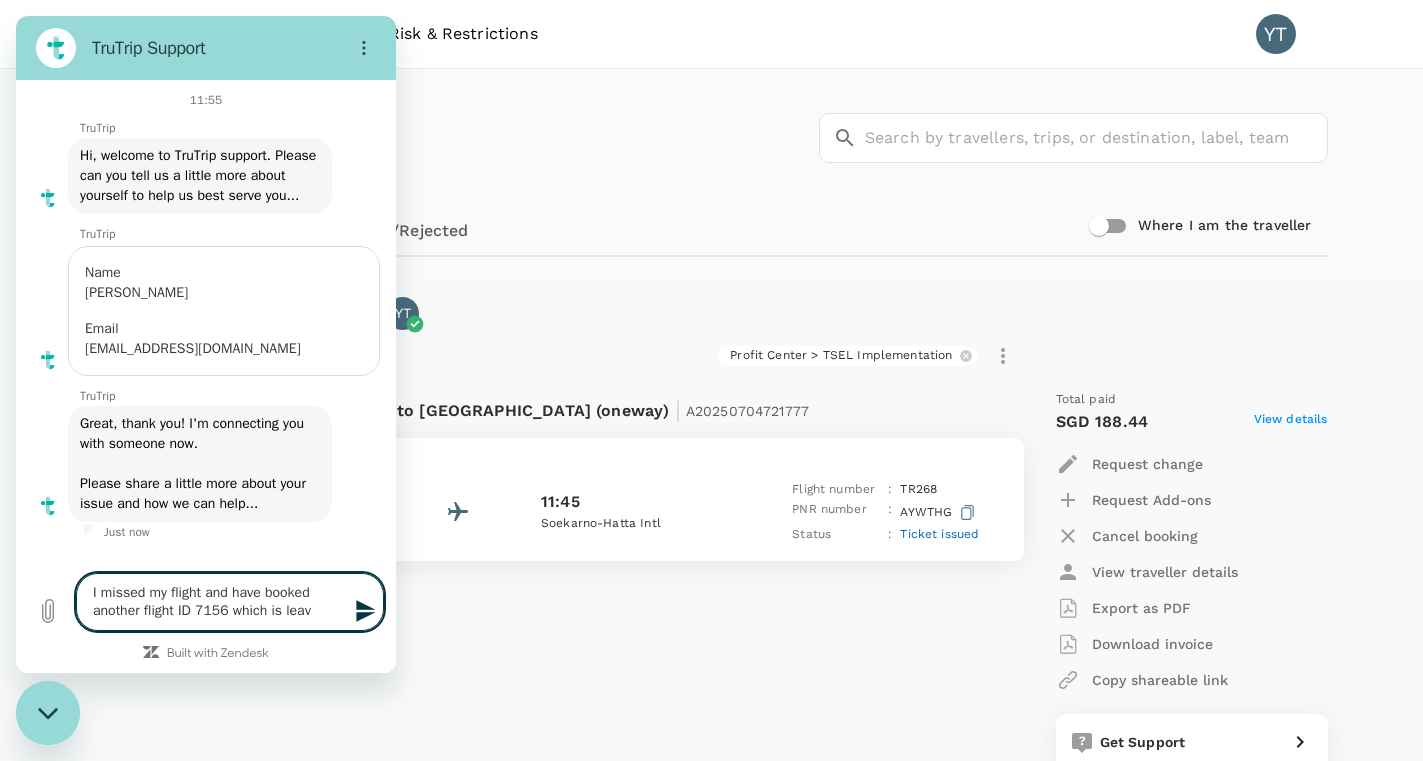 type on "I missed my flight and have booked another flight ID 7156 which is [PERSON_NAME]" 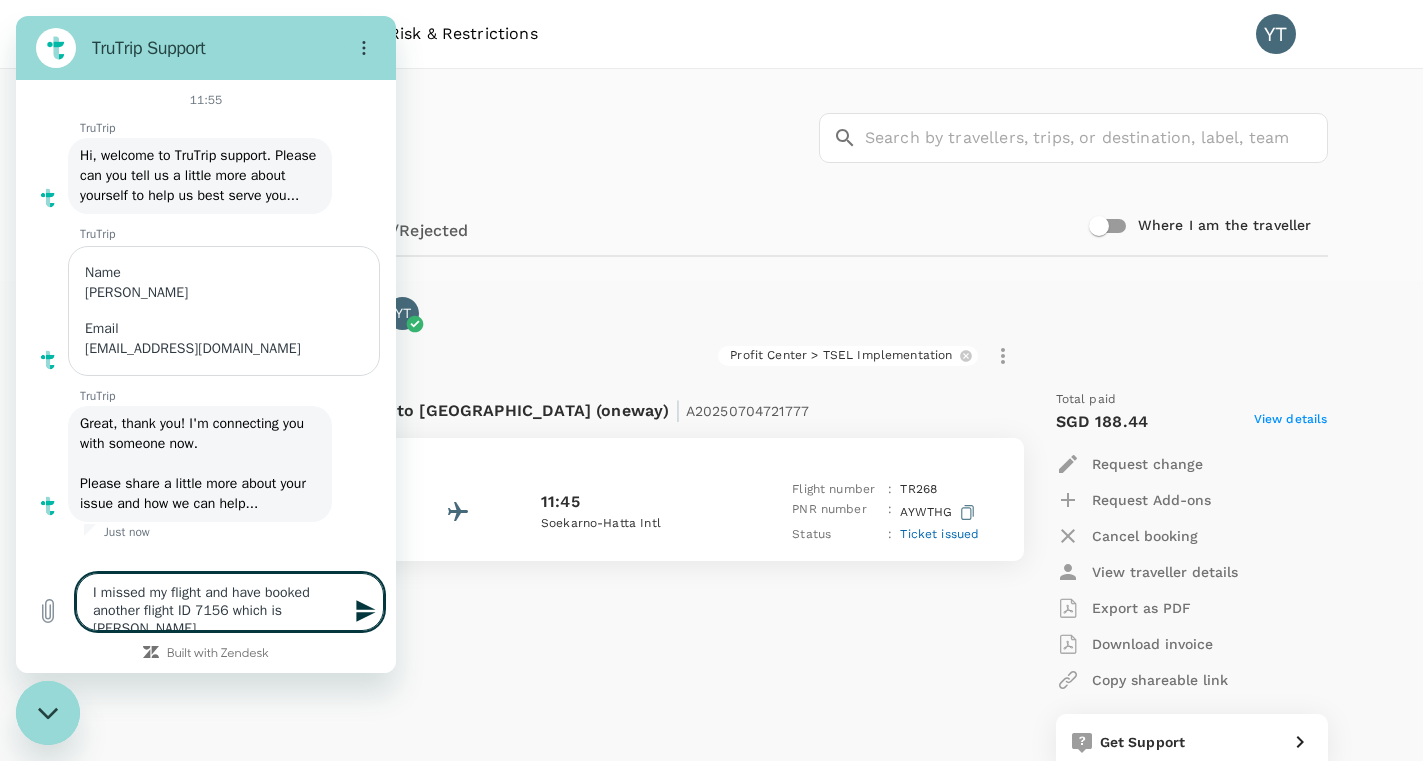 type on "I missed my flight and have booked another flight ID 7156 which is [PERSON_NAME]" 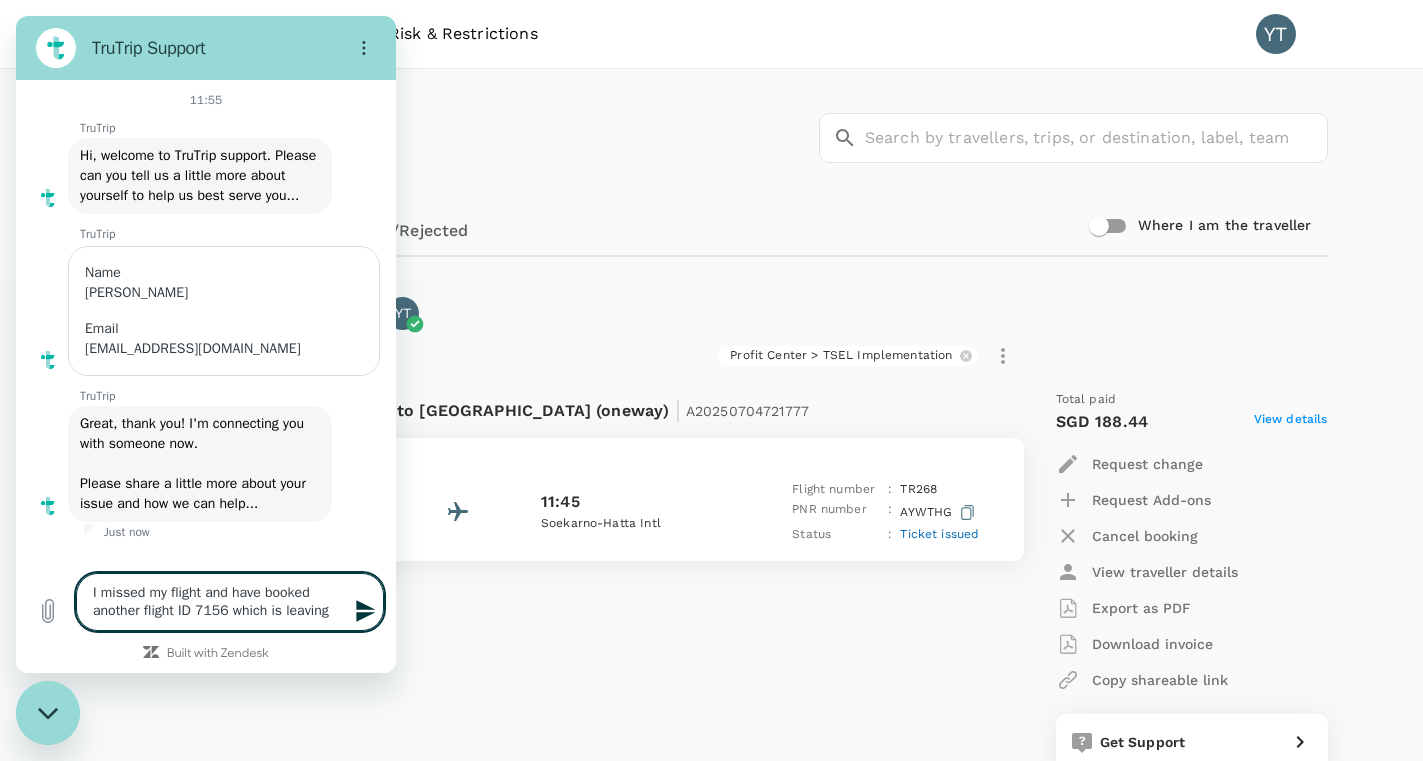 type on "I missed my flight and have booked another flight ID 7156 which is leaving" 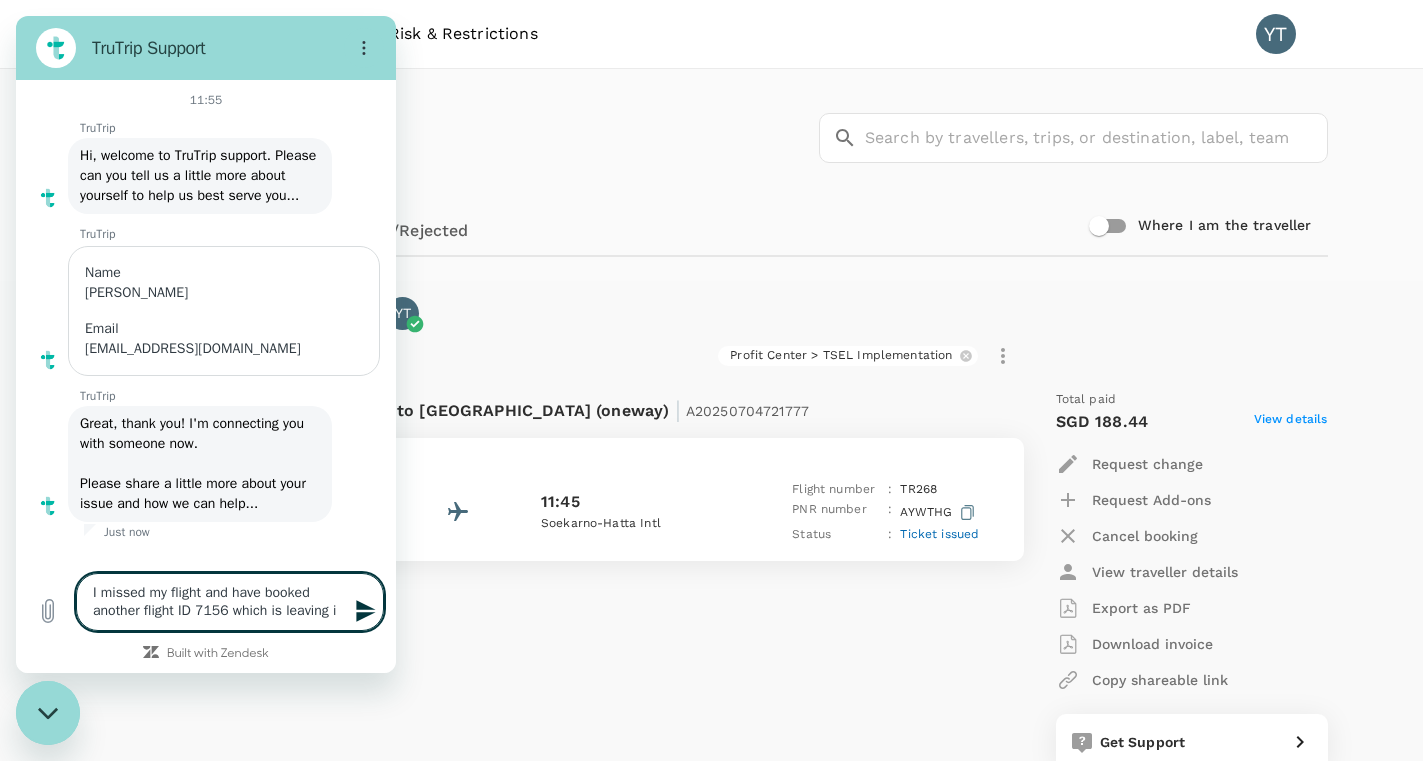 type on "I missed my flight and have booked another flight ID 7156 which is leaving in" 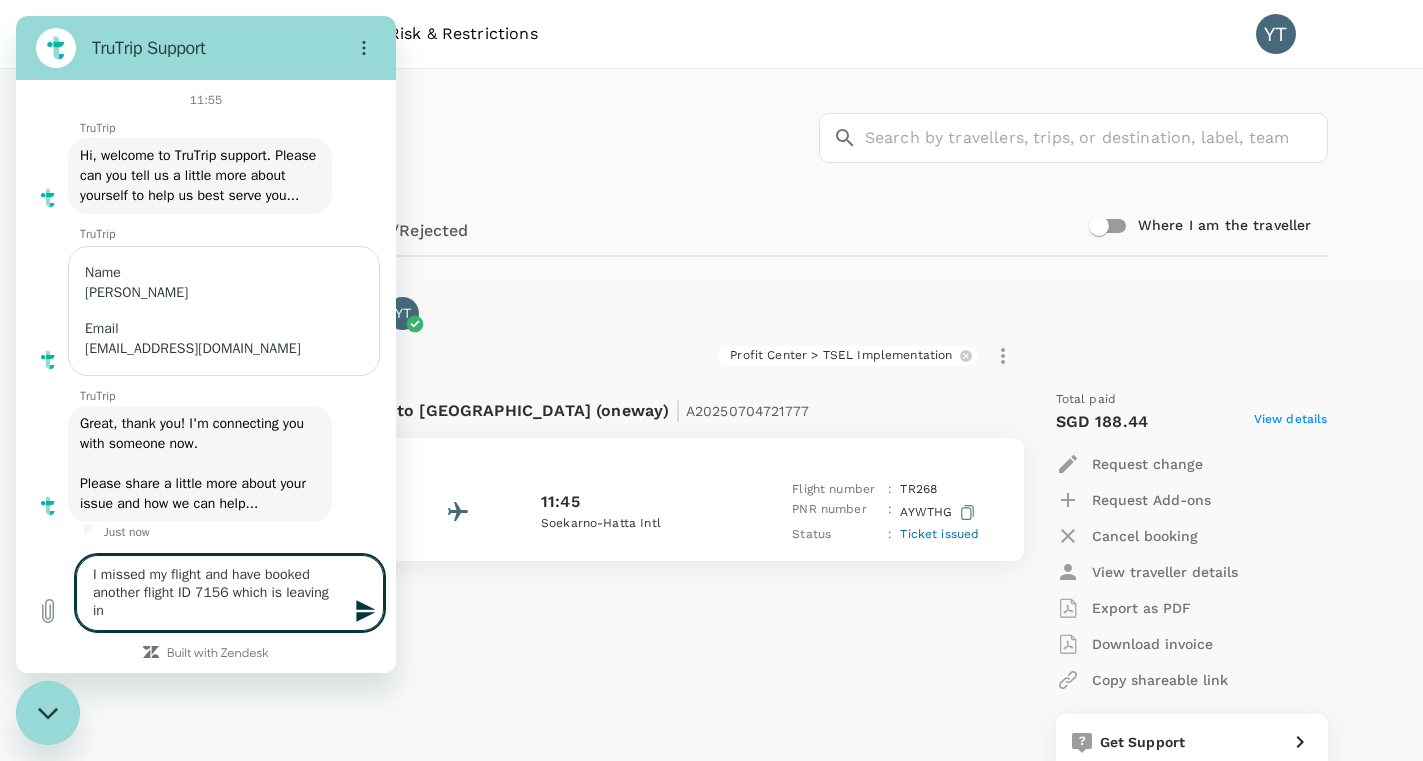 type on "I missed my flight and have booked another flight ID 7156 which is leaving in" 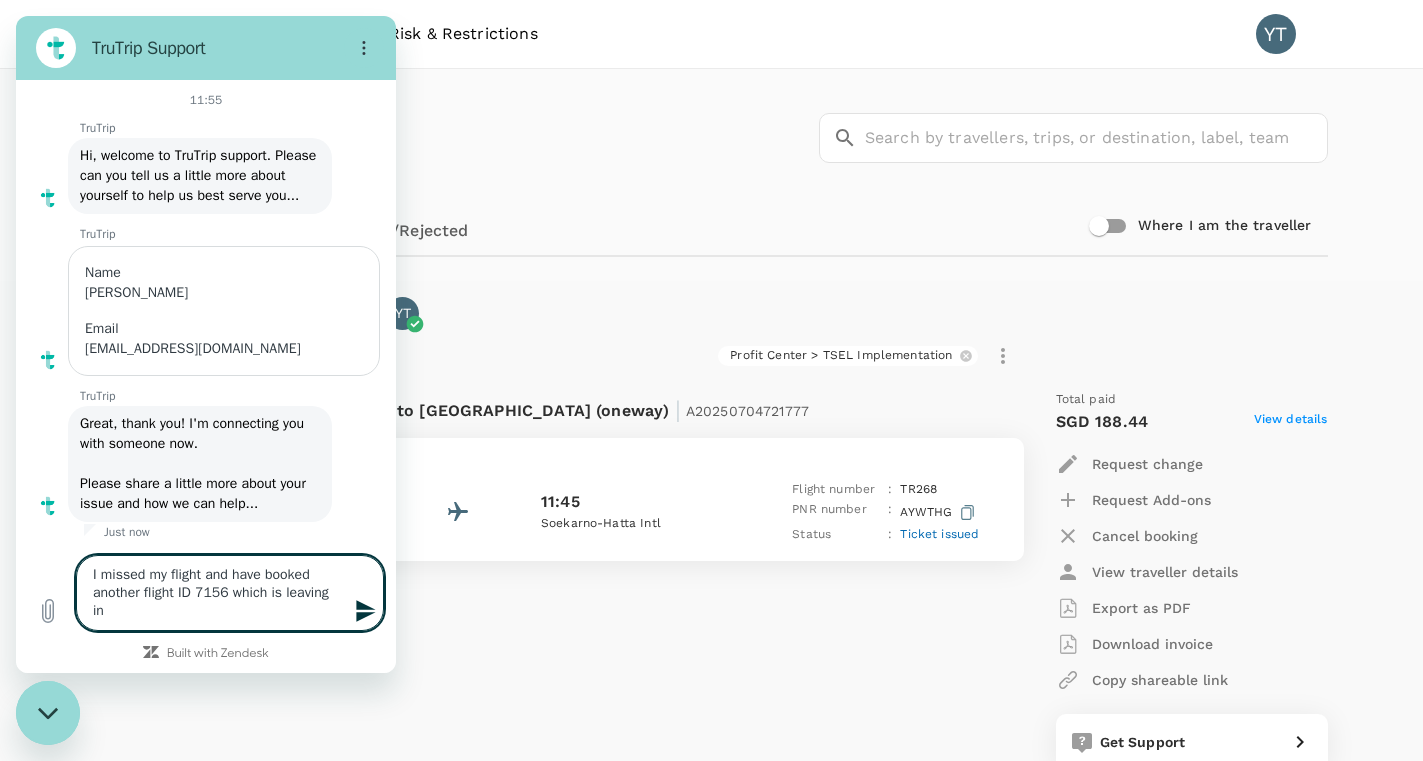 type on "I missed my flight and have booked another flight ID 7156 which is leaving in 1" 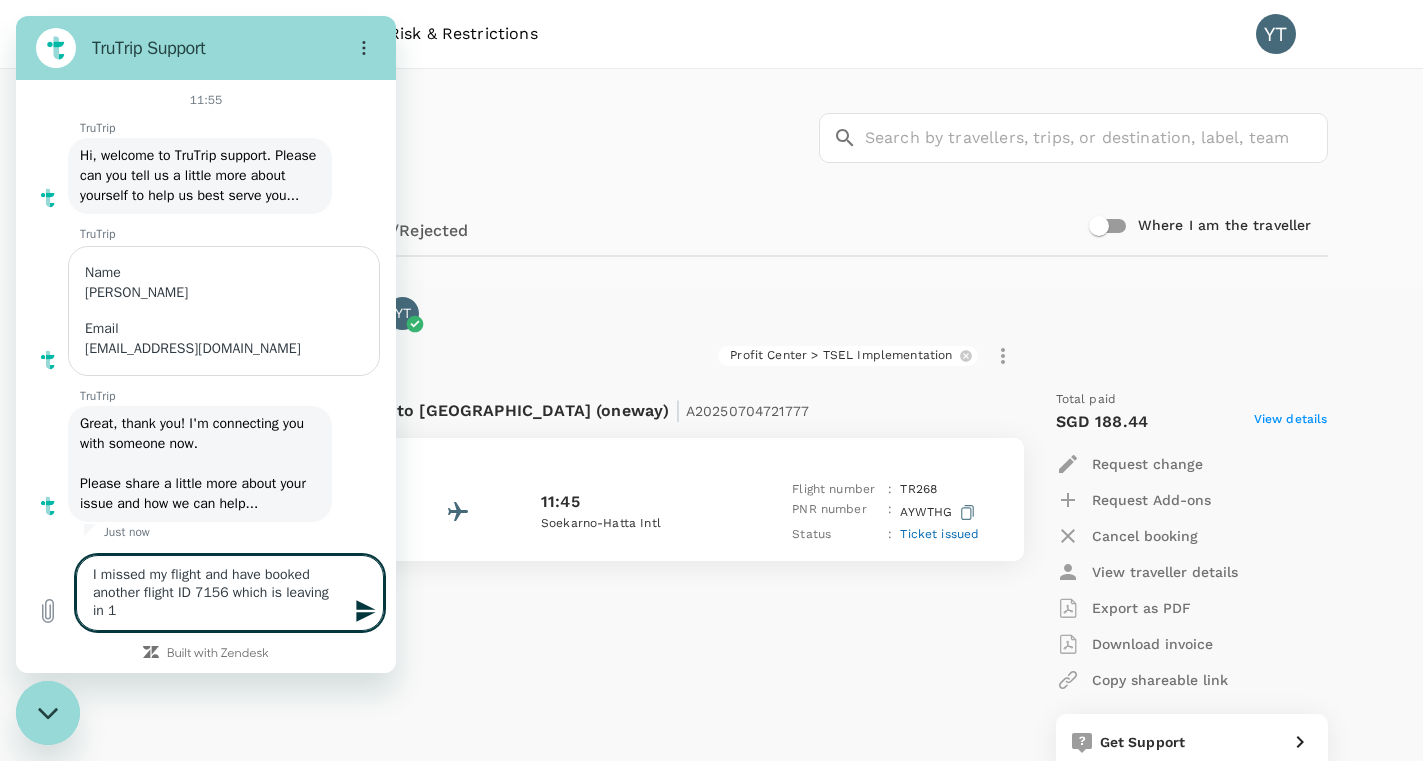 type on "I missed my flight and have booked another flight ID 7156 which is leaving in 1h" 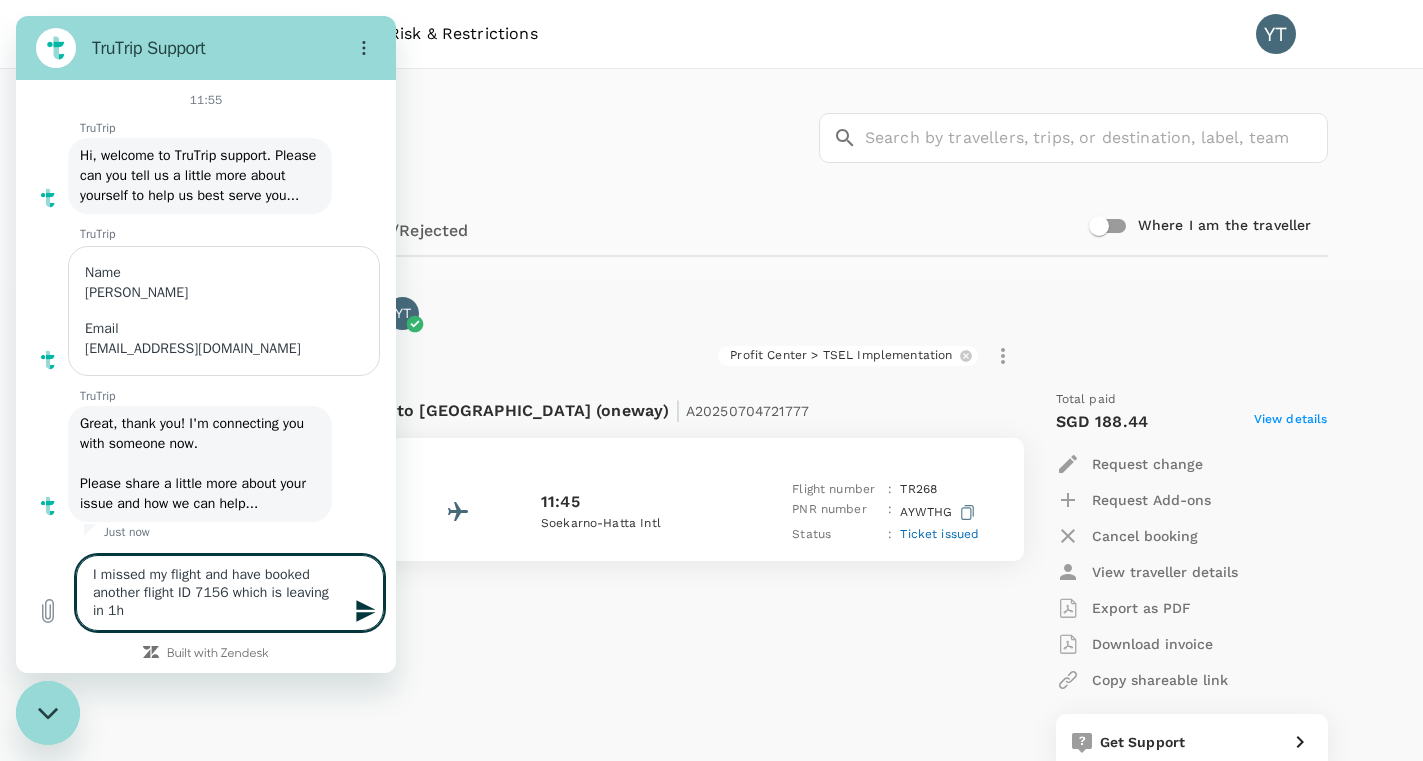 type on "I missed my flight and have booked another flight ID 7156 which is leaving in 1h." 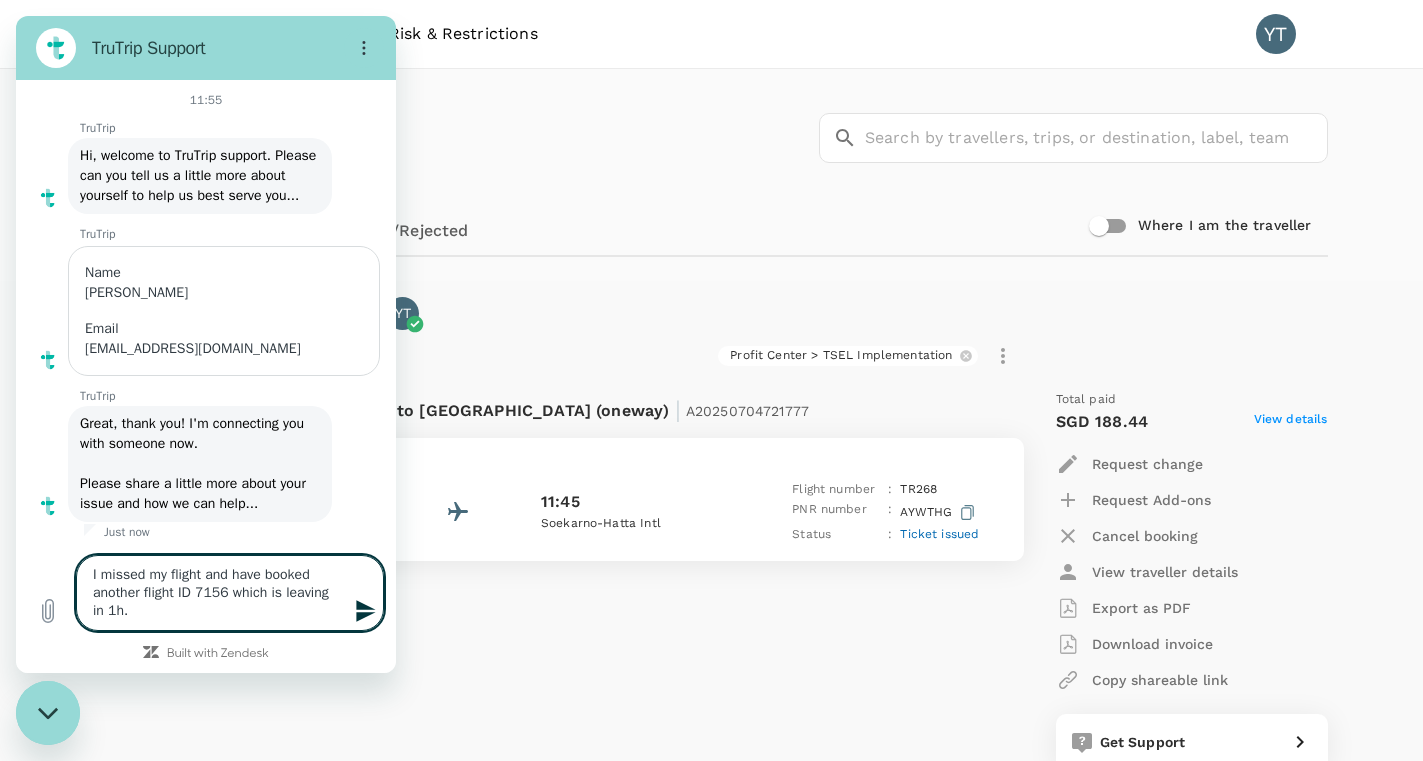 type on "I missed my flight and have booked another flight ID 7156 which is leaving in 1h." 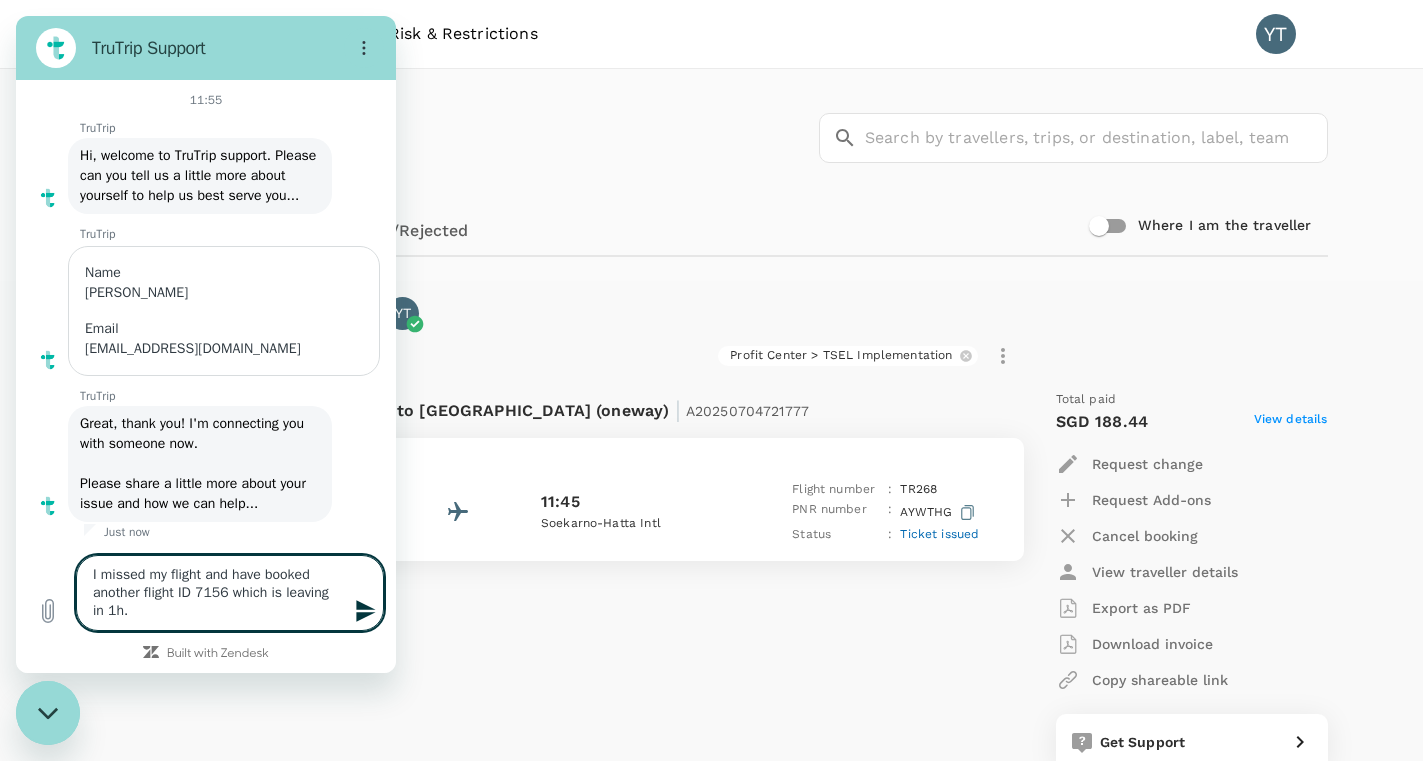 type on "I missed my flight and have booked another flight ID 7156 which is leaving in 1h. N" 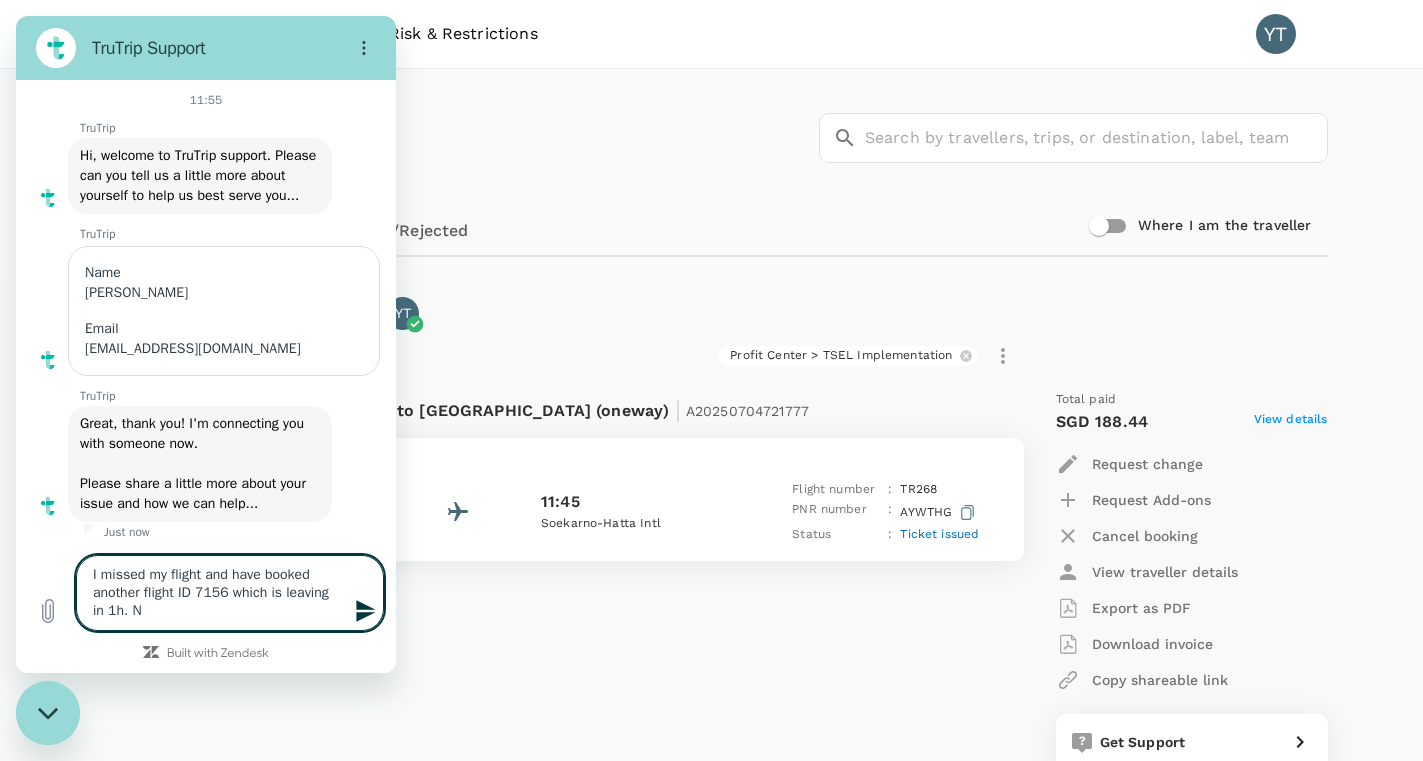 type on "x" 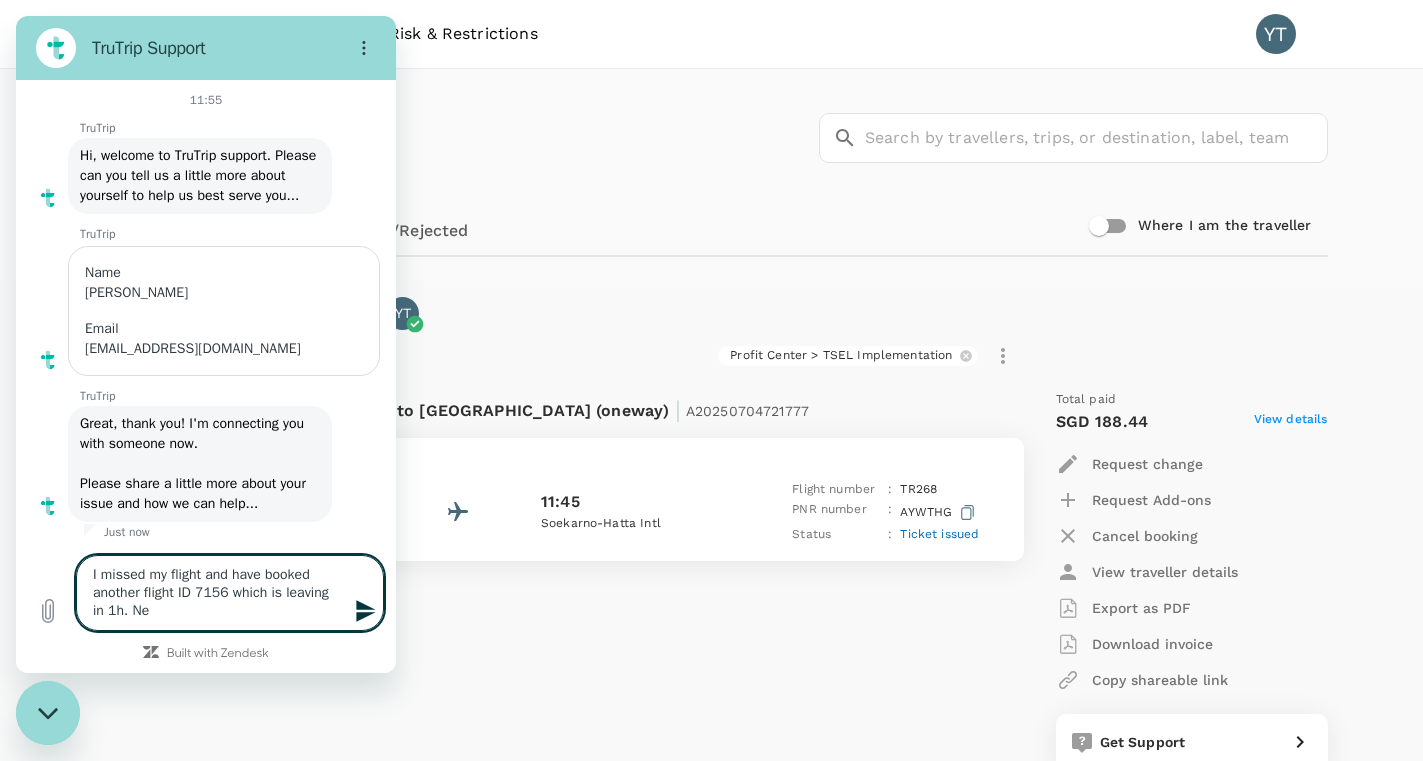 type 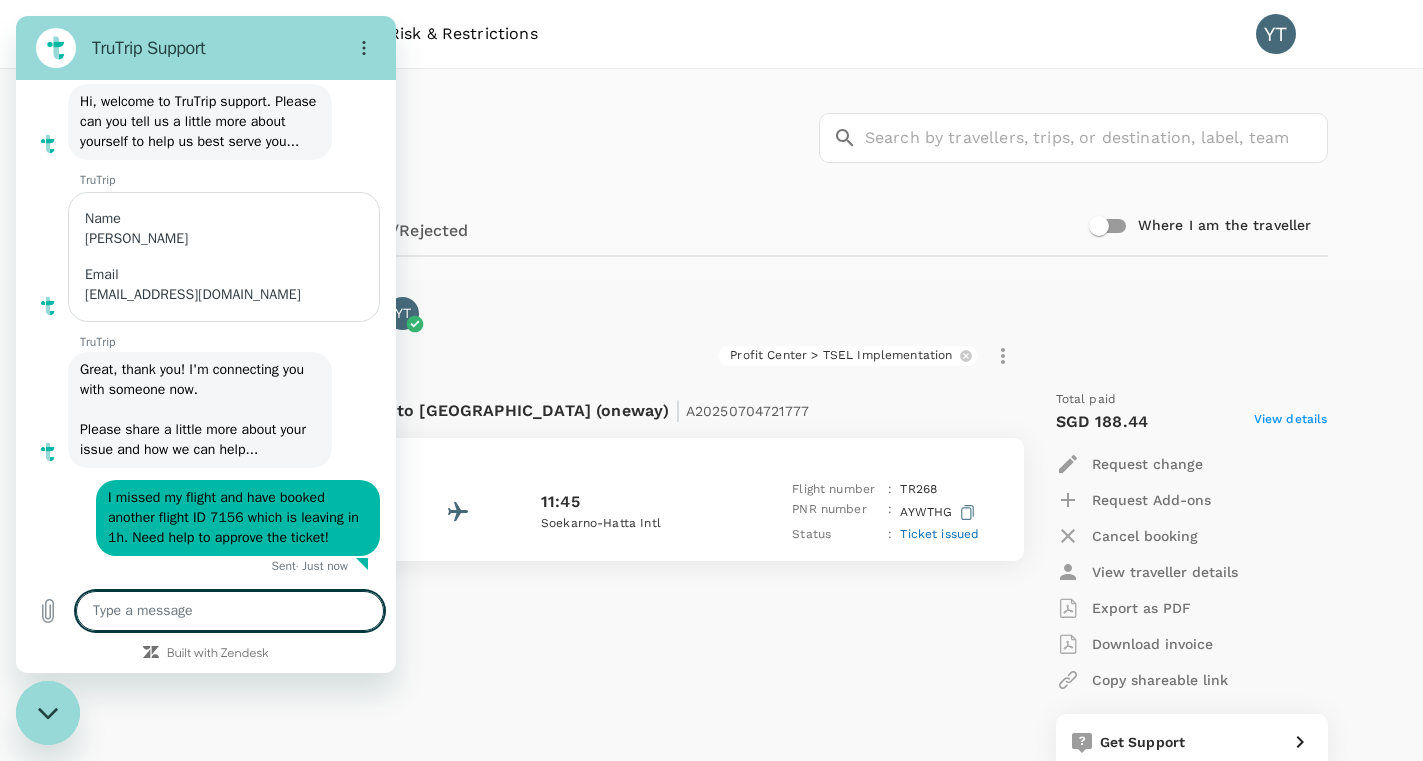 scroll, scrollTop: 74, scrollLeft: 0, axis: vertical 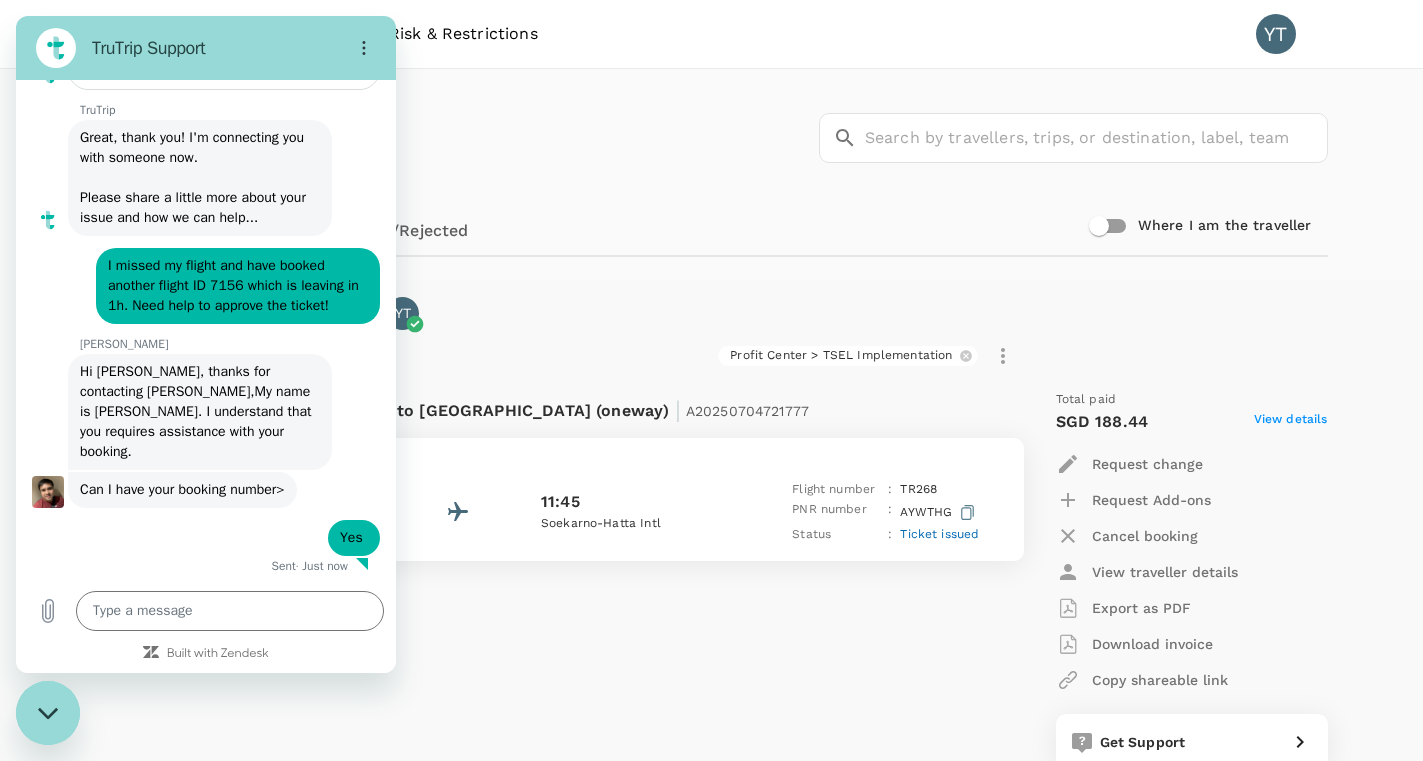 click 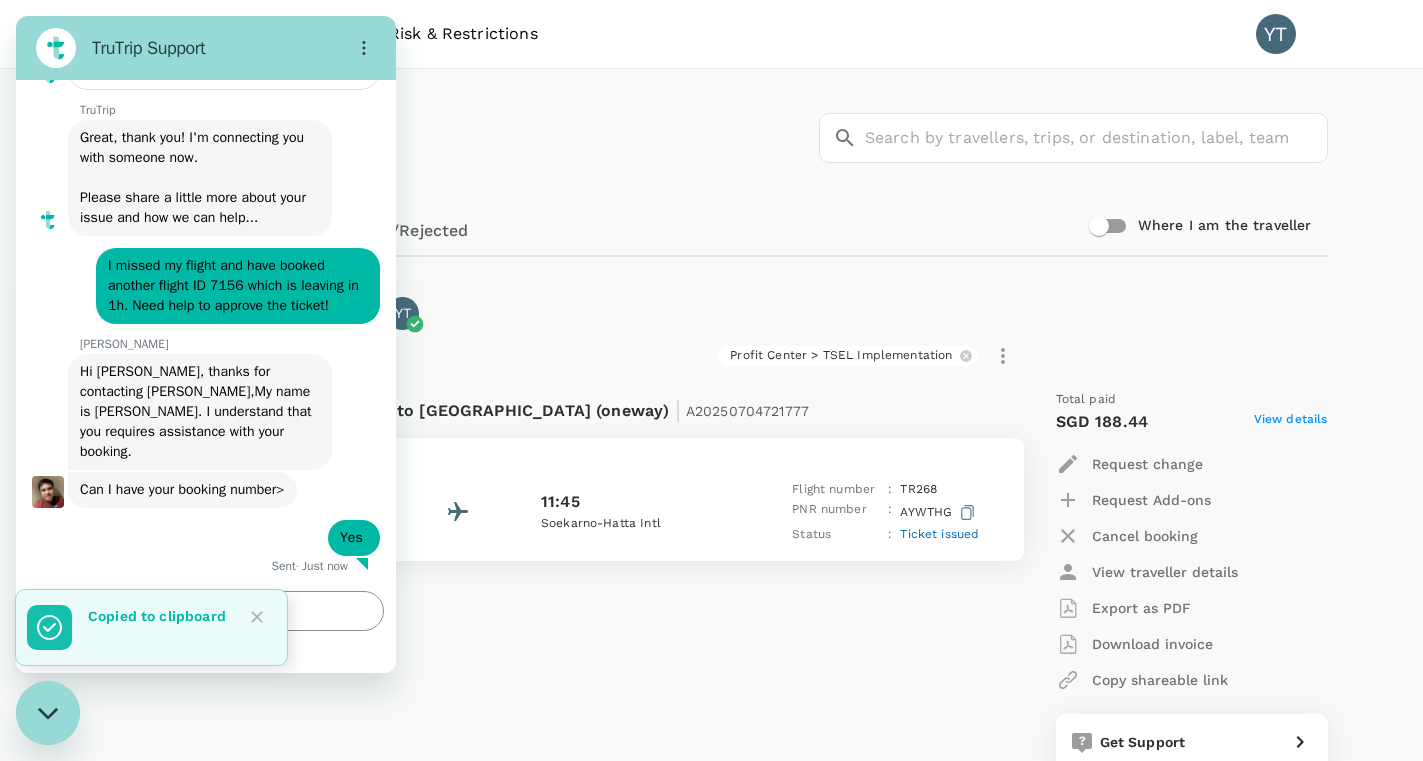 click at bounding box center (230, 611) 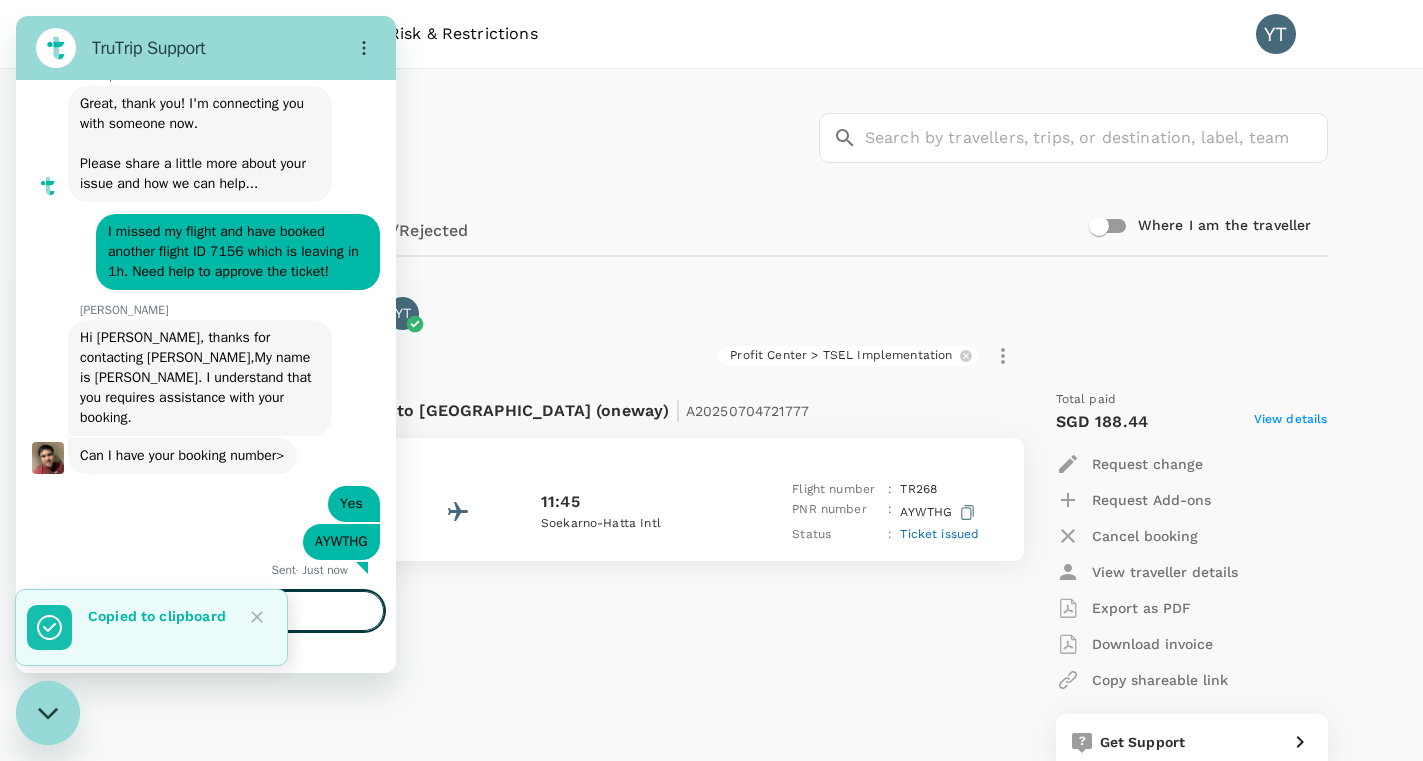 scroll, scrollTop: 324, scrollLeft: 0, axis: vertical 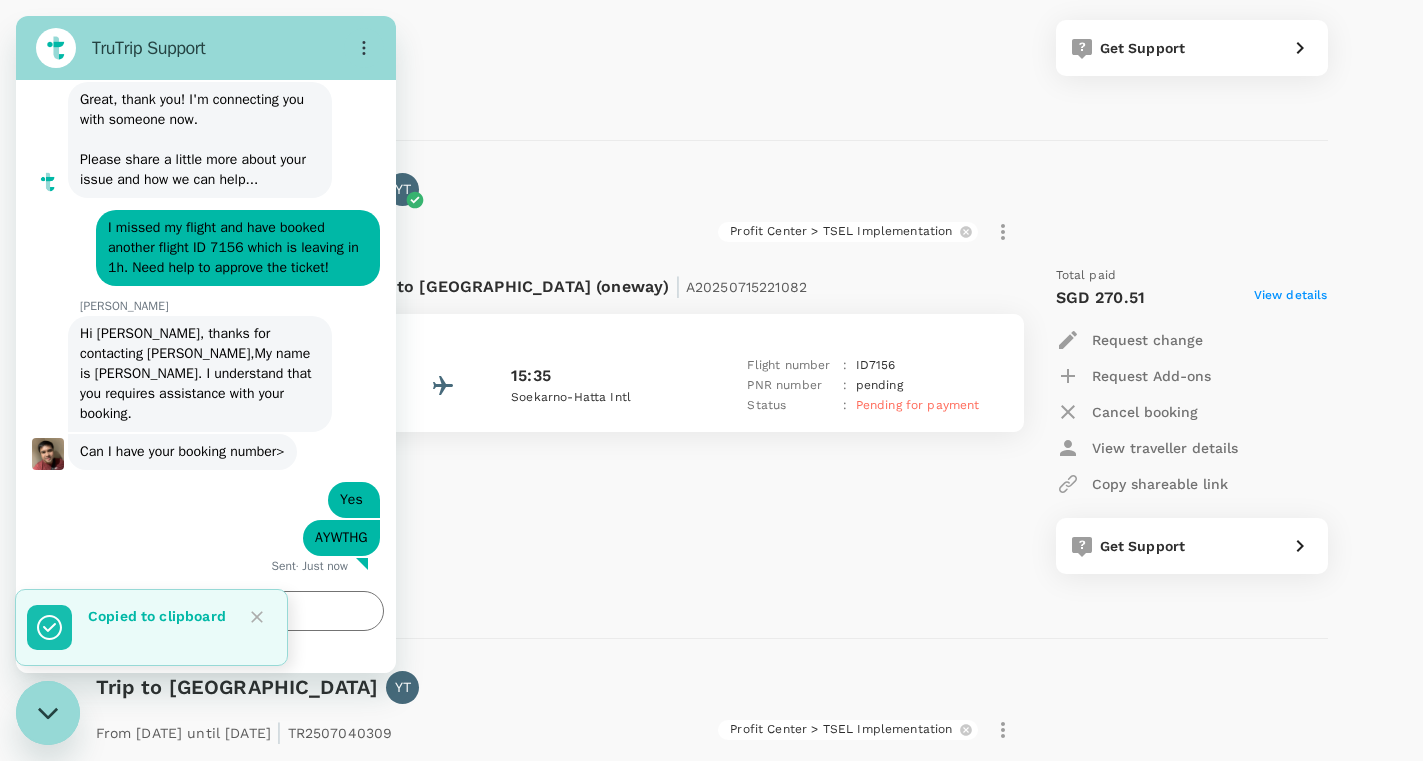 click 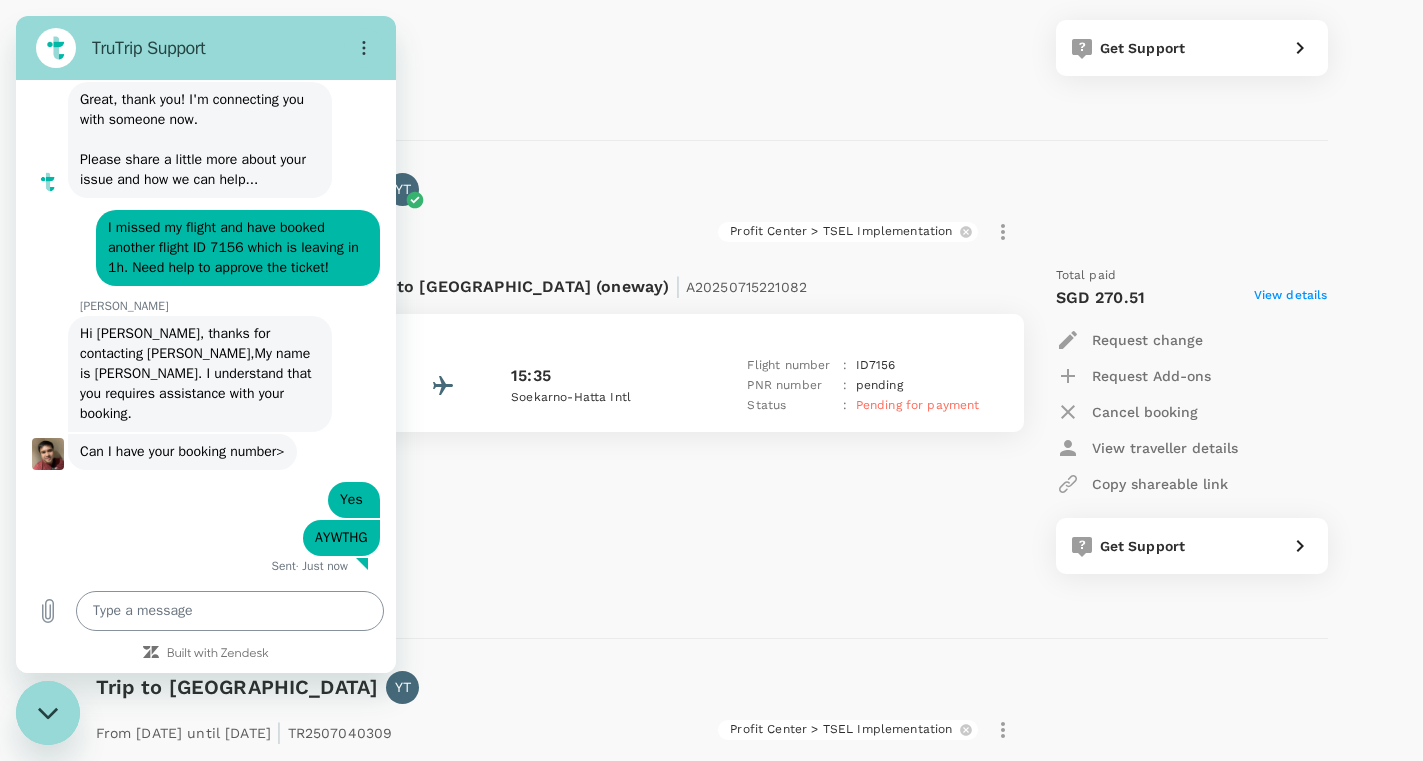 click at bounding box center [230, 611] 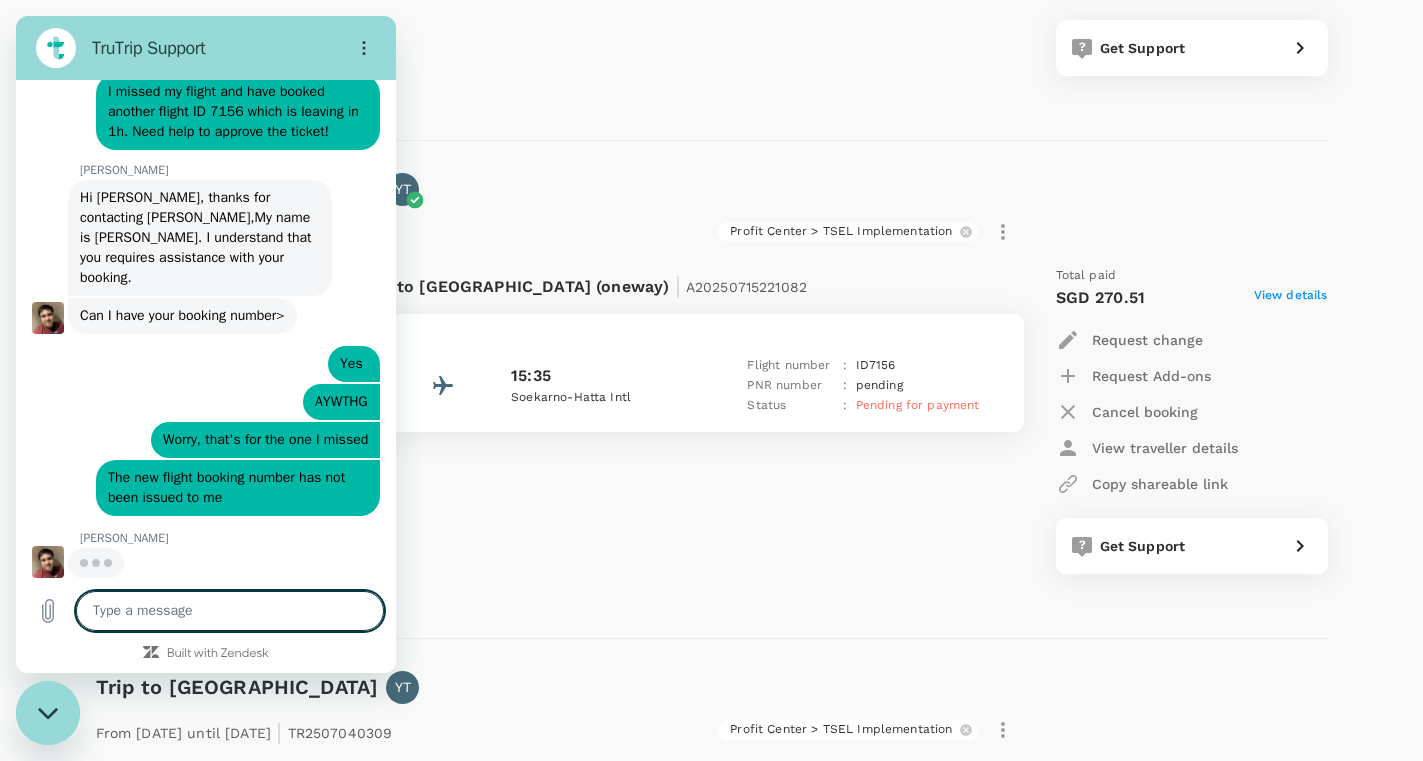 scroll, scrollTop: 458, scrollLeft: 0, axis: vertical 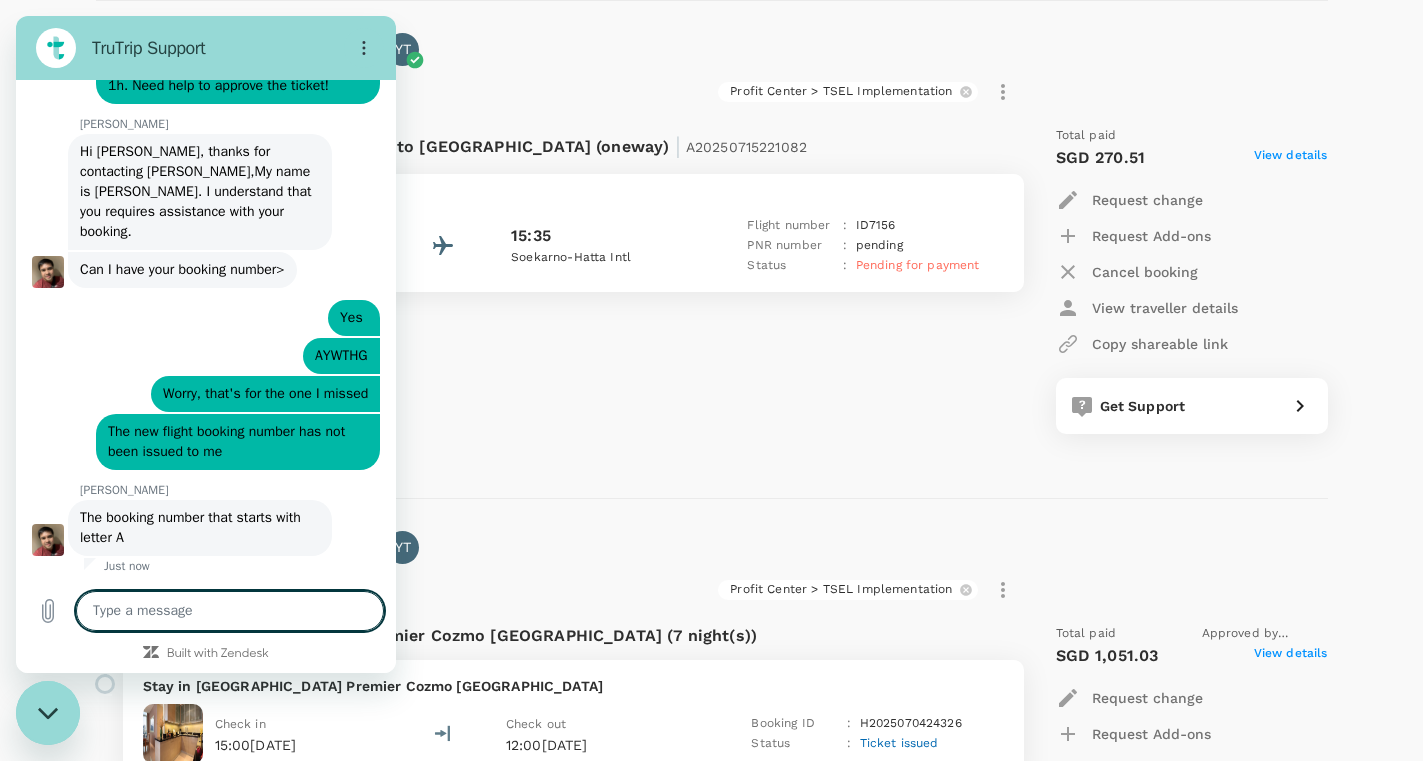 click on "Trip to [GEOGRAPHIC_DATA] YT [DATE]     |   TR2507153239 Profit Center > TSEL Implementation Flight from [GEOGRAPHIC_DATA] to [GEOGRAPHIC_DATA] (oneway)   |   A20250715221082 [DATE]   14:40 [GEOGRAPHIC_DATA] Changi 15:35 Soekarno-Hatta Intl Flight number : ID 7156 PNR number : pending   Status : Pending for payment Total paid SGD 270.51 View details Request change Request Add-ons Cancel booking View traveller details Copy shareable link Get Support" at bounding box center [704, 250] 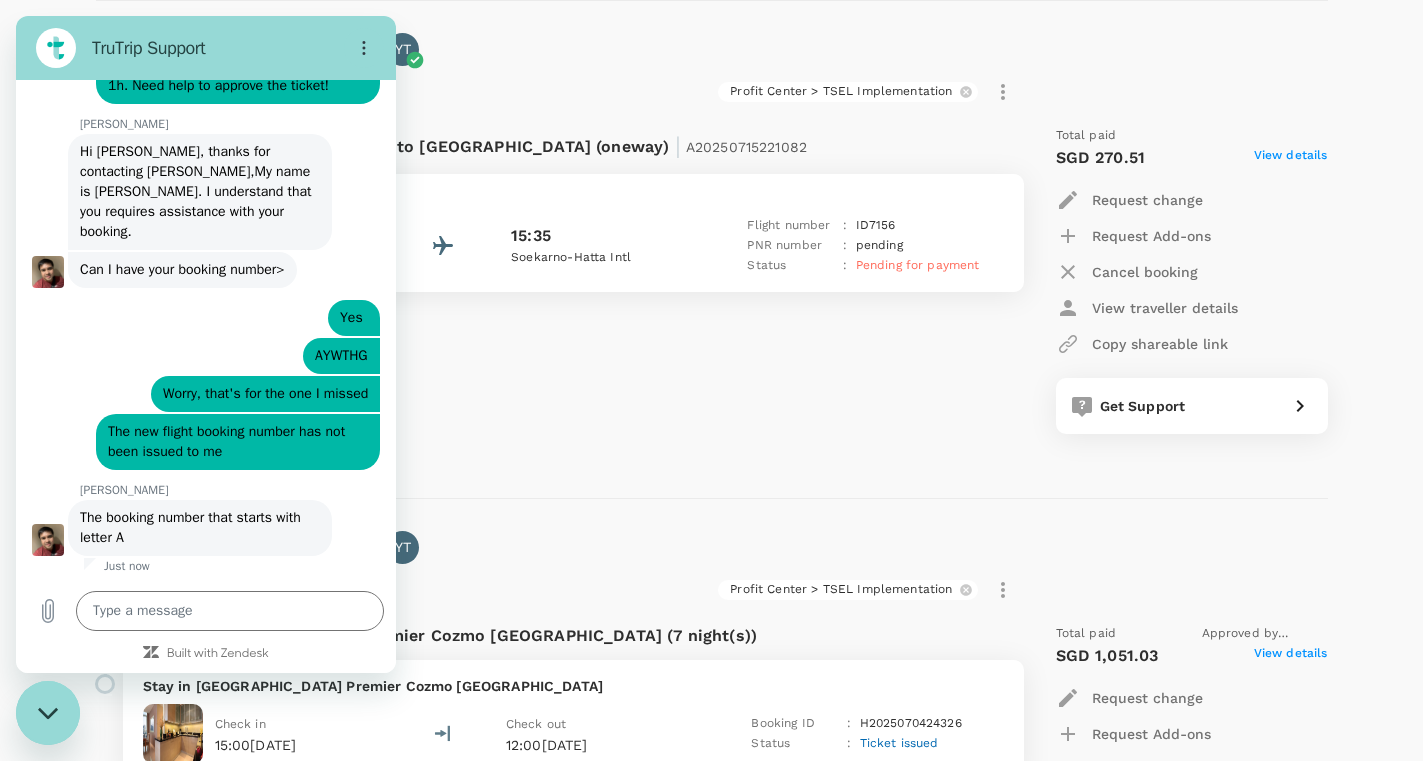 click on "A20250715221082" at bounding box center (746, 147) 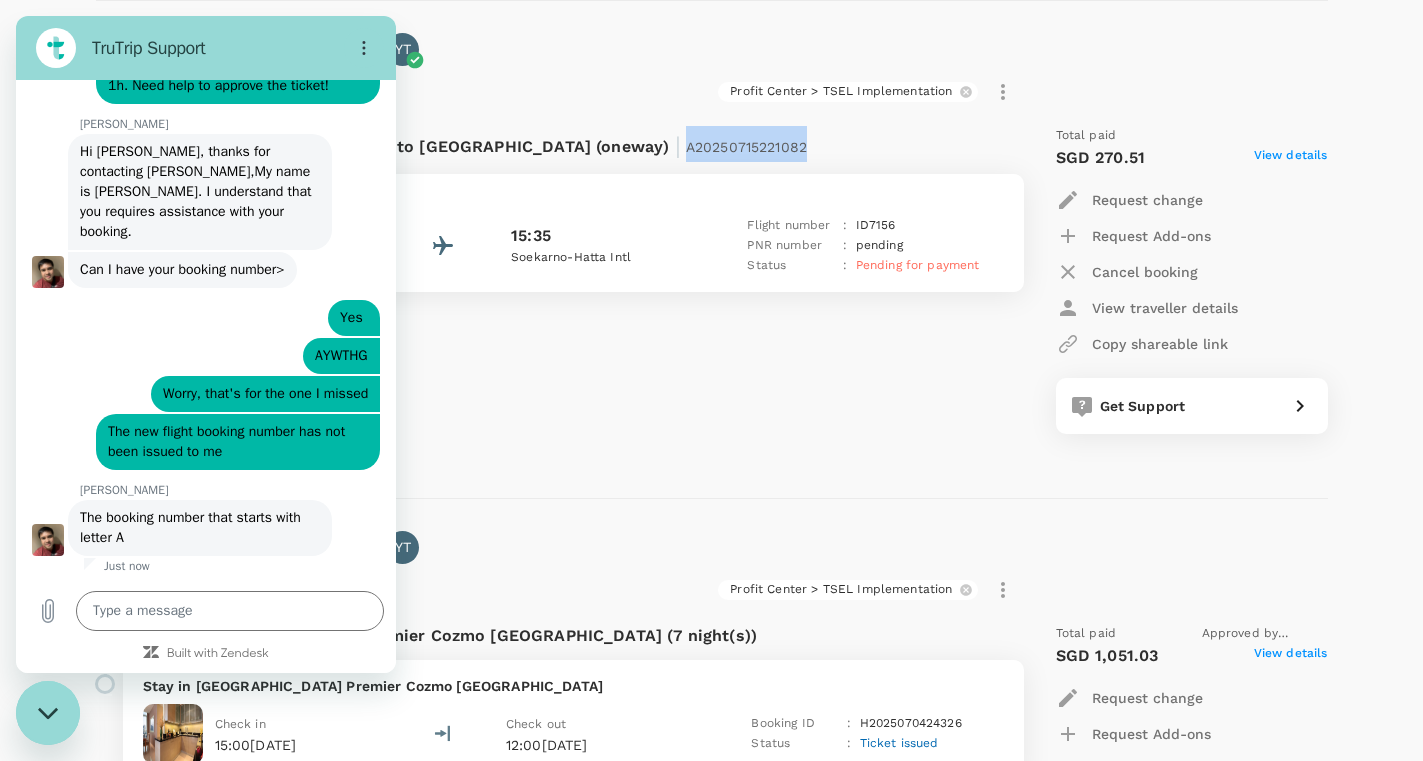 click on "A20250715221082" at bounding box center (746, 147) 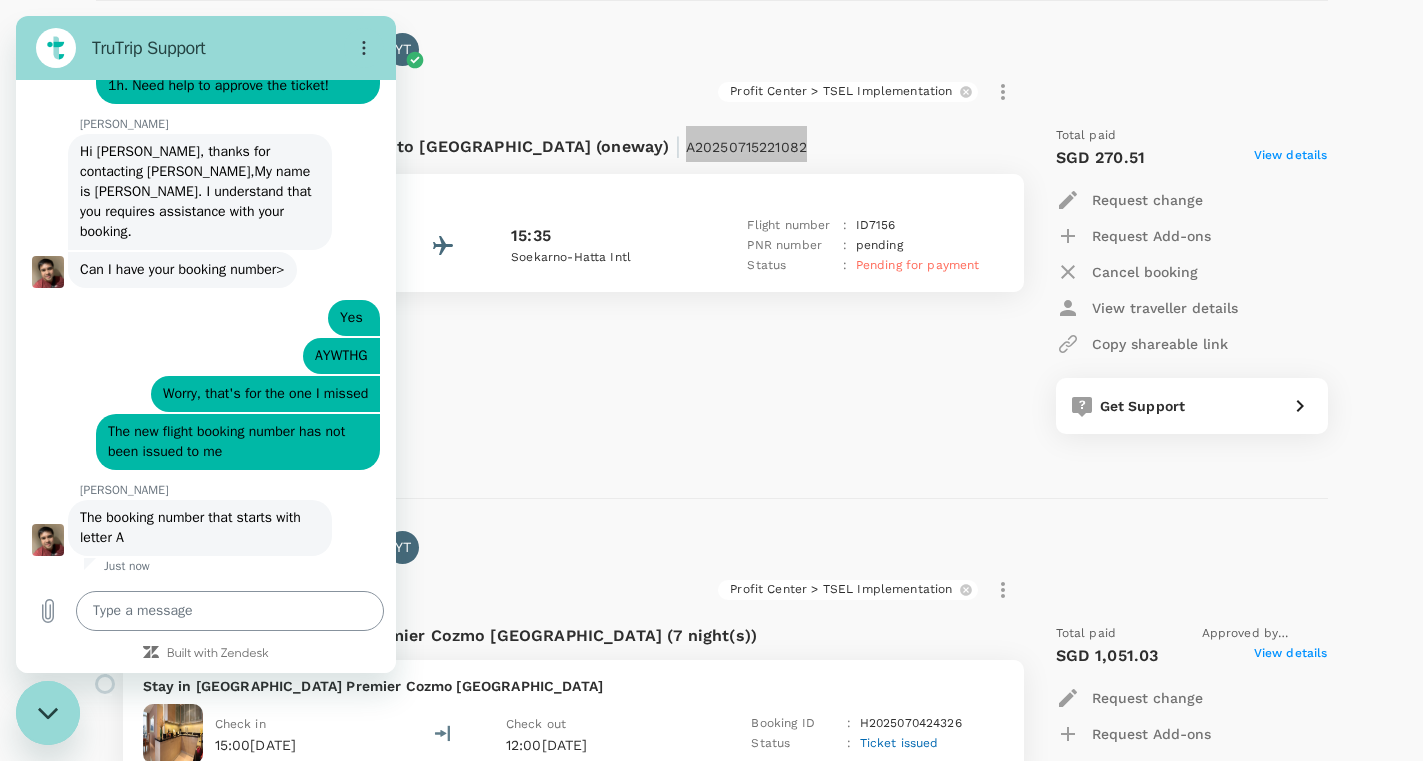 click at bounding box center [230, 611] 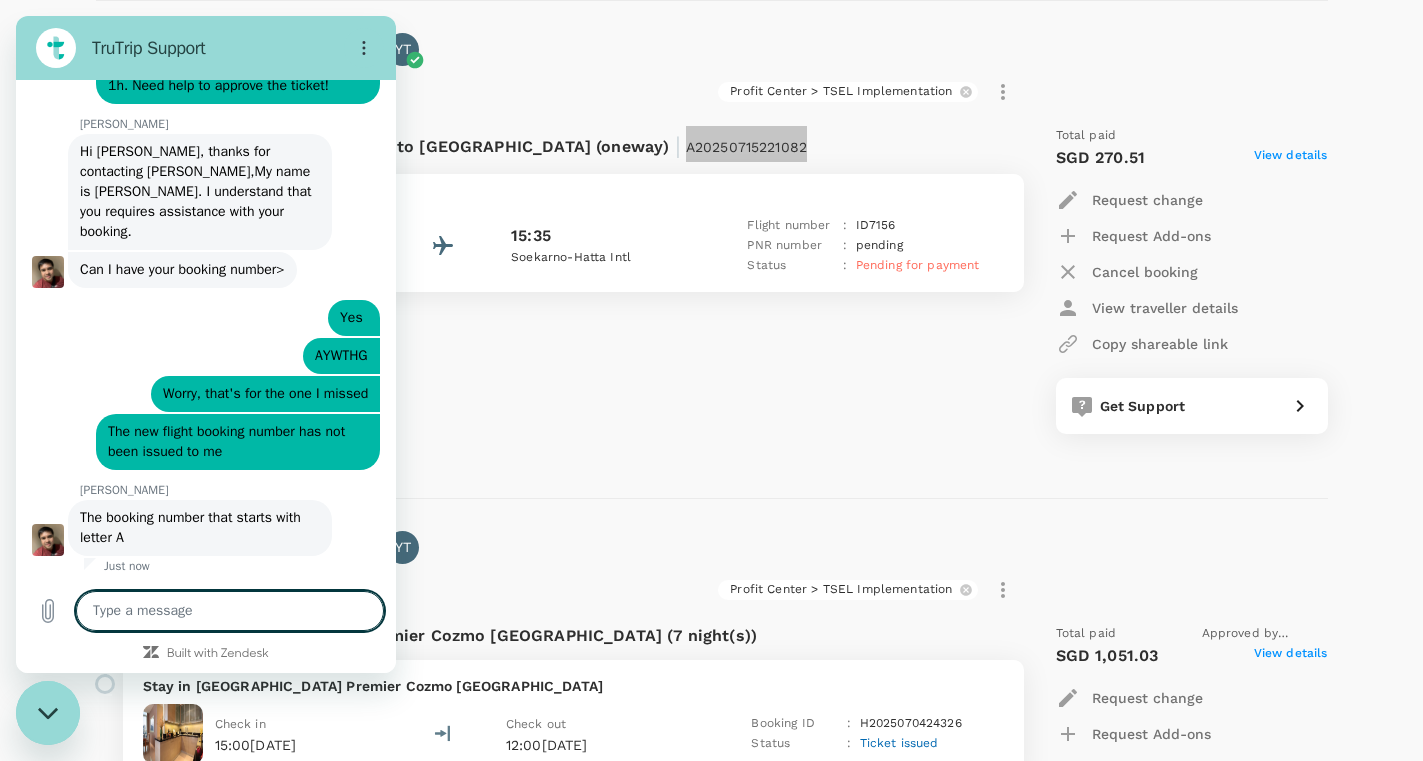 paste on "A20250715221082" 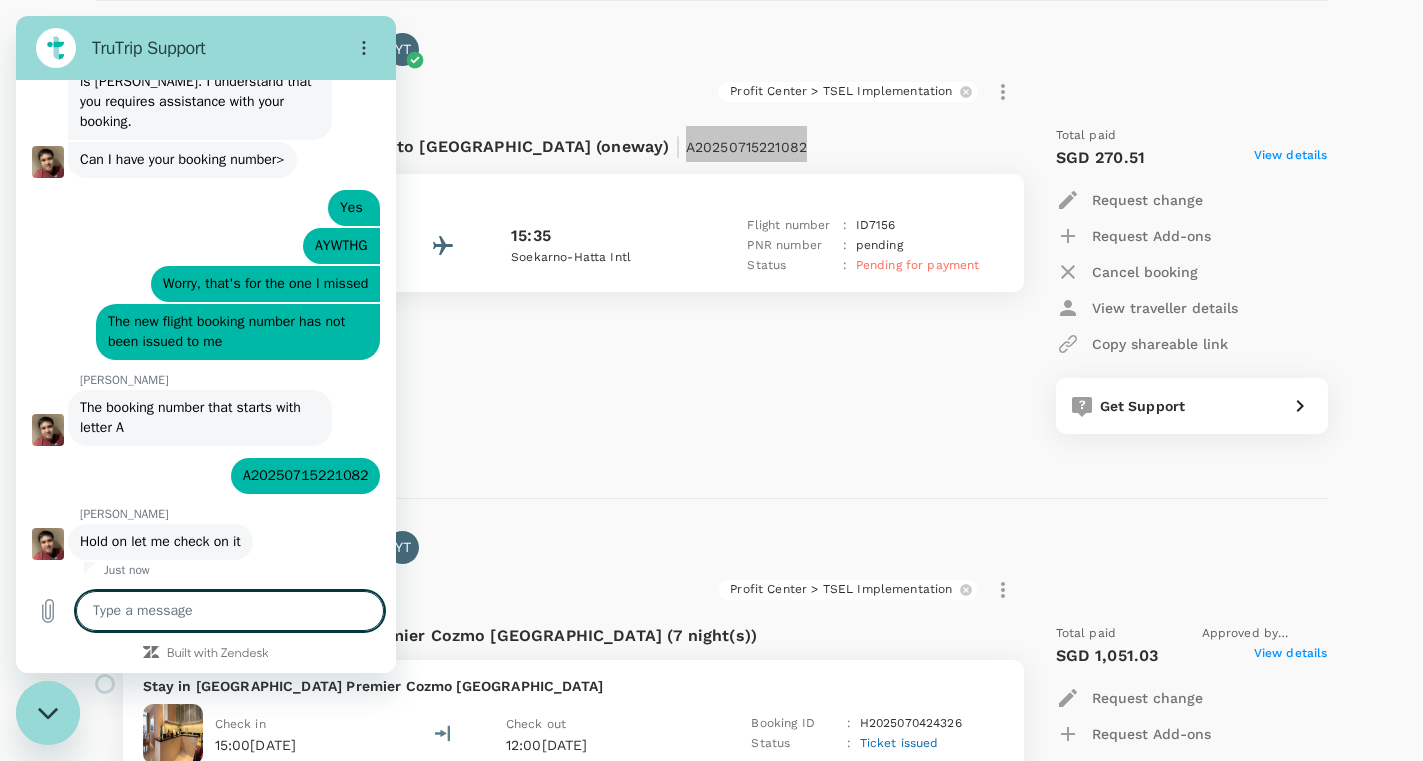 scroll, scrollTop: 620, scrollLeft: 0, axis: vertical 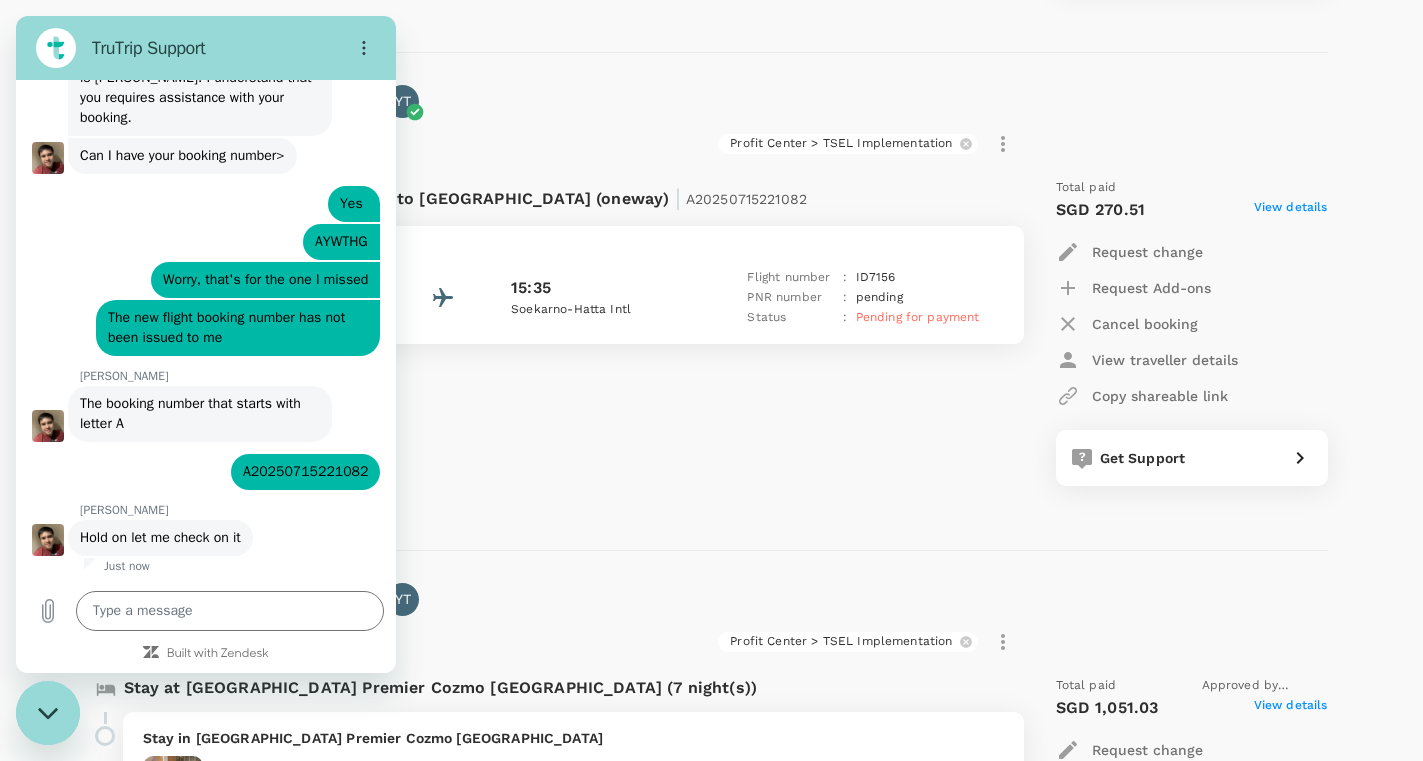 click on "Flight from [GEOGRAPHIC_DATA] to [GEOGRAPHIC_DATA] (oneway)   |   A20250715221082 [DATE]   14:40 [GEOGRAPHIC_DATA] Changi 15:35 Soekarno-Hatta Intl Flight number : ID 7156 PNR number : pending   Status : Pending for payment" at bounding box center [548, 332] 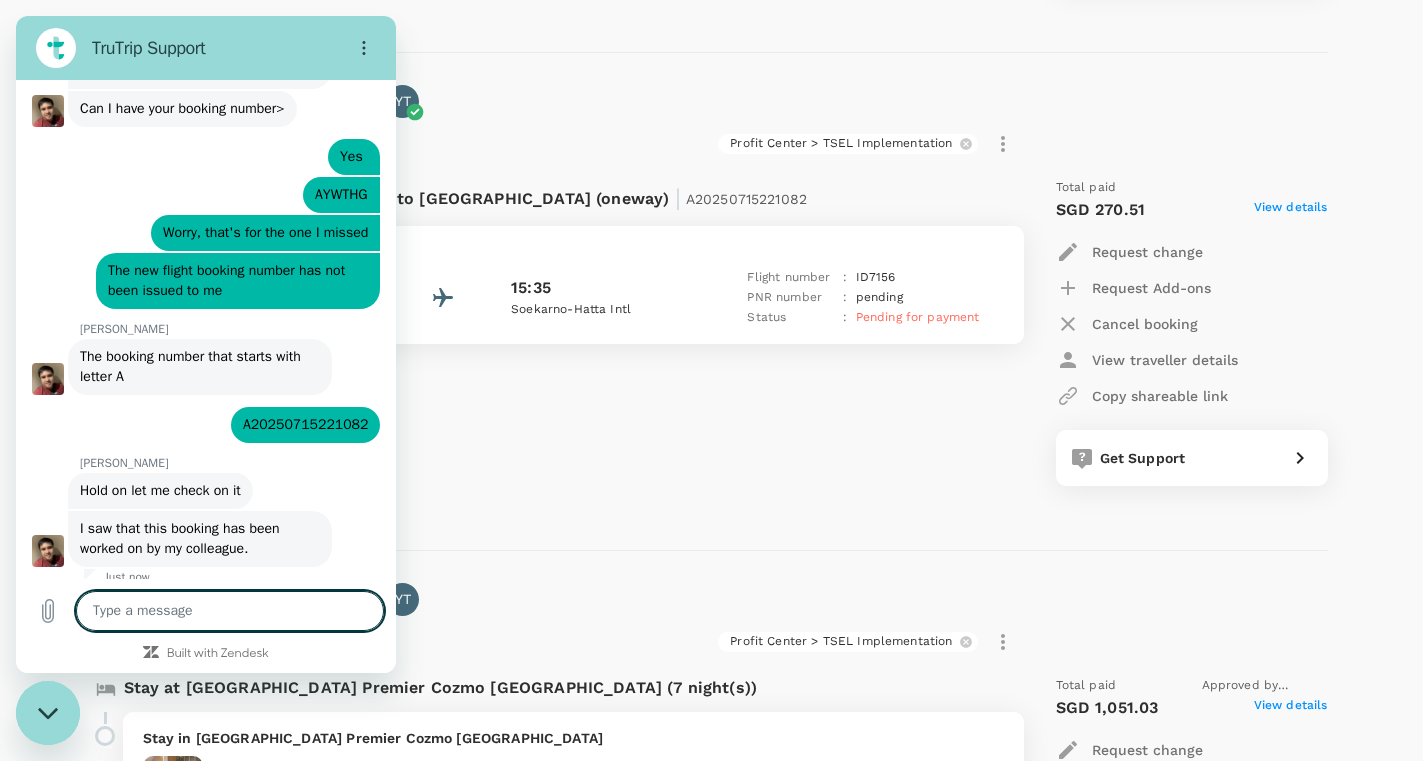 scroll, scrollTop: 678, scrollLeft: 0, axis: vertical 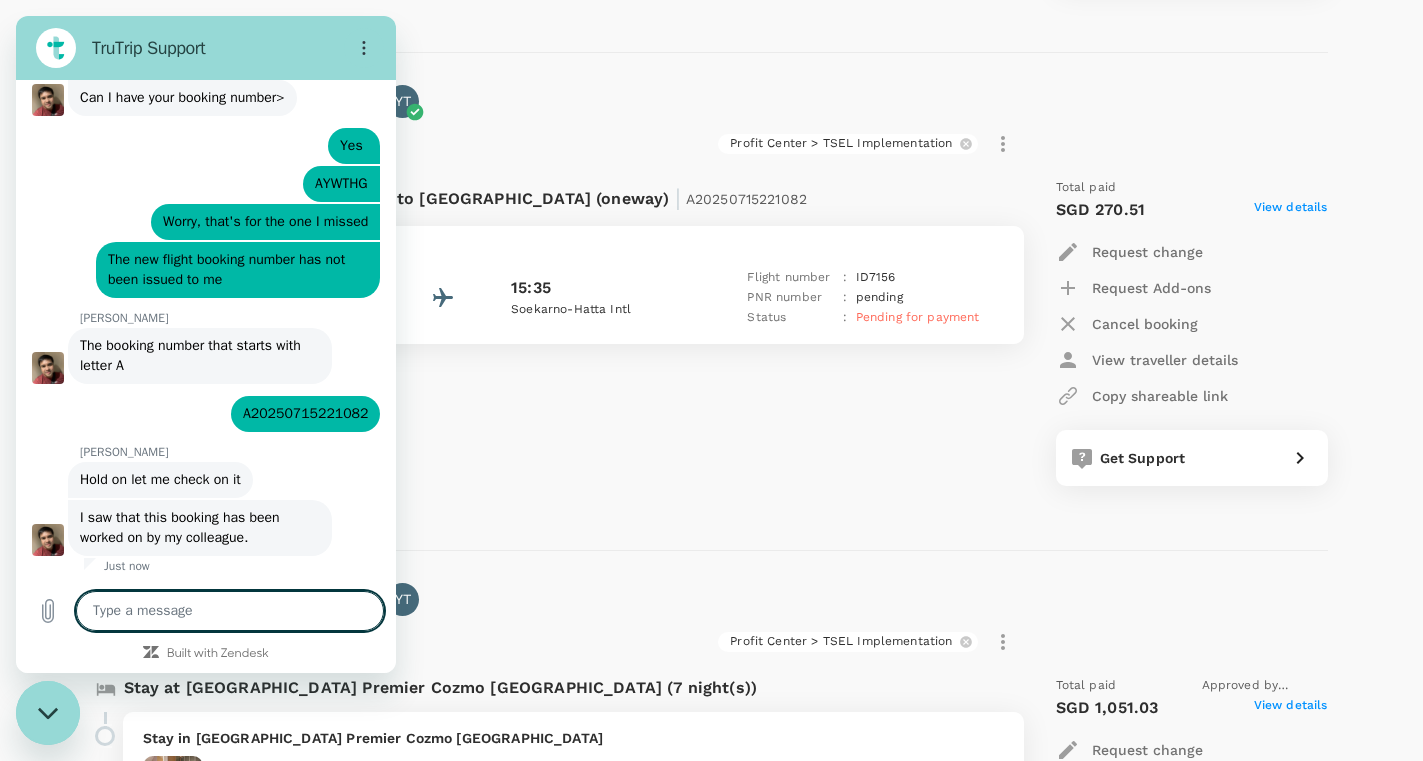 click at bounding box center [230, 611] 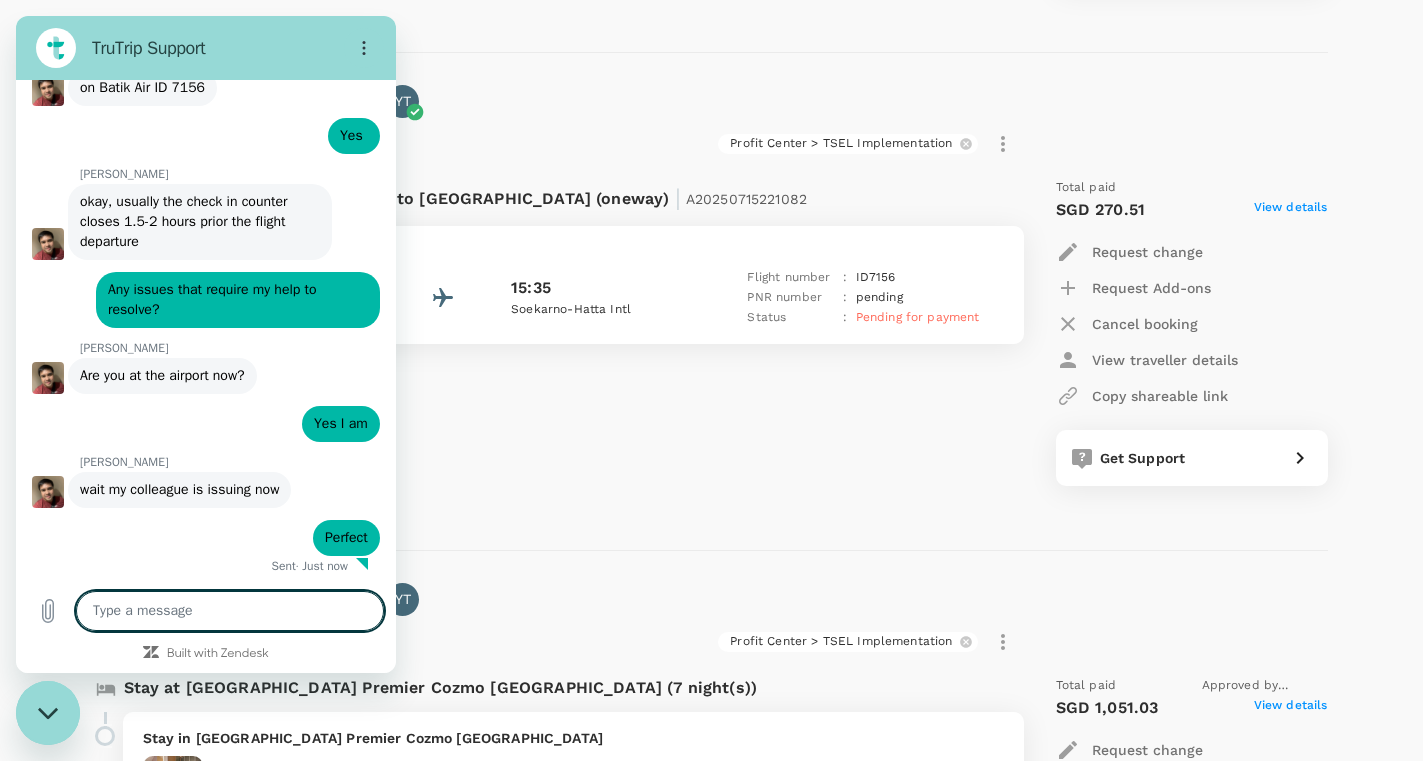 scroll, scrollTop: 1740, scrollLeft: 0, axis: vertical 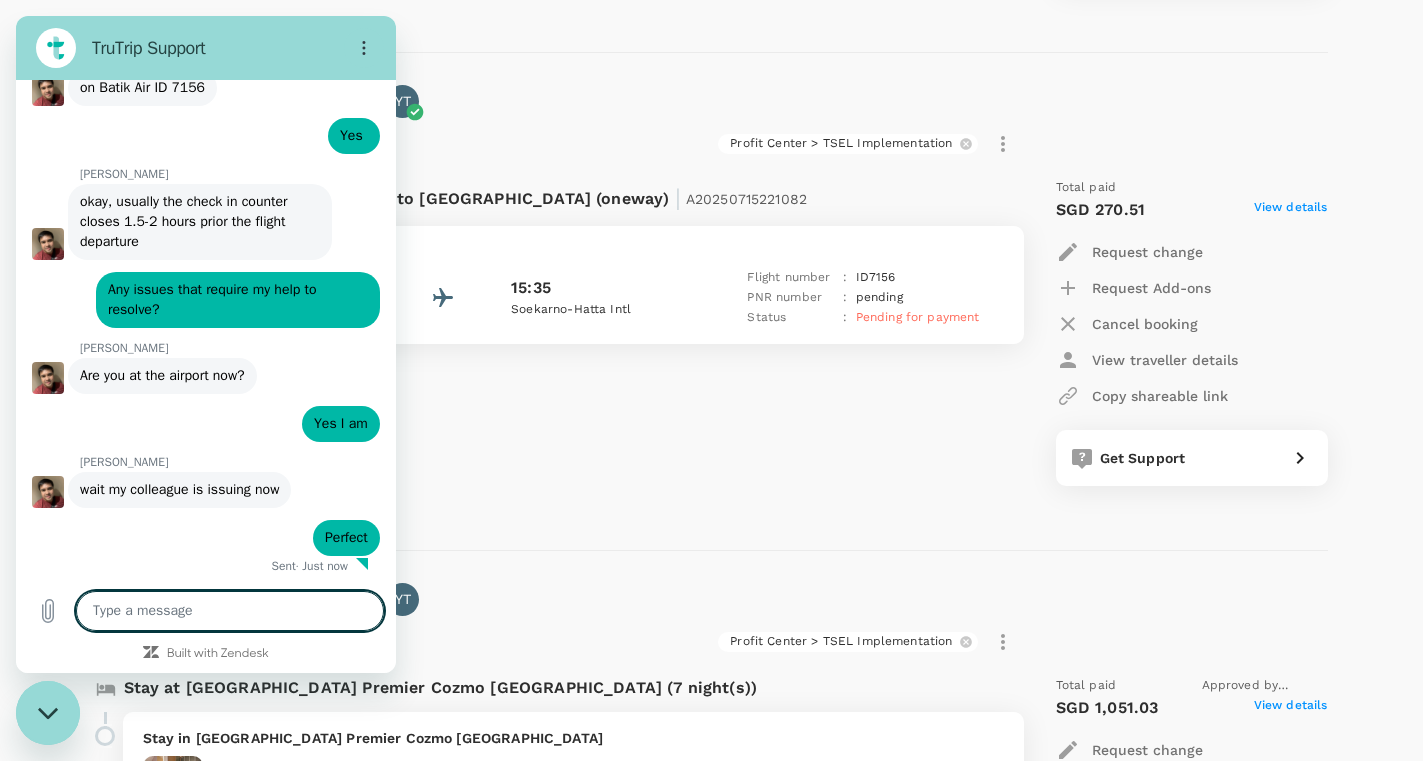 click on "[DATE]     |   TR2507153239 Profit Center > TSEL Implementation" at bounding box center [712, 140] 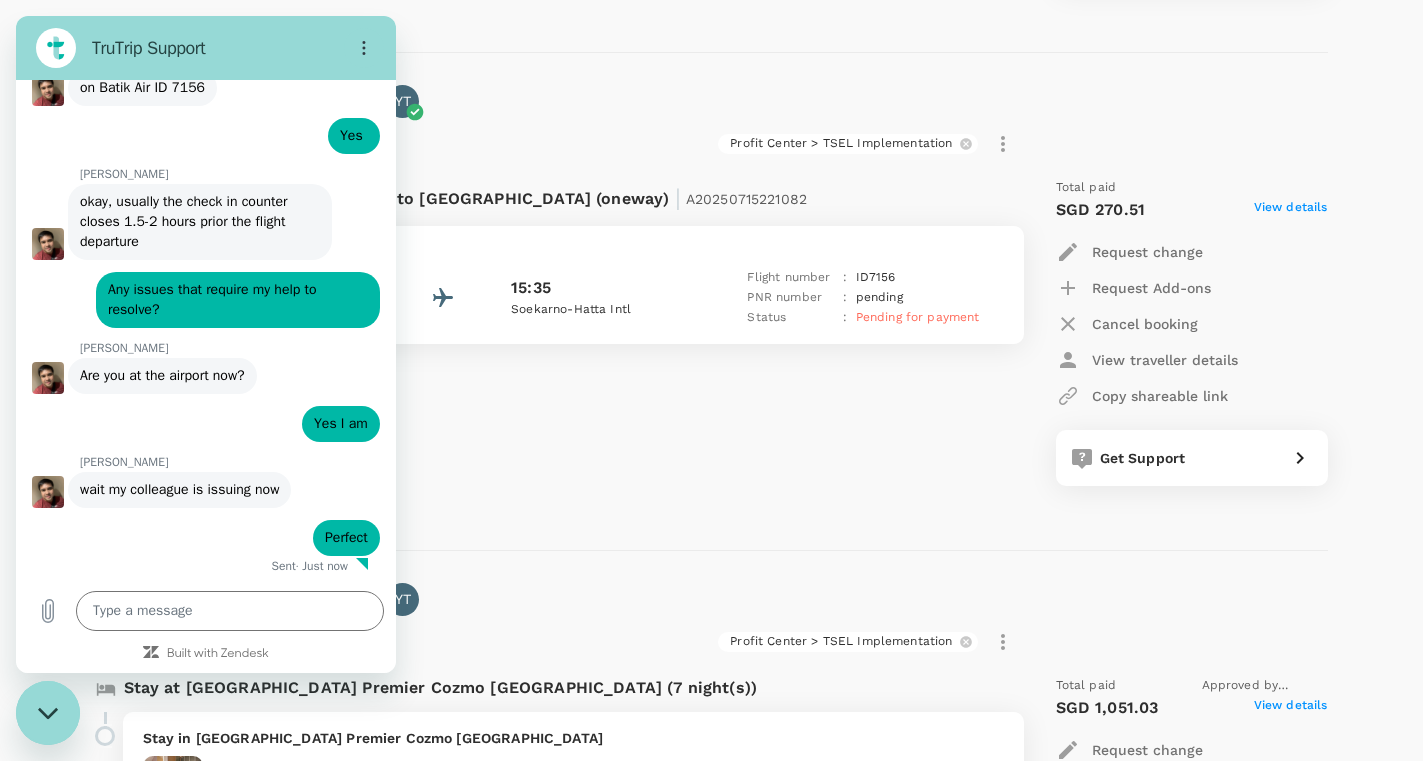 click on "Flight from [GEOGRAPHIC_DATA] to [GEOGRAPHIC_DATA] (oneway)   |   A20250715221082 [DATE]   14:40 [GEOGRAPHIC_DATA] Changi 15:35 Soekarno-Hatta Intl Flight number : ID 7156 PNR number : pending   Status : Pending for payment" at bounding box center [548, 332] 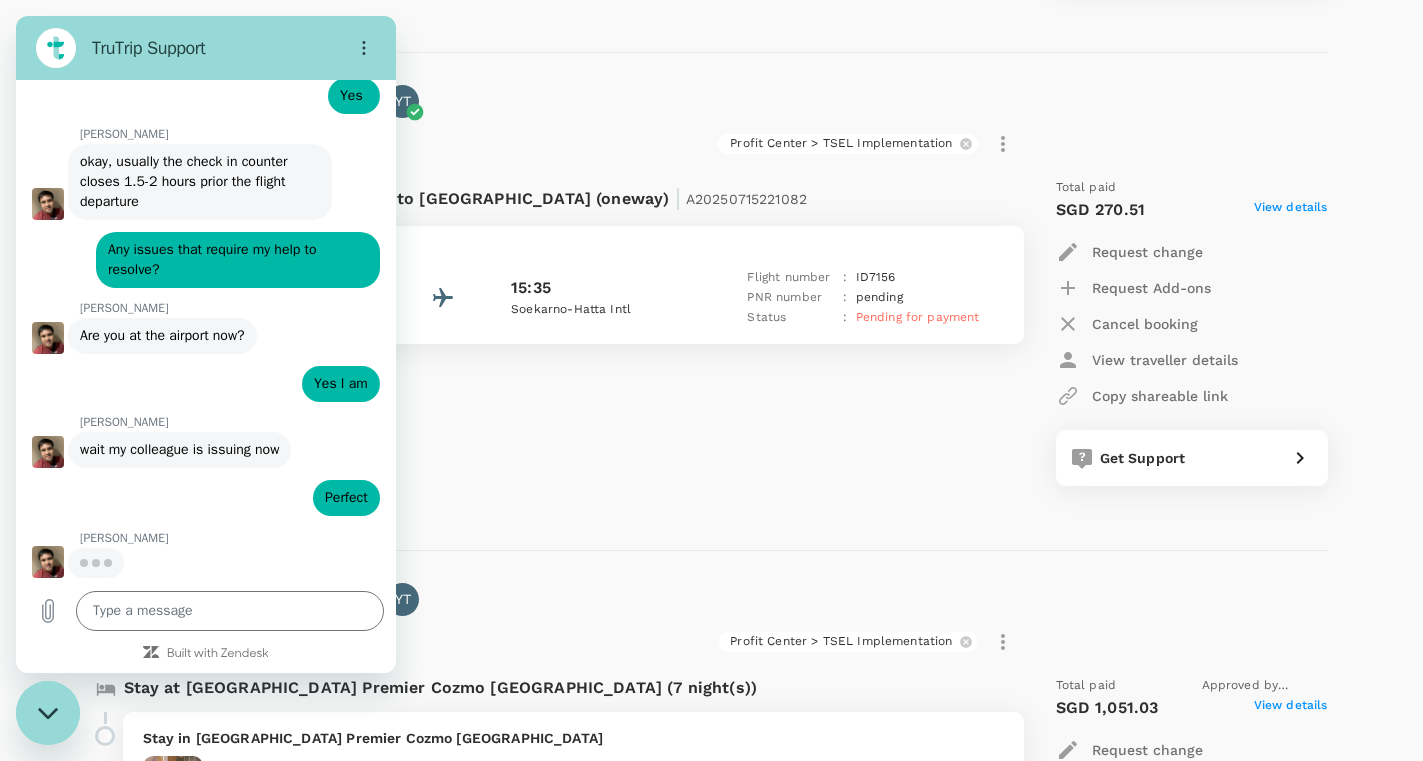 scroll, scrollTop: 1778, scrollLeft: 0, axis: vertical 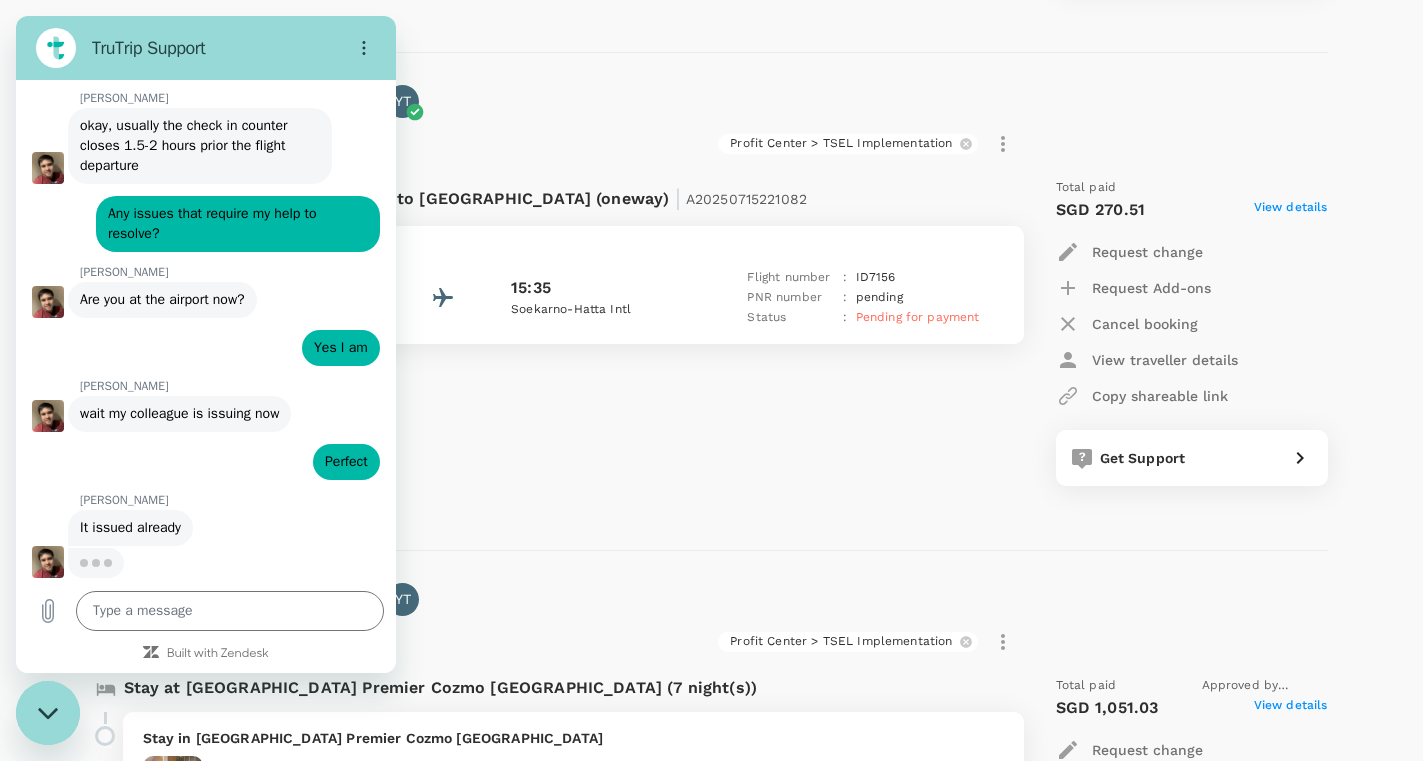 click on "Flight from [GEOGRAPHIC_DATA] to [GEOGRAPHIC_DATA] (oneway)   |   A20250715221082 [DATE]   14:40 [GEOGRAPHIC_DATA] Changi 15:35 Soekarno-Hatta Intl Flight number : ID 7156 PNR number : pending   Status : Pending for payment" at bounding box center [548, 332] 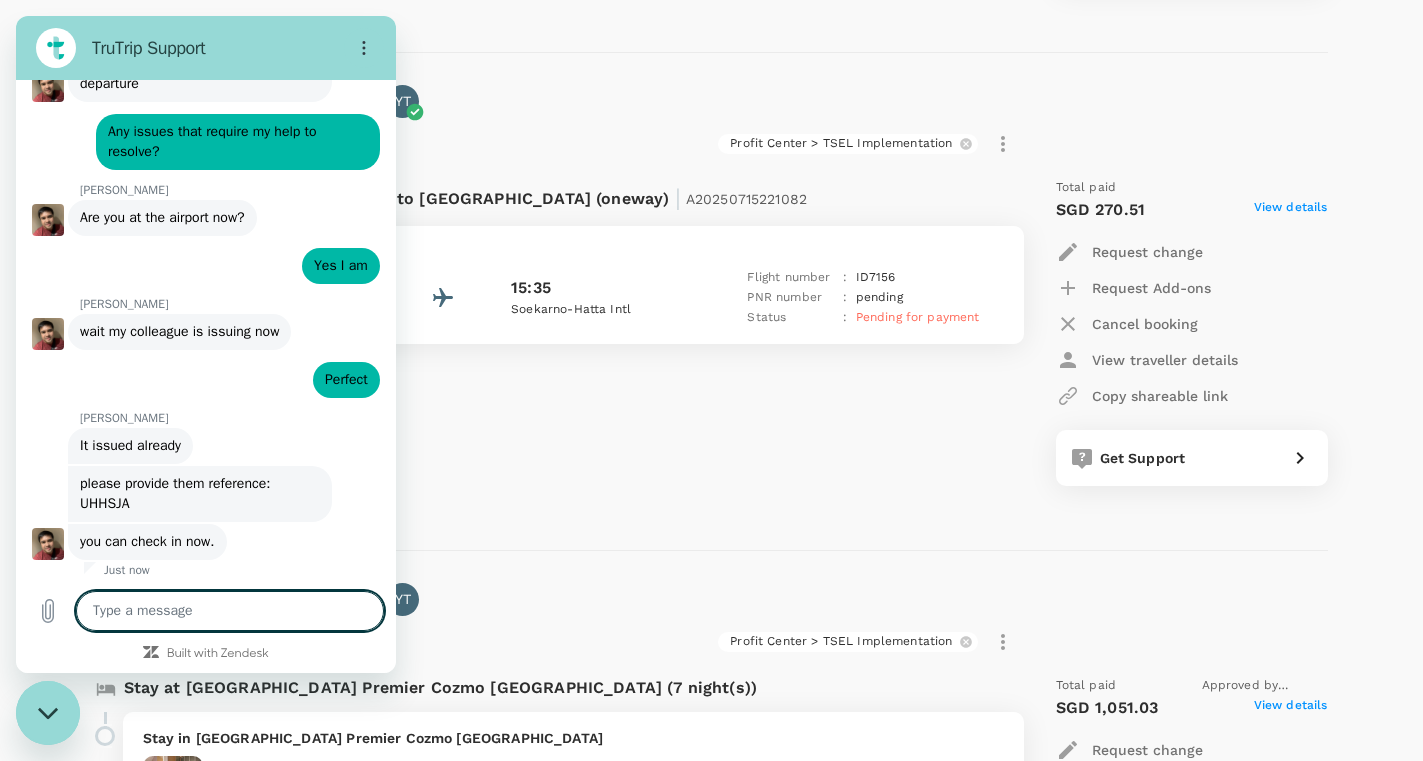 scroll, scrollTop: 1902, scrollLeft: 0, axis: vertical 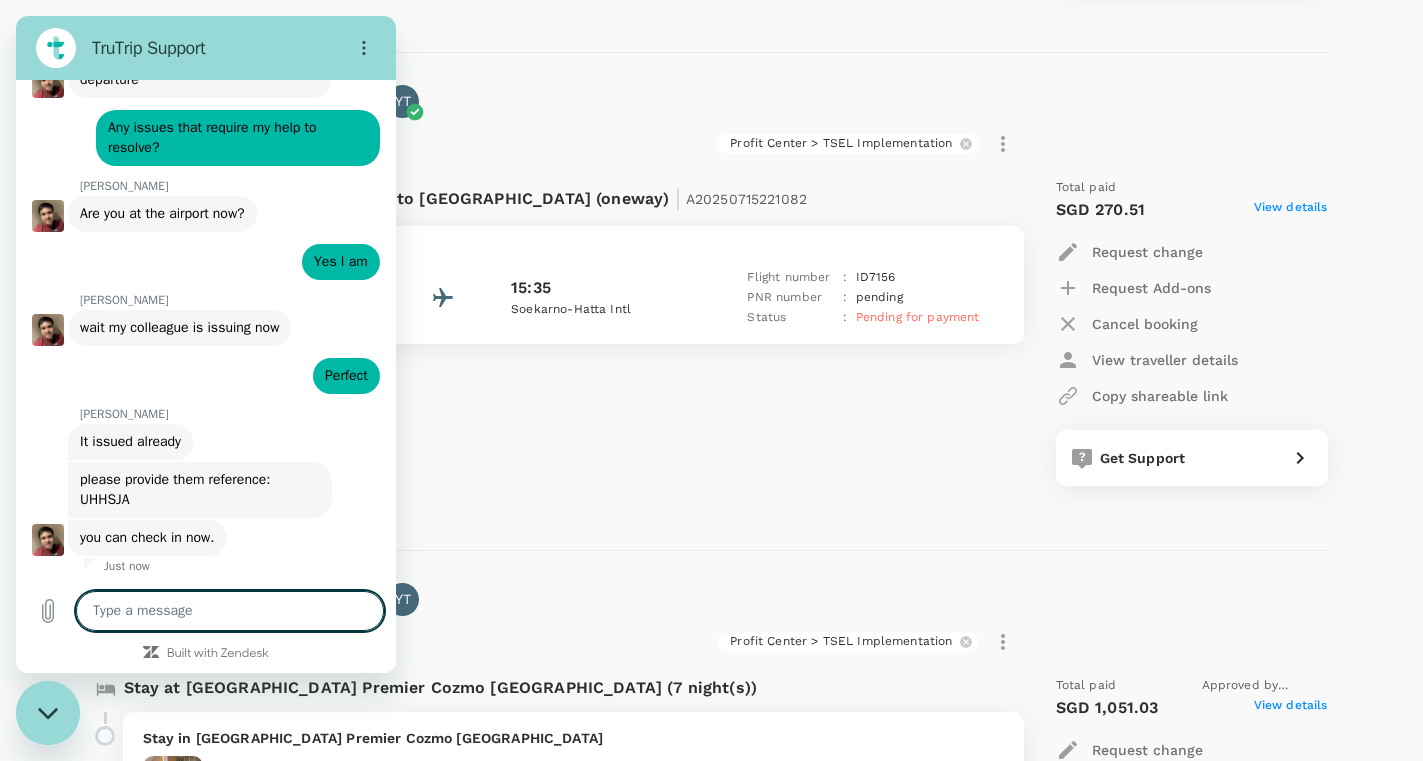 click on "please provide them reference: UHHSJA" at bounding box center [177, 489] 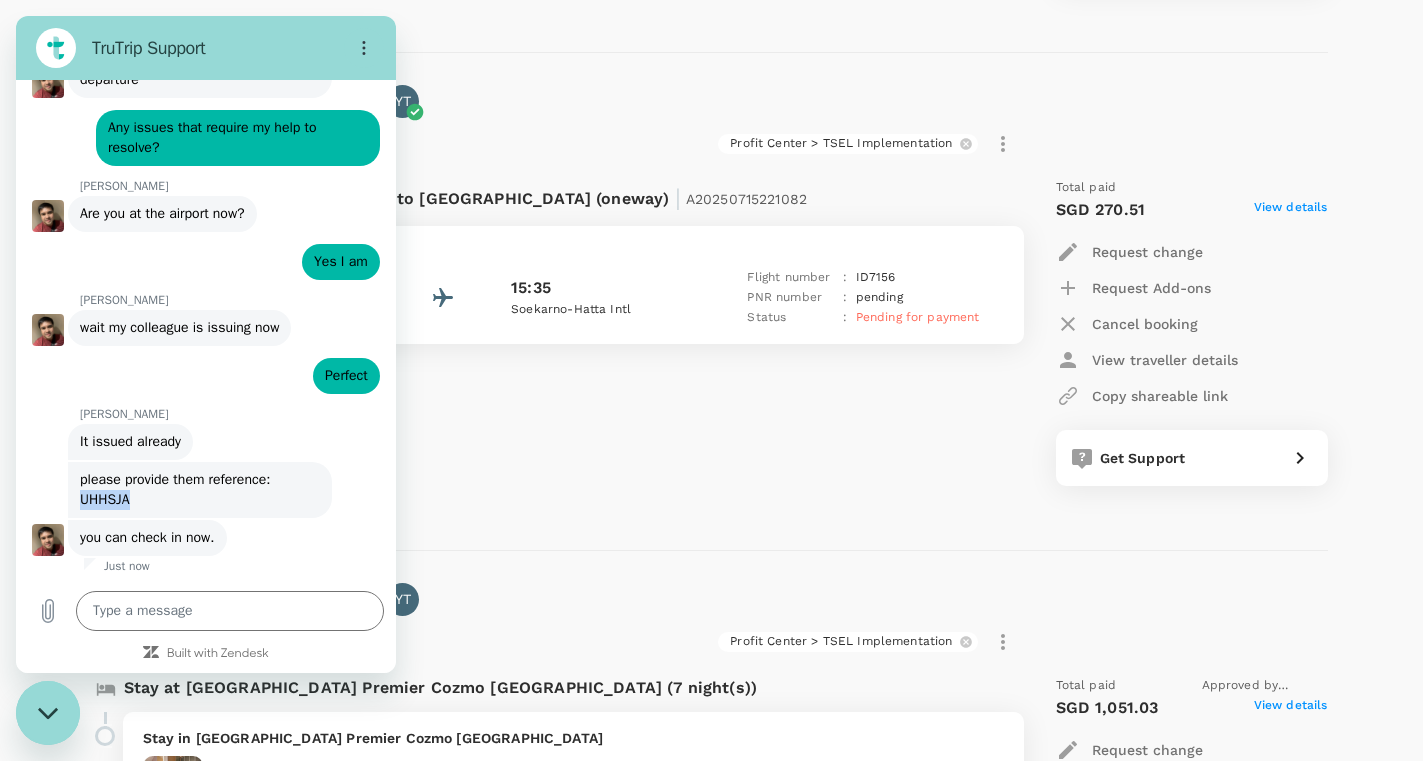 click on "please provide them reference: UHHSJA" at bounding box center (177, 489) 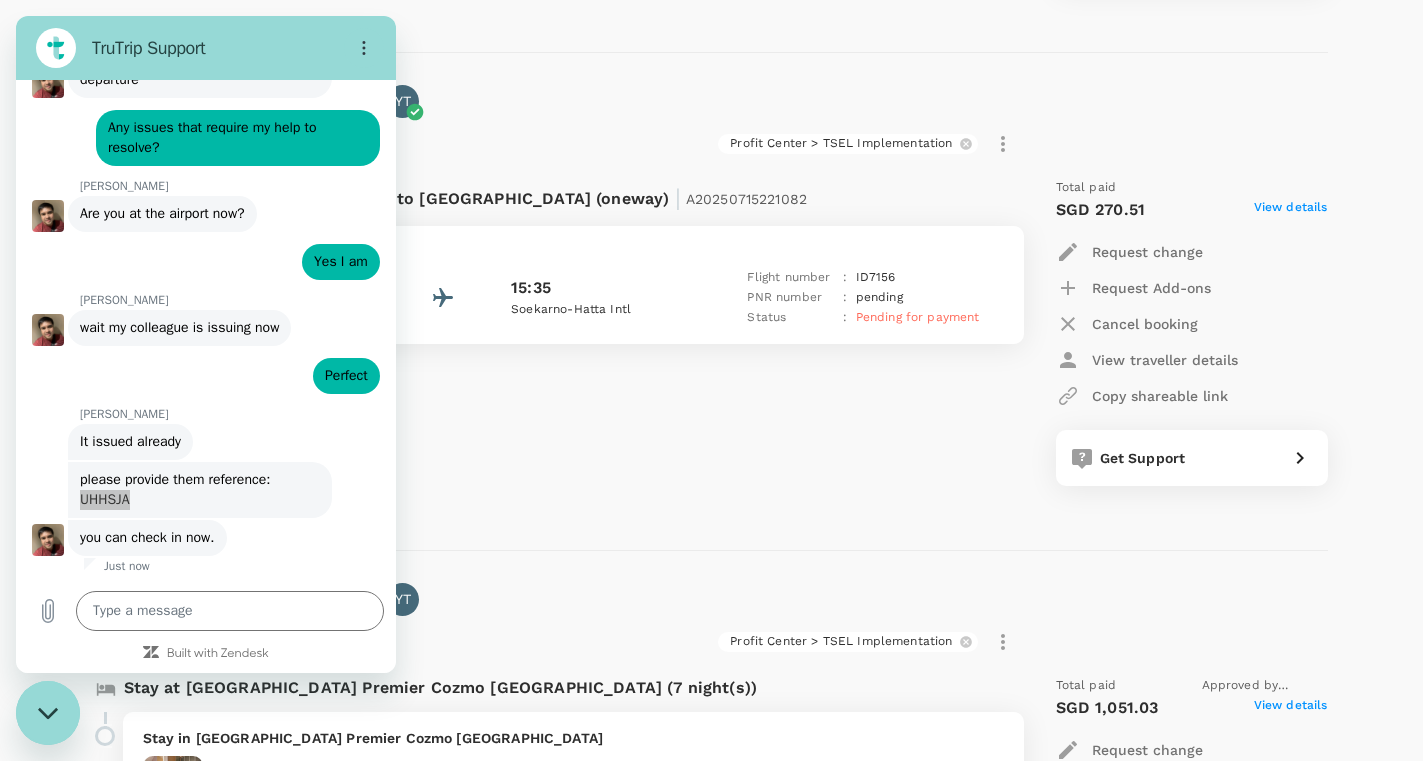 click on "Flight from [GEOGRAPHIC_DATA] to [GEOGRAPHIC_DATA] (oneway)   |   A20250715221082 [DATE]   14:40 [GEOGRAPHIC_DATA] Changi 15:35 Soekarno-Hatta Intl Flight number : ID 7156 PNR number : pending   Status : Pending for payment" at bounding box center [548, 332] 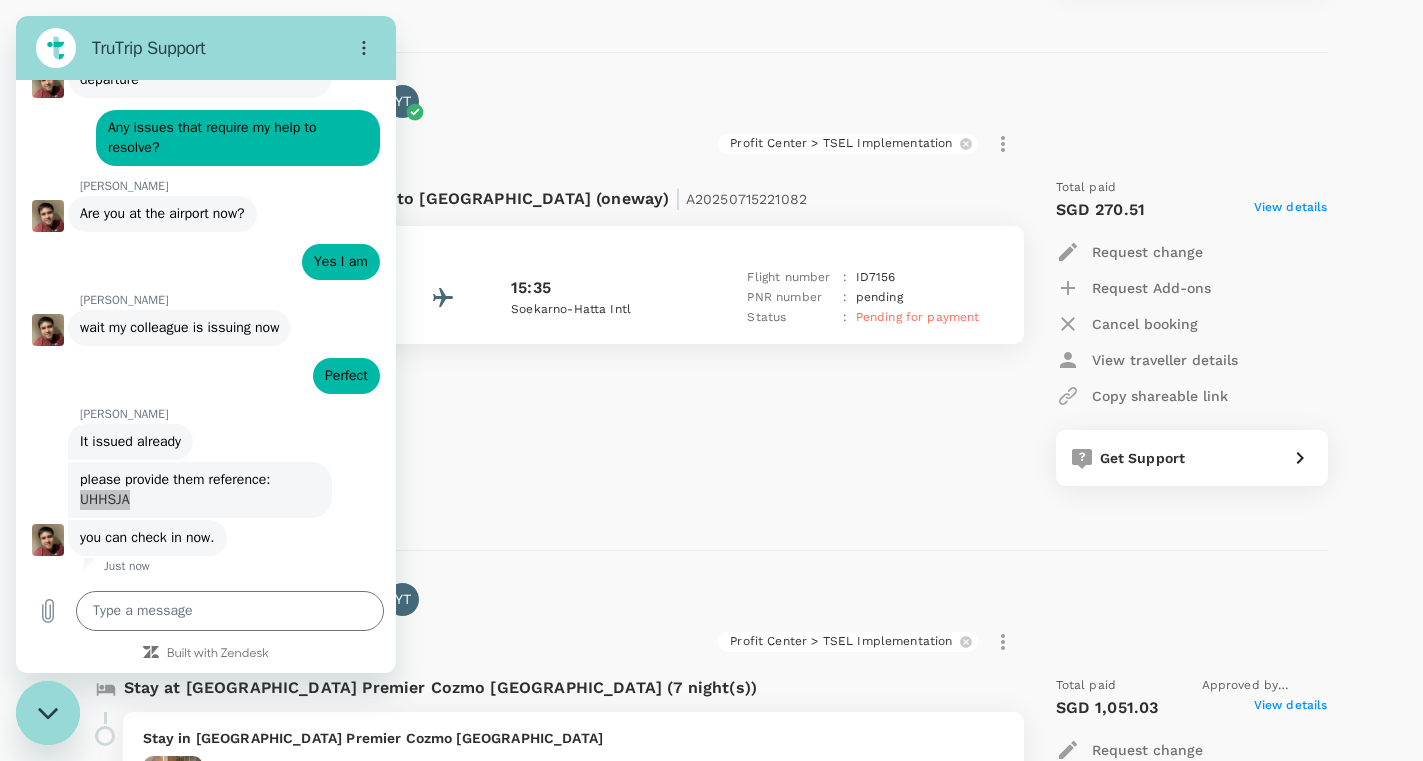 click on "Profit Center > TSEL Implementation" at bounding box center [642, 144] 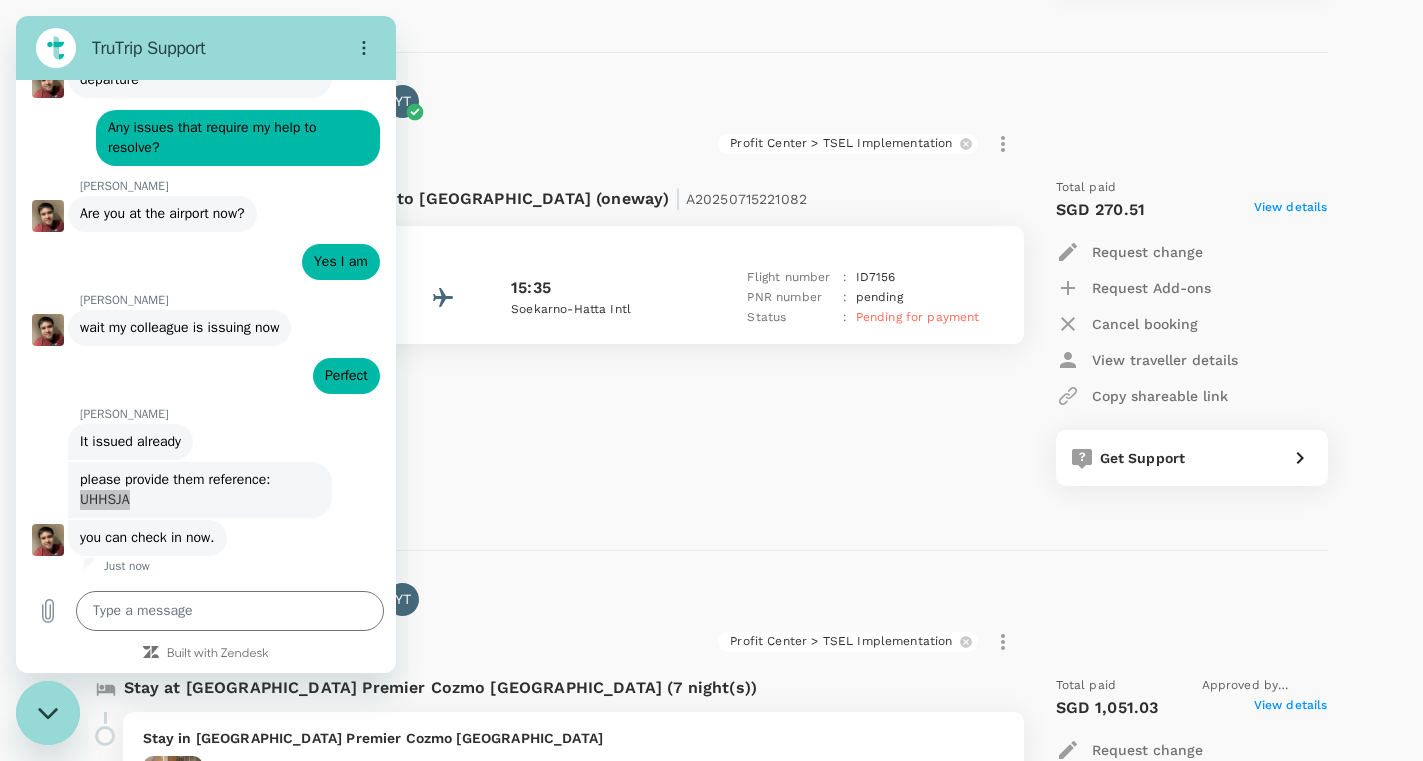 click on "Profit Center > TSEL Implementation" at bounding box center (642, 144) 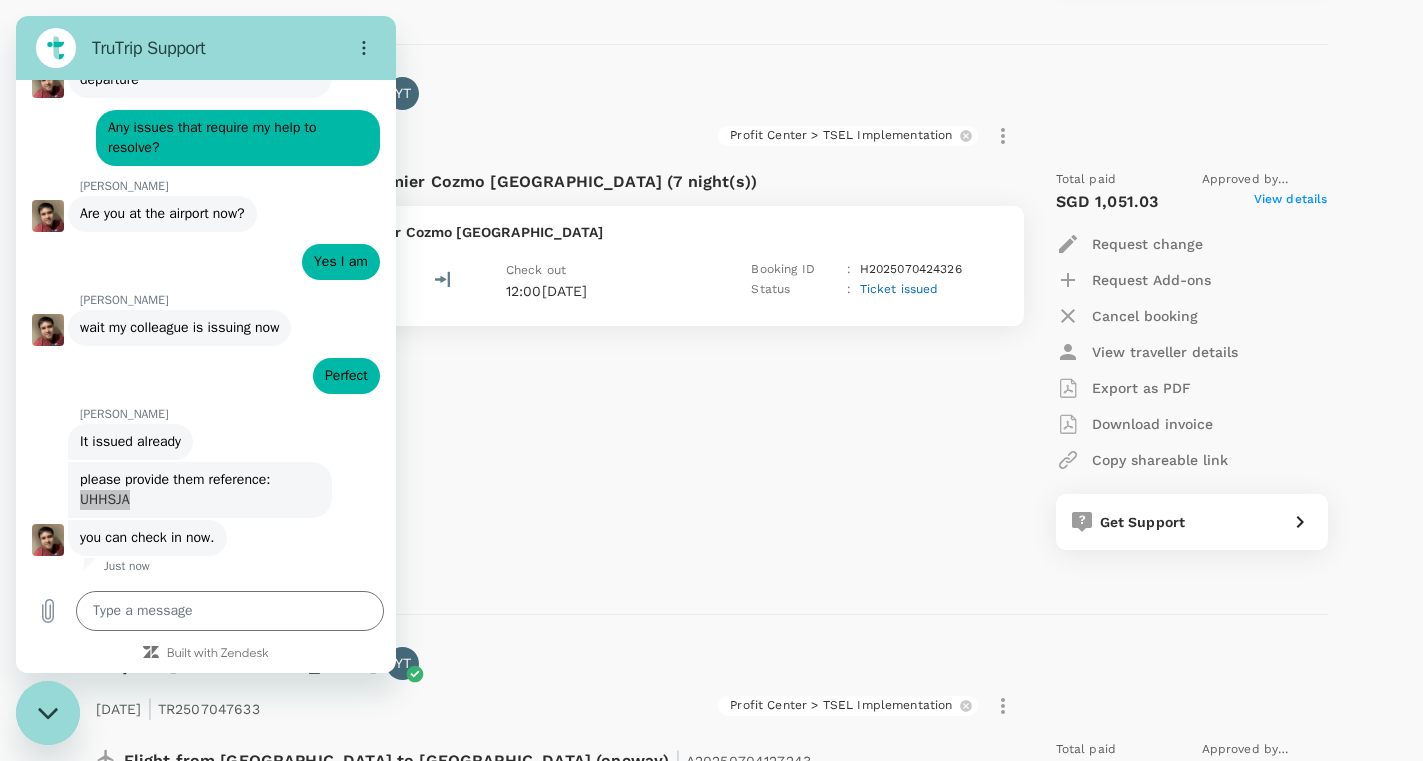 scroll, scrollTop: 1294, scrollLeft: 0, axis: vertical 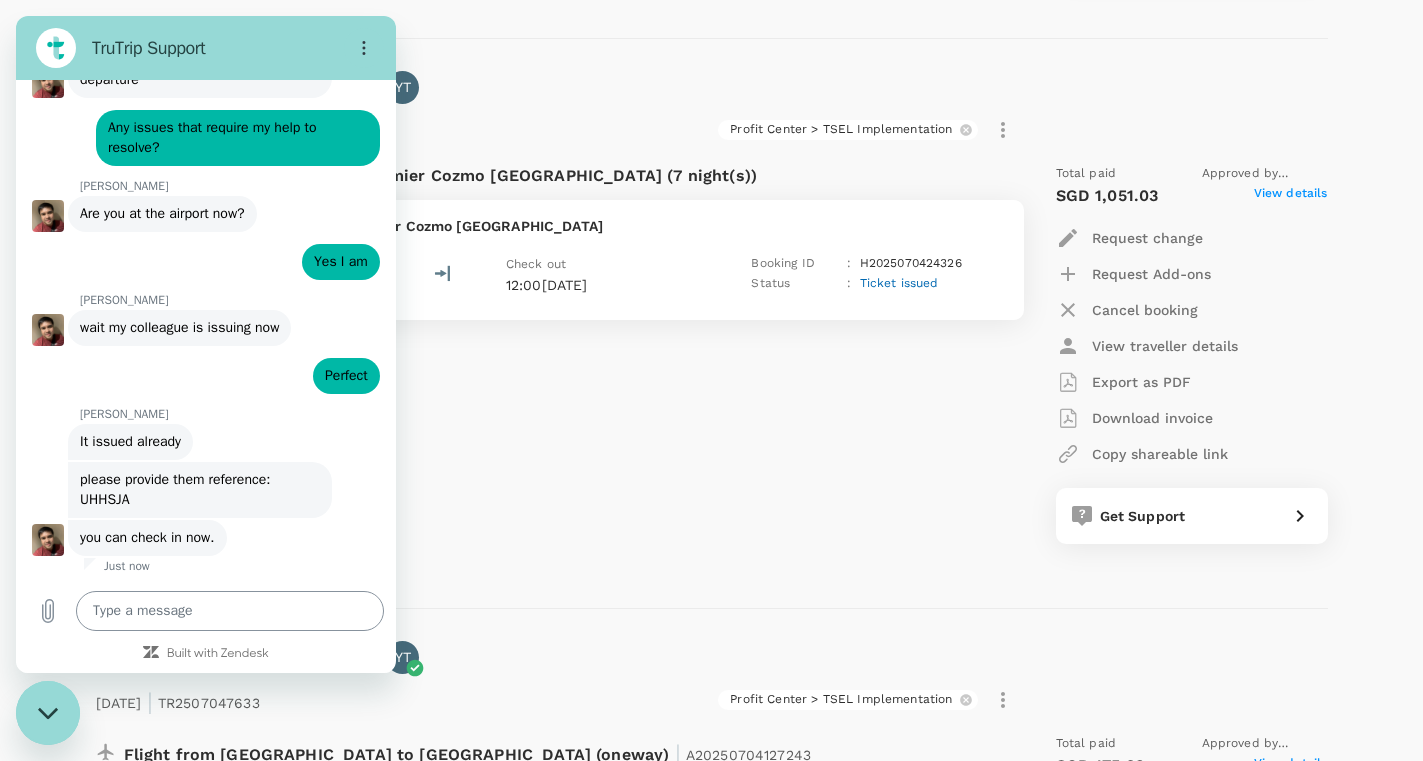 click at bounding box center (230, 611) 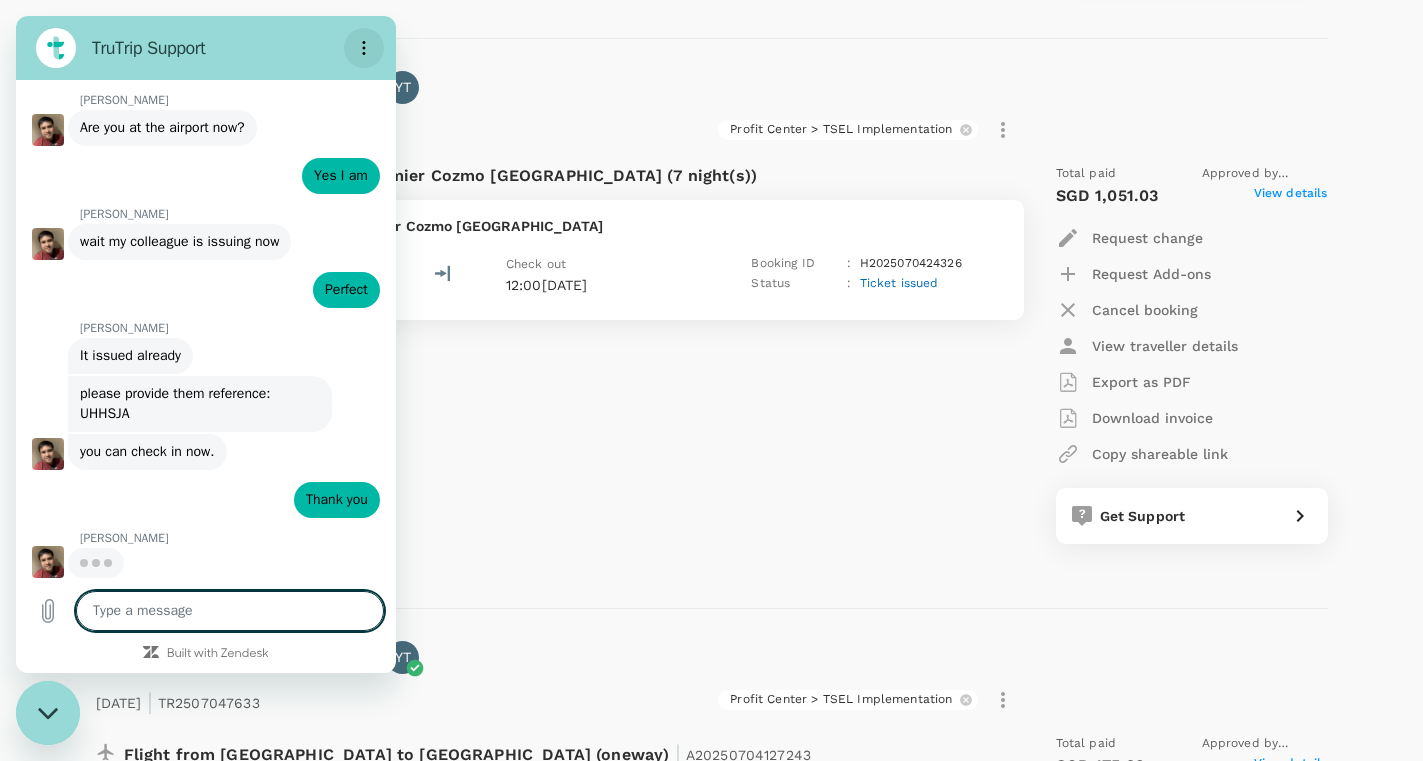 scroll, scrollTop: 1988, scrollLeft: 0, axis: vertical 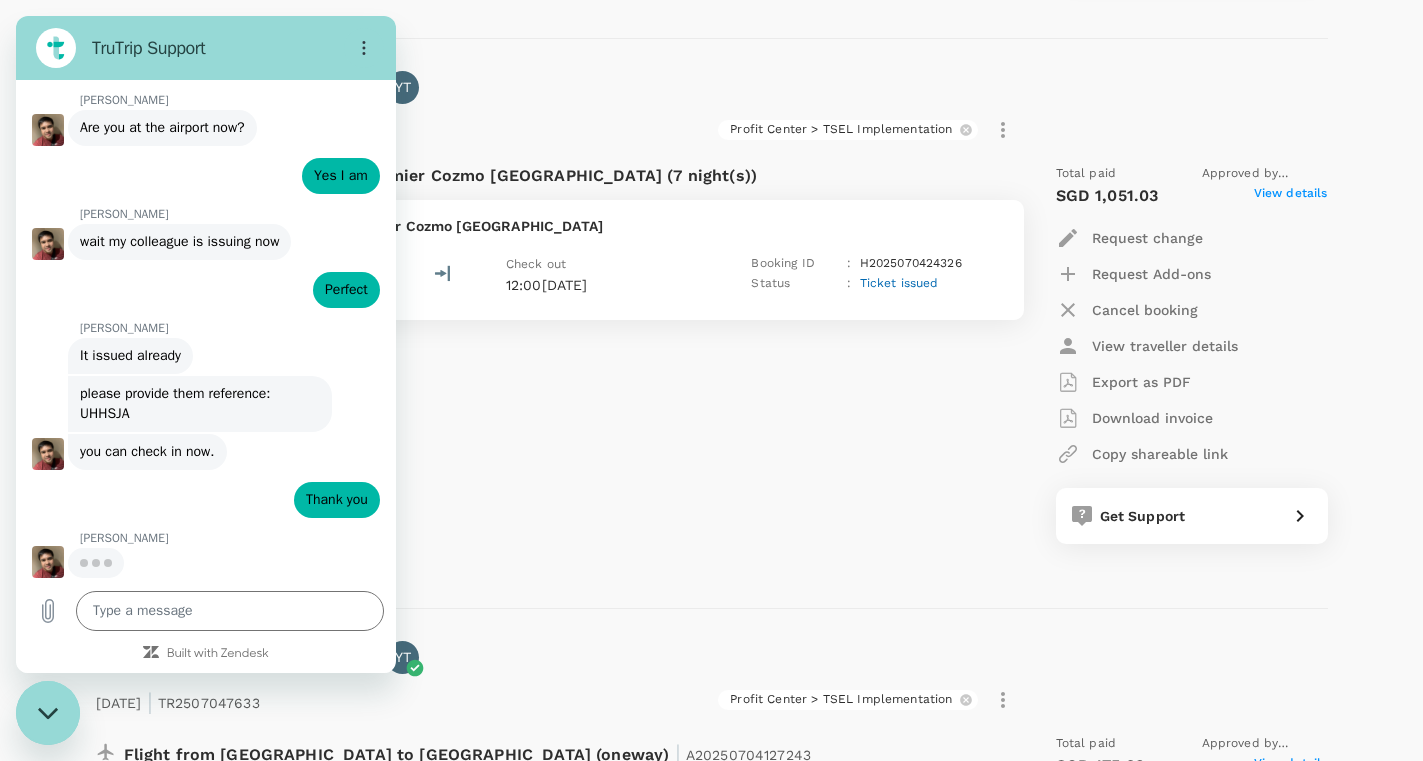 click on "Trip to [GEOGRAPHIC_DATA] YT From [DATE] until [DATE]     |   TR2507040309 Profit Center > TSEL Implementation Stay at [GEOGRAPHIC_DATA] Premier Cozmo [GEOGRAPHIC_DATA] (7 night(s))   Stay in [GEOGRAPHIC_DATA] Premier Cozmo [GEOGRAPHIC_DATA] Check in 15:00[DATE] Check out 12:00[DATE] Booking ID : H2025070424326 Status : Ticket issued Total paid Approved by     [PERSON_NAME] SGD 1,051.03 View details Request change Request Add-ons Cancel booking View traveller details Export as PDF Download invoice Copy shareable link Get Support" at bounding box center [704, 324] 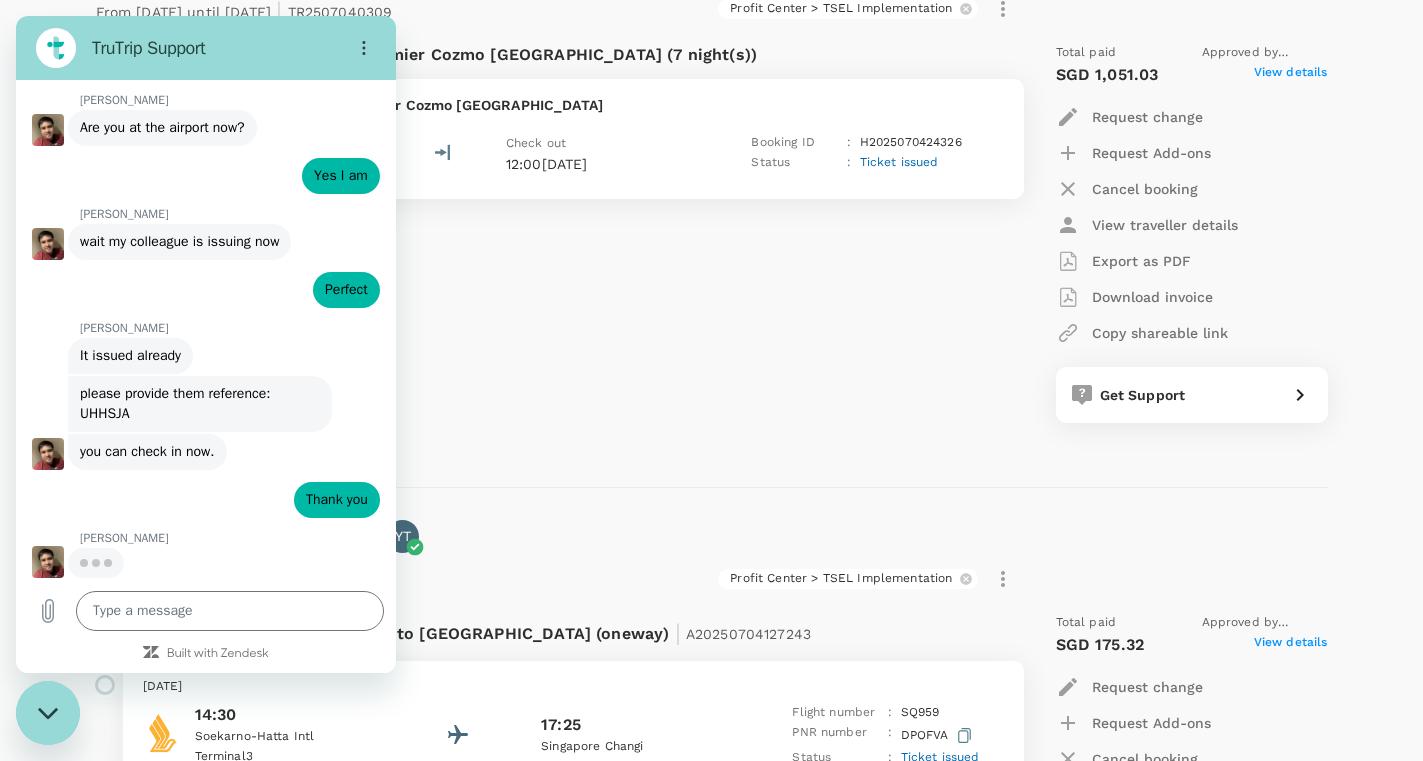 scroll, scrollTop: 1413, scrollLeft: 0, axis: vertical 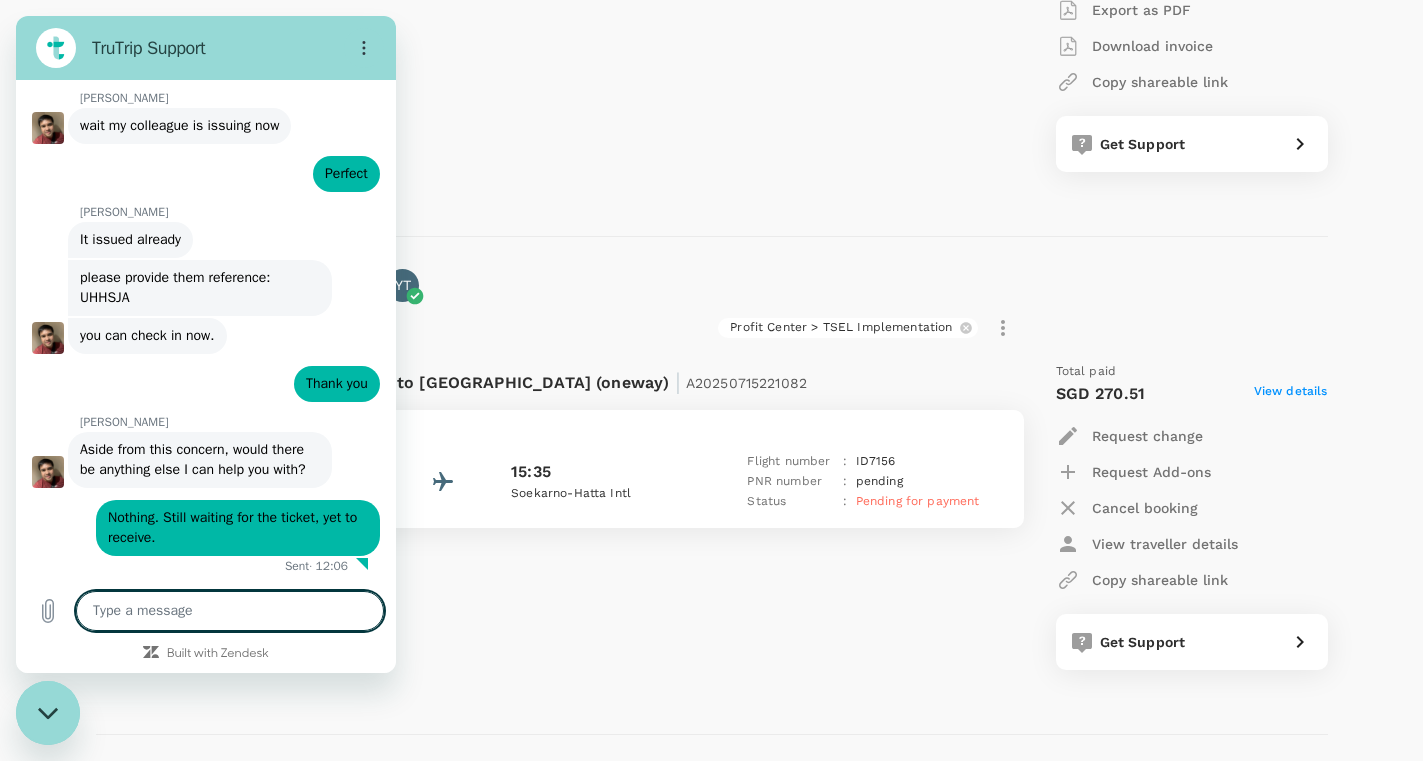 click on "Trip to [GEOGRAPHIC_DATA] YT" at bounding box center (708, 281) 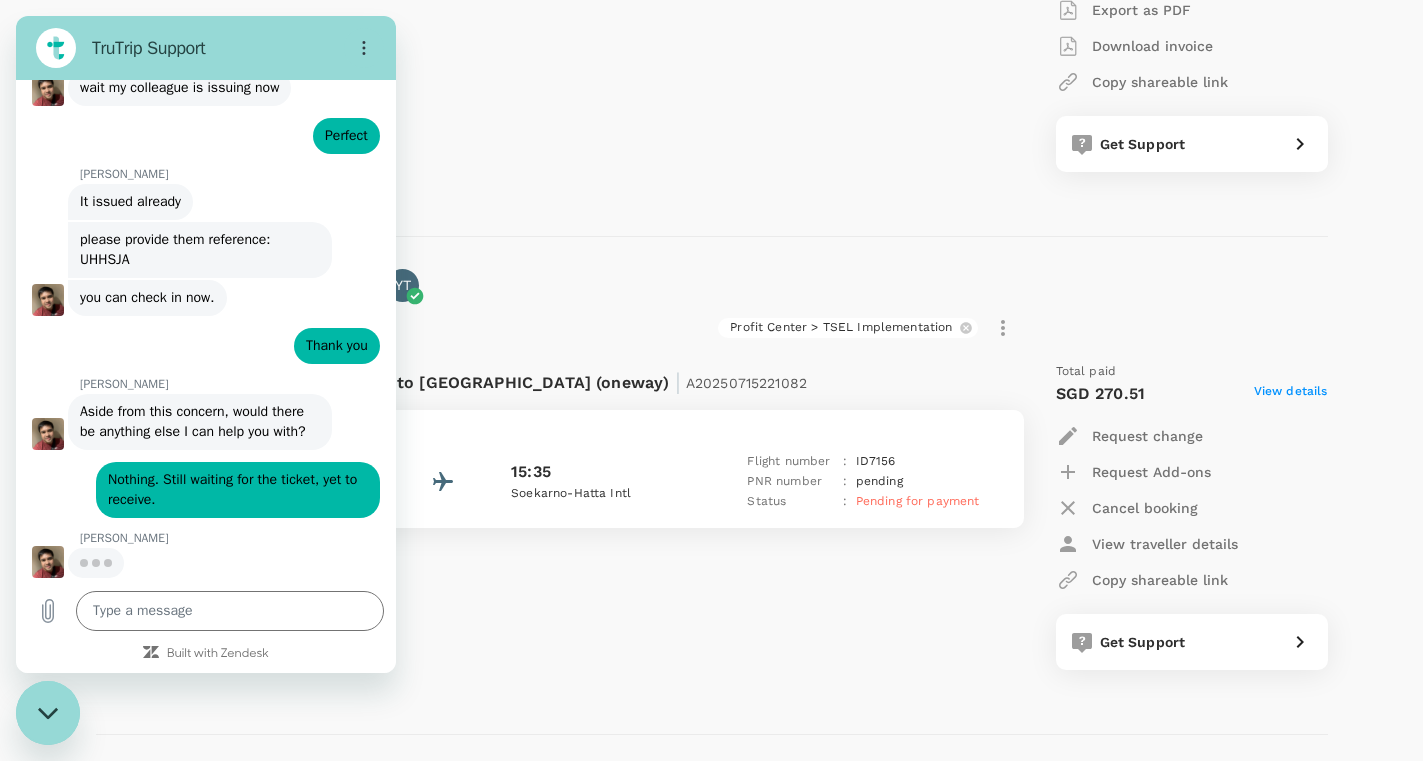 scroll, scrollTop: 2142, scrollLeft: 0, axis: vertical 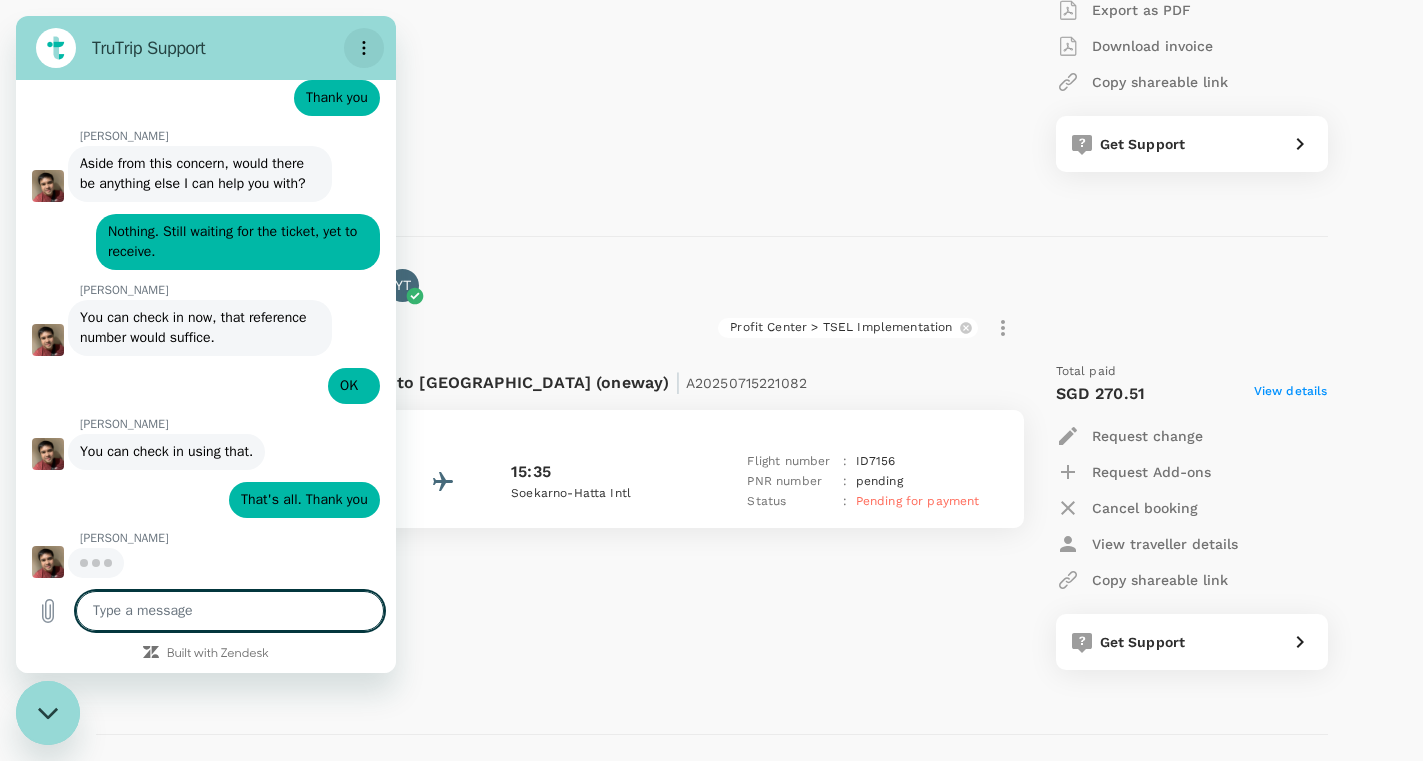 click 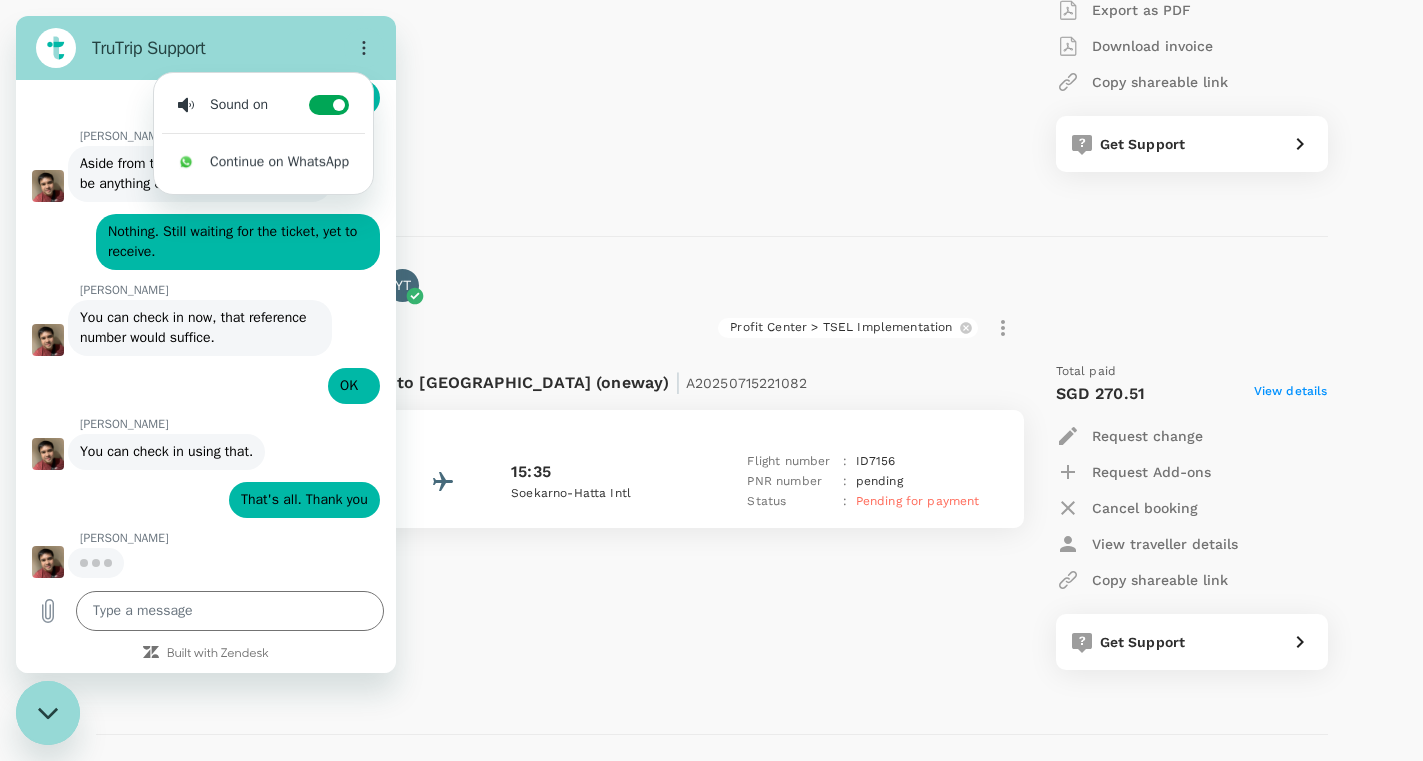 click on "Flight from [GEOGRAPHIC_DATA] to [GEOGRAPHIC_DATA] (oneway)   |   A20250704721777 [DATE]   10:50 [GEOGRAPHIC_DATA] Changi 11:45 Soekarno-Hatta Intl Flight number : TR 268 PNR number : AYWTHG   Status : Ticket issued" at bounding box center [548, -18] 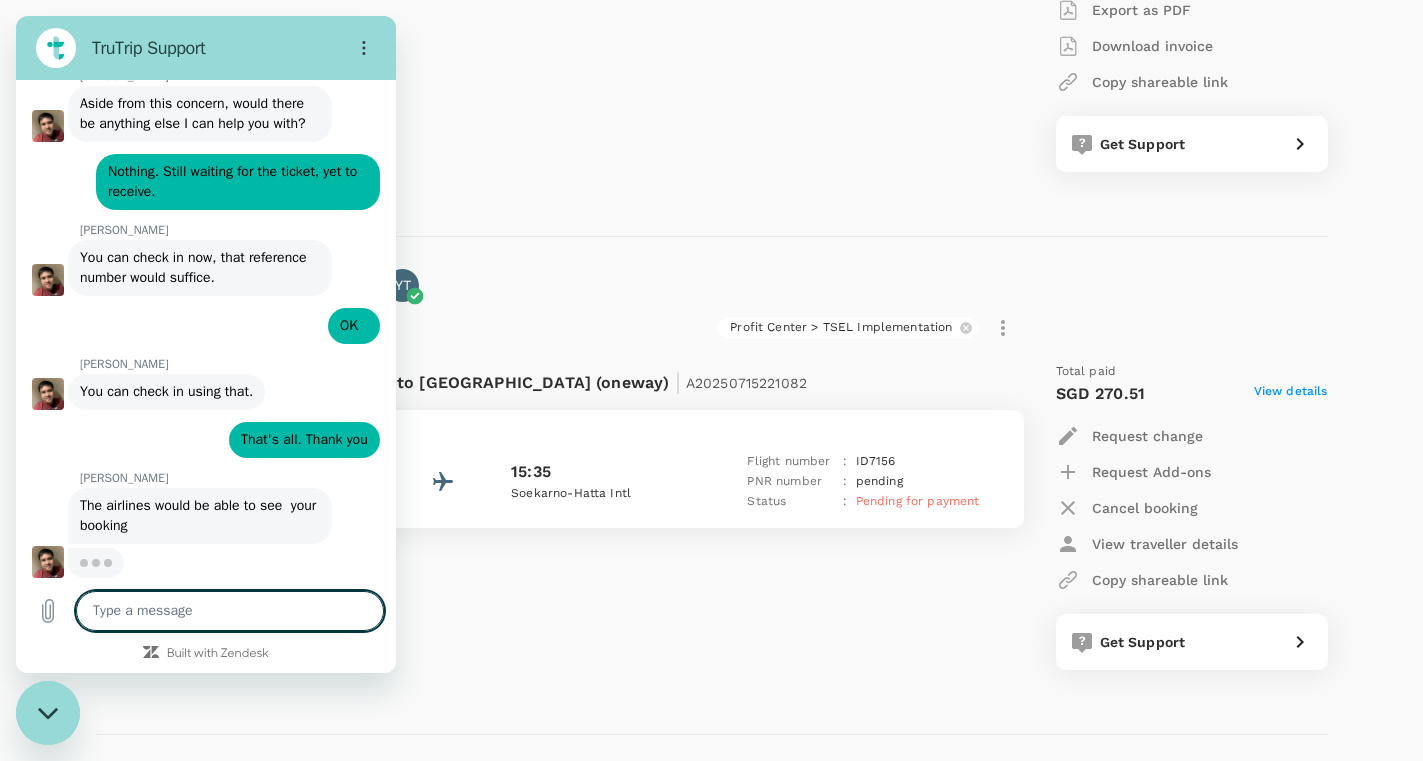 scroll, scrollTop: 2450, scrollLeft: 0, axis: vertical 